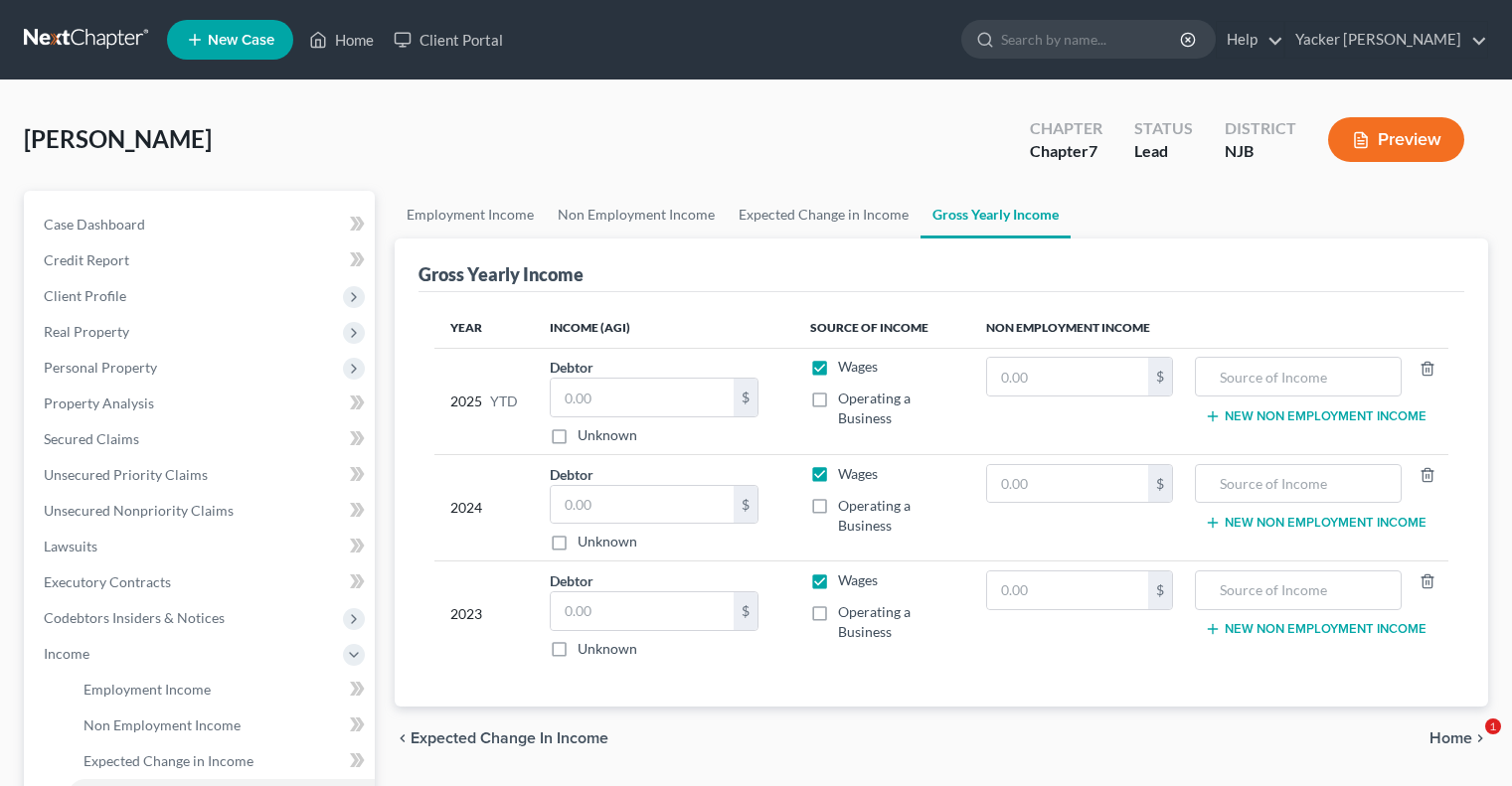 scroll, scrollTop: 0, scrollLeft: 0, axis: both 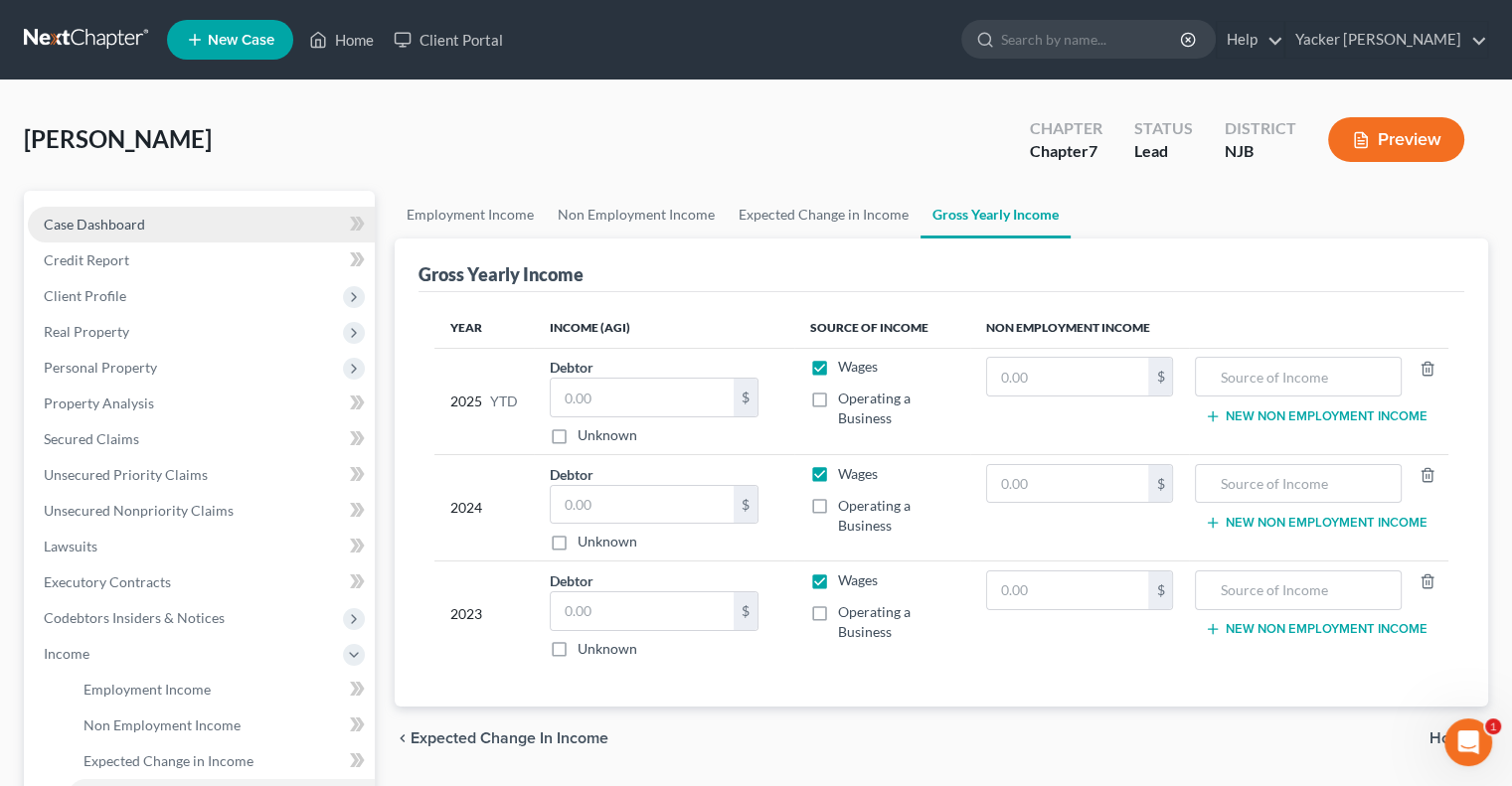 click on "Case Dashboard" at bounding box center [94, 224] 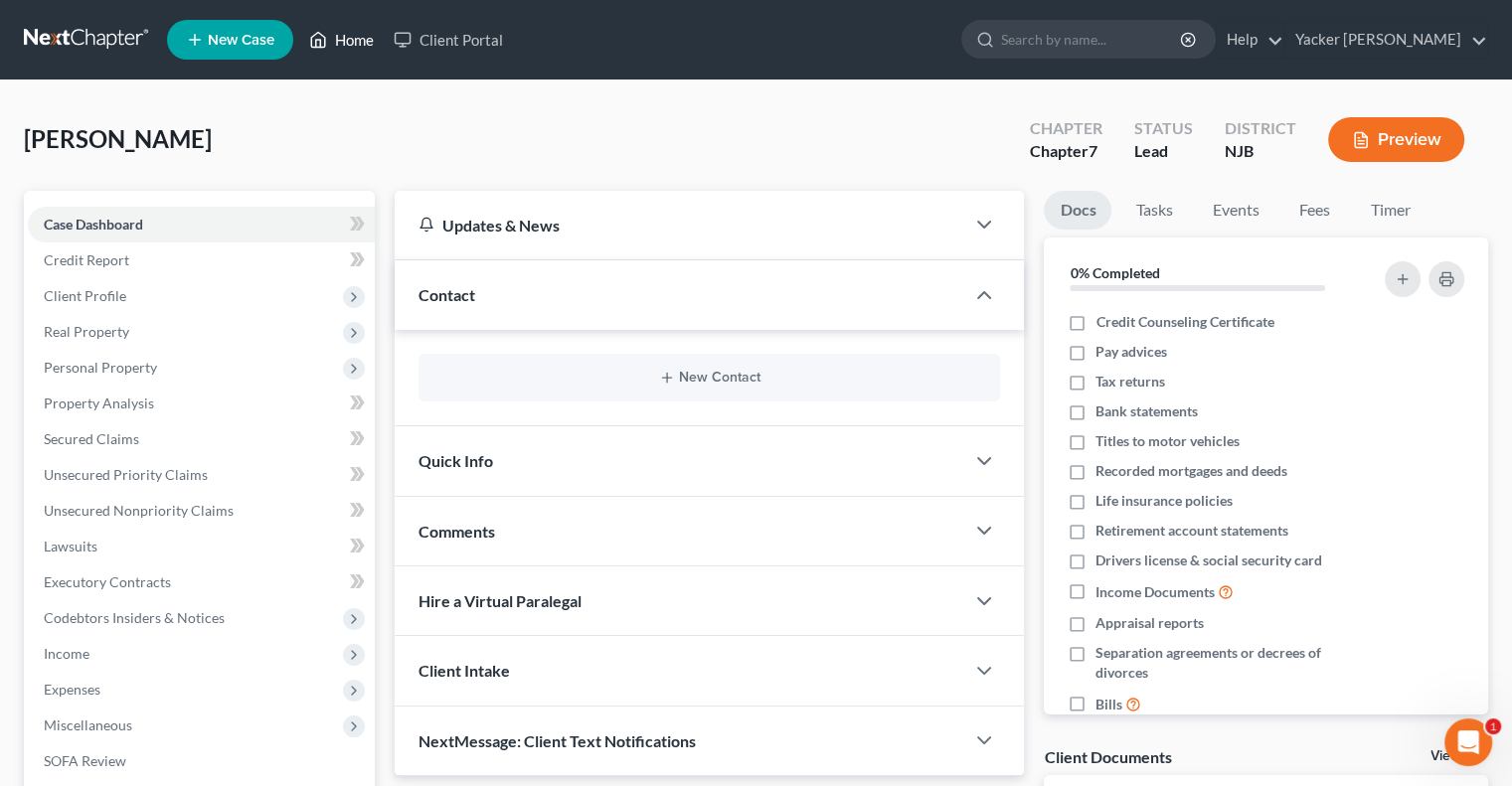 click on "Home" at bounding box center (341, 40) 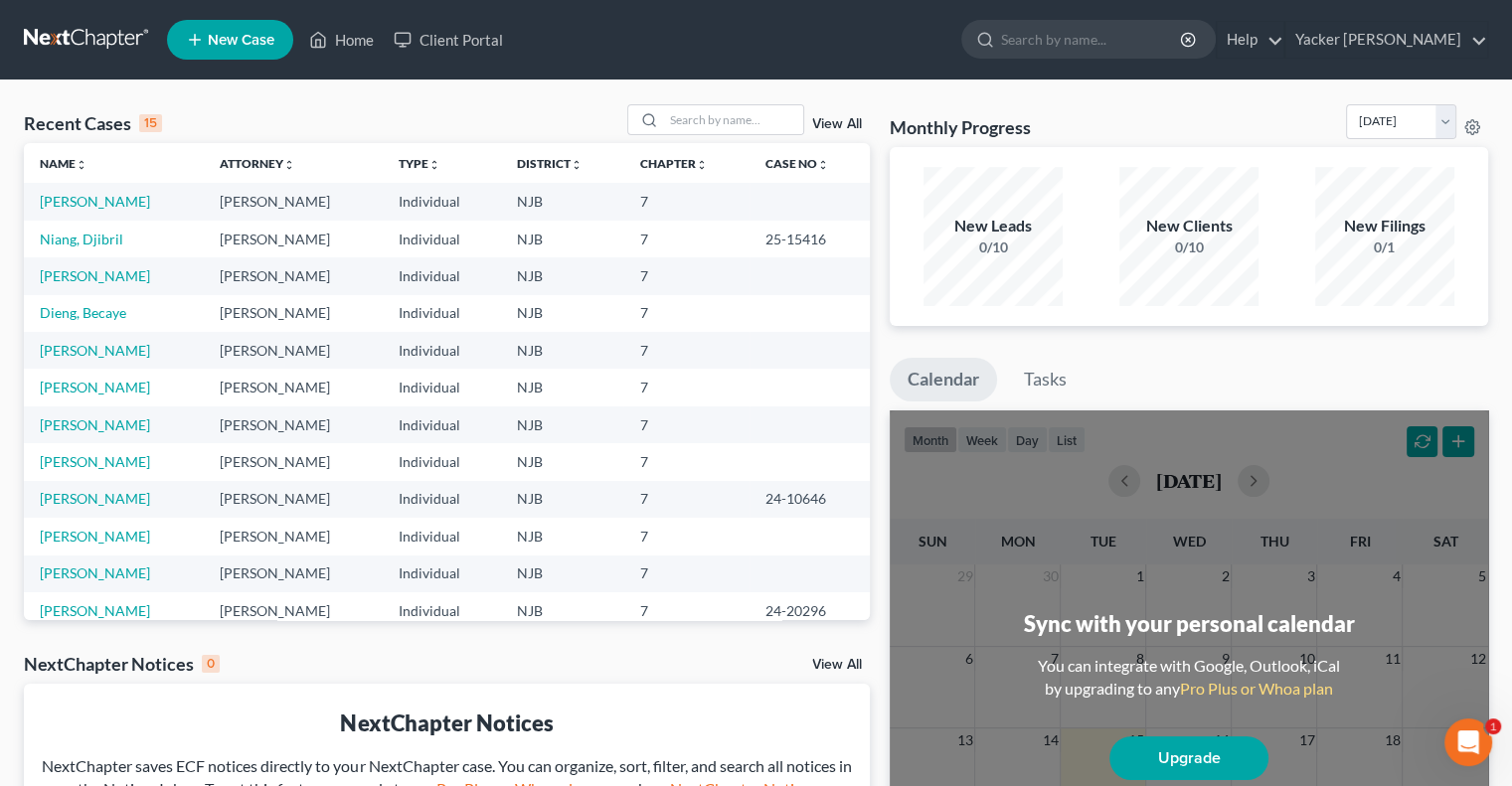 click on "Niang, Djibril" at bounding box center [113, 238] 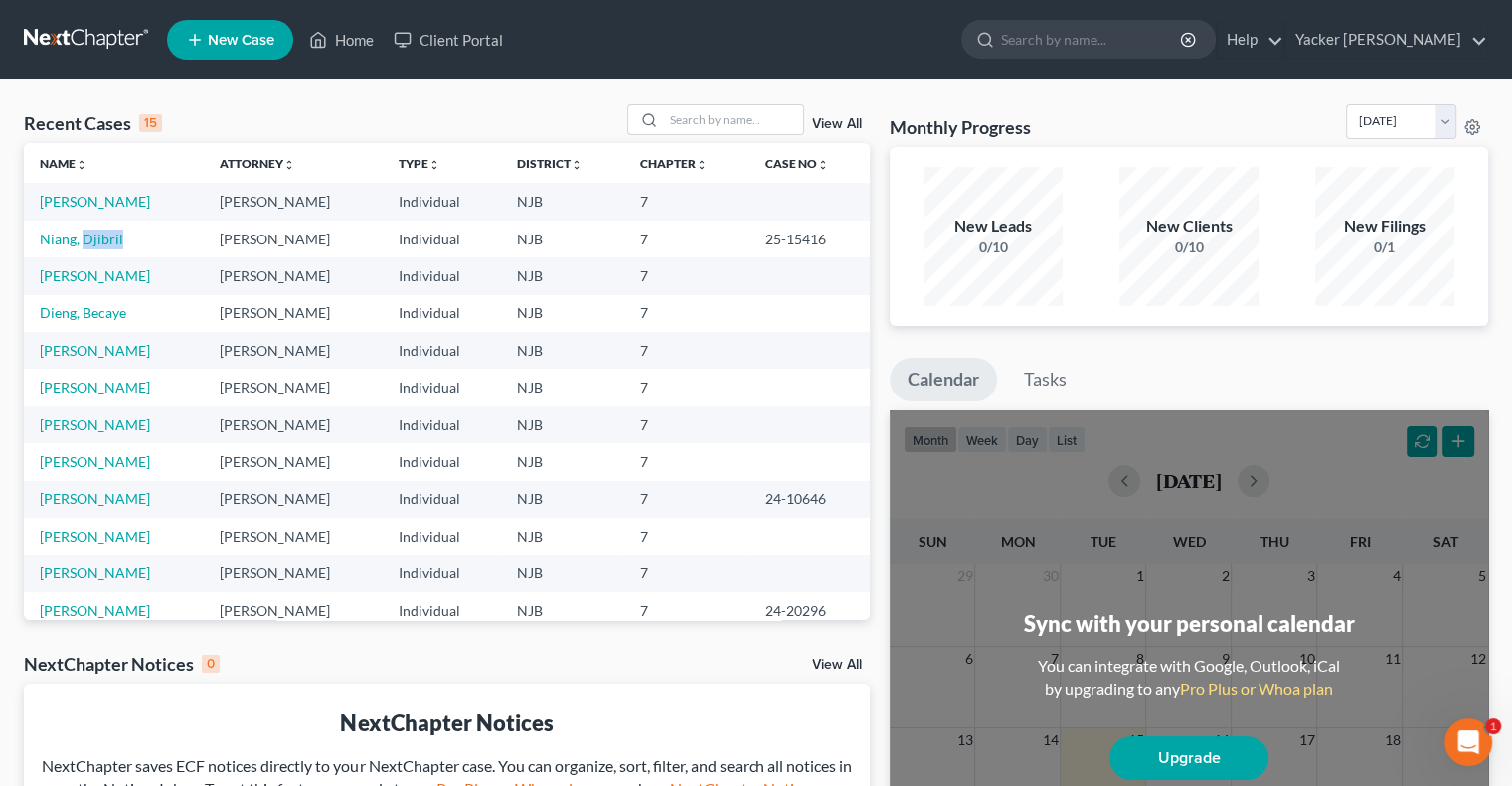 click on "Niang, Djibril" at bounding box center [113, 238] 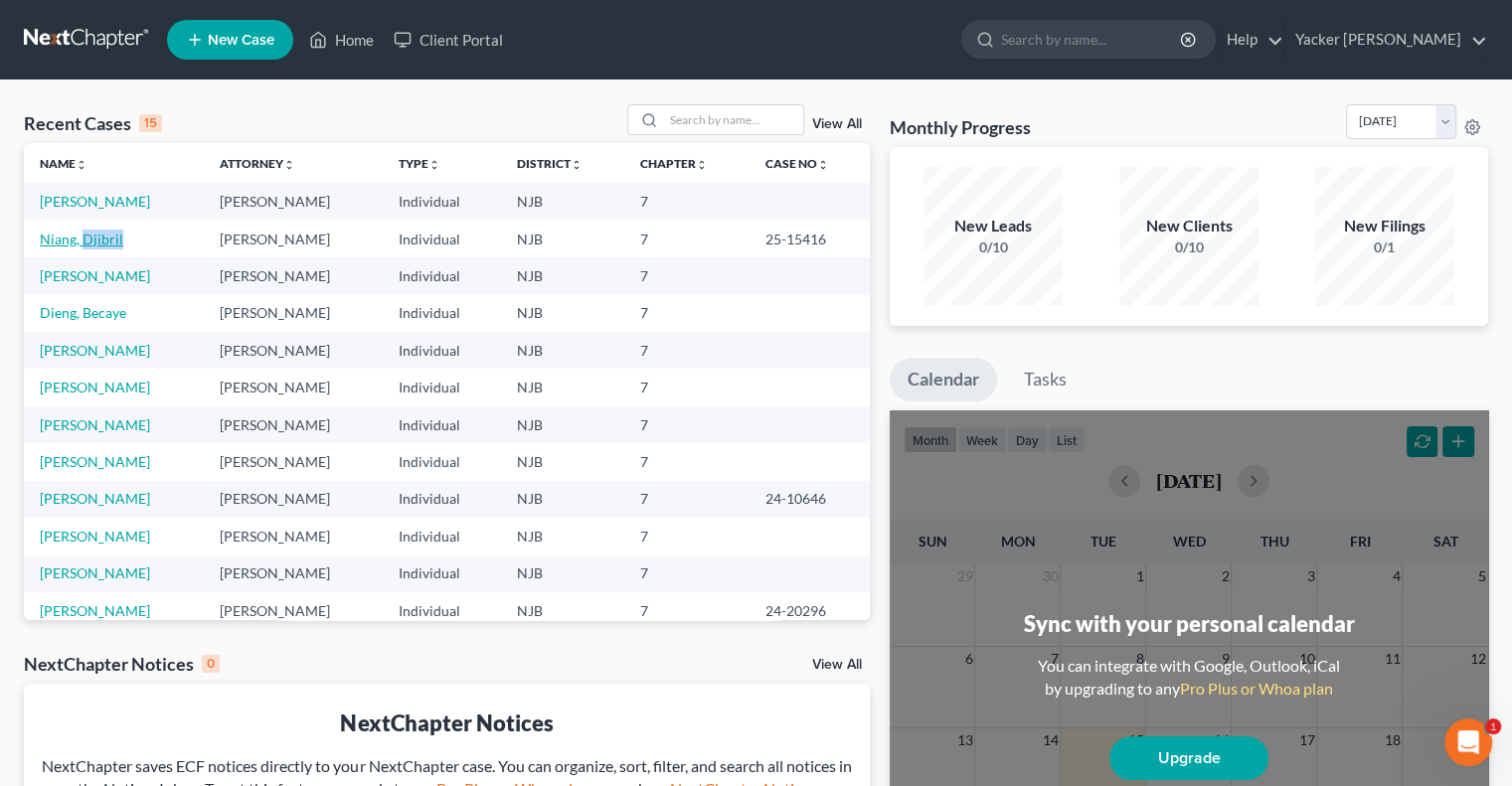 click on "Niang, Djibril" at bounding box center [82, 238] 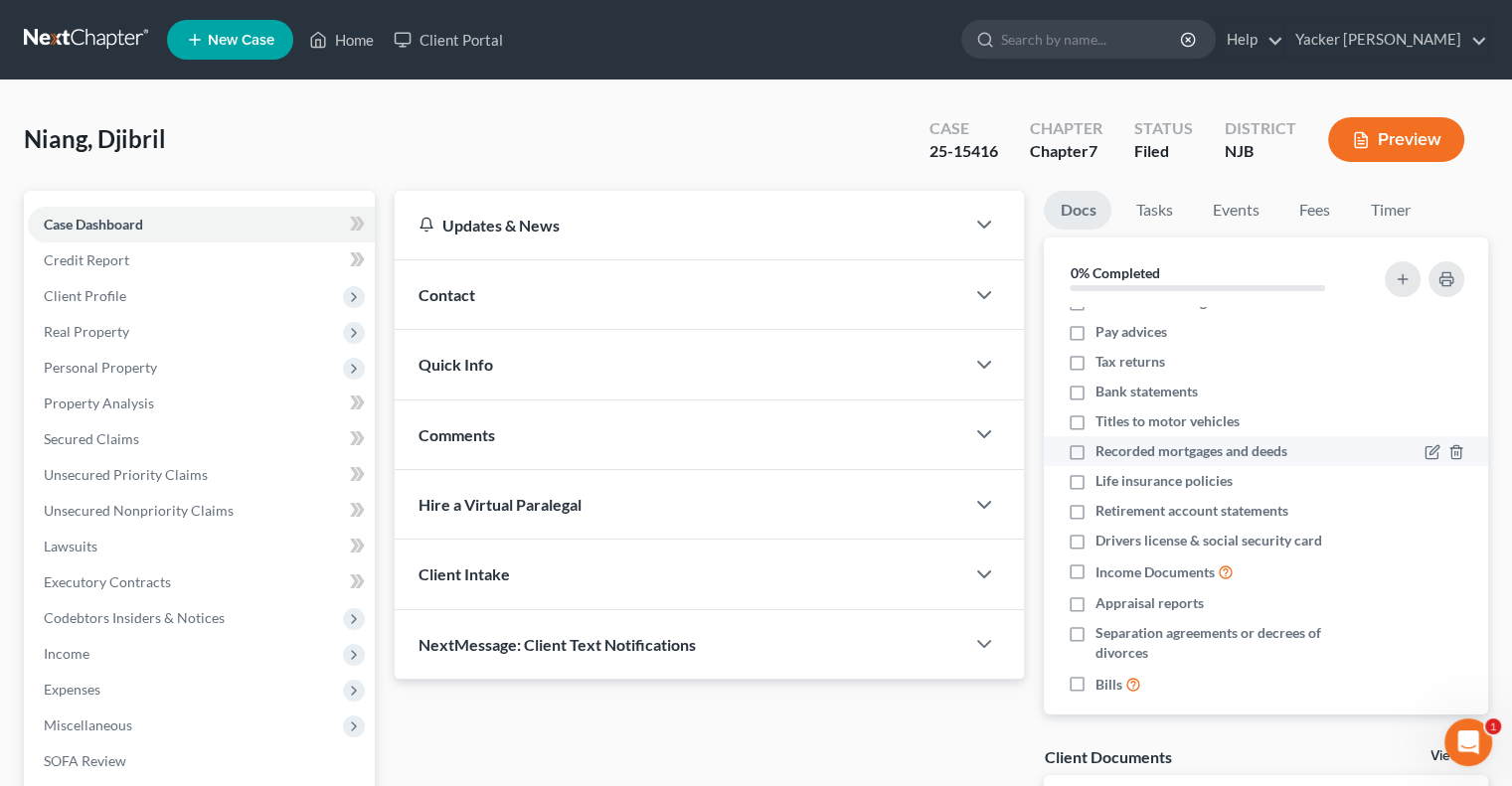 scroll, scrollTop: 38, scrollLeft: 0, axis: vertical 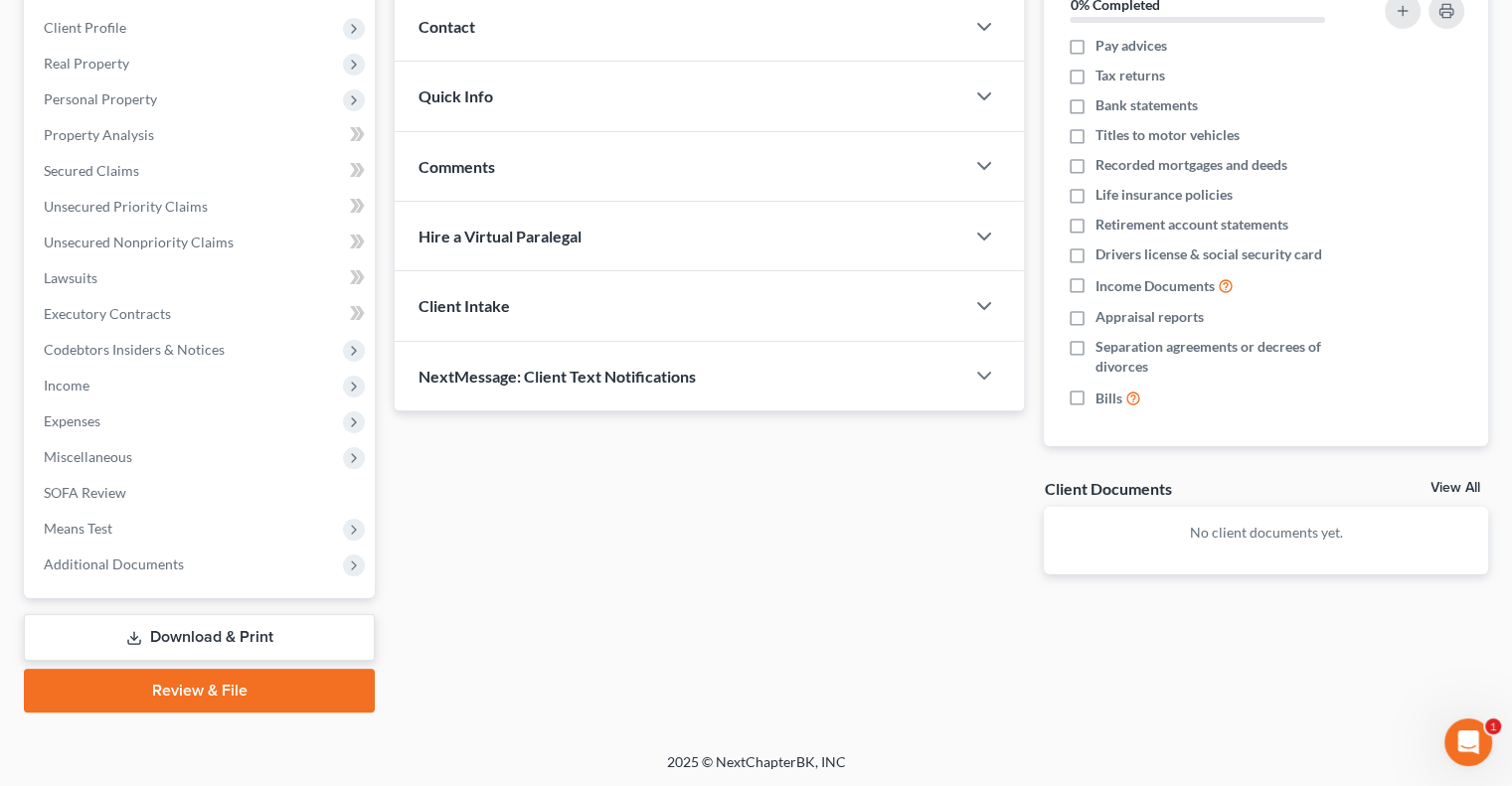 click on "Download & Print" at bounding box center (199, 637) 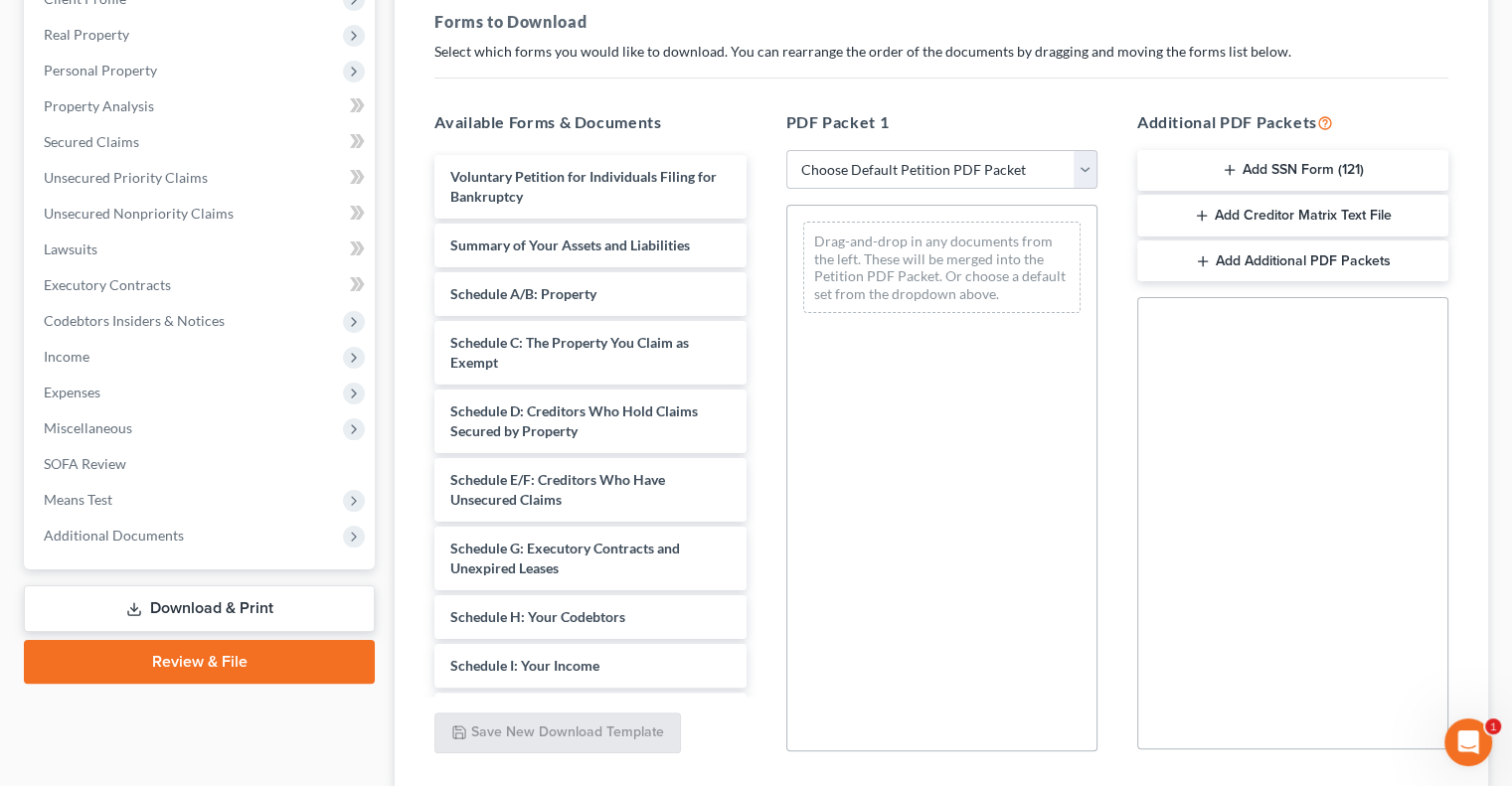 scroll, scrollTop: 298, scrollLeft: 0, axis: vertical 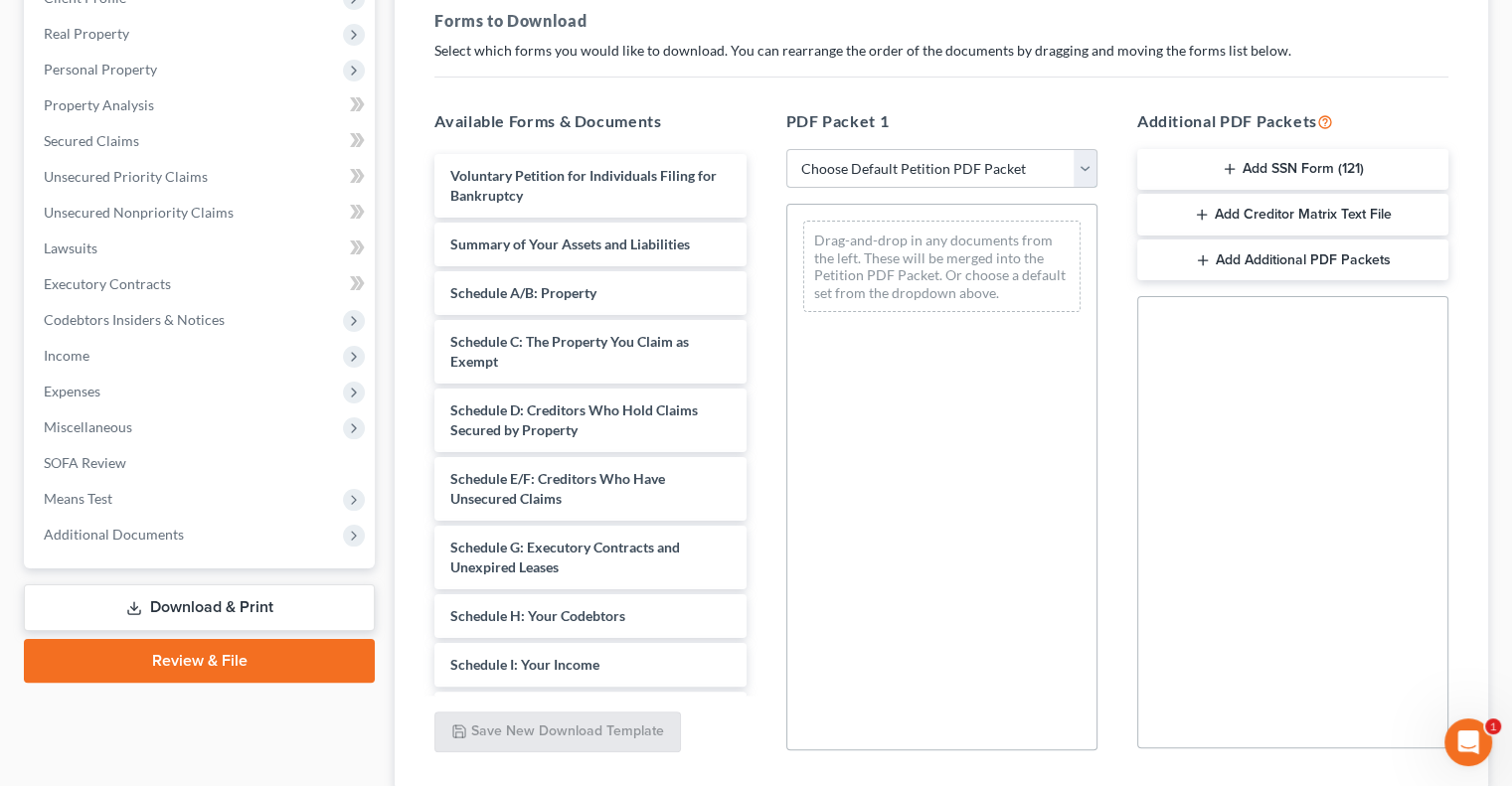 click on "Choose Default Petition PDF Packet Complete Bankruptcy Petition (all forms and schedules) Emergency Filing Forms (Petition and Creditor List Only) Amended Forms Signature Pages Only" at bounding box center (941, 169) 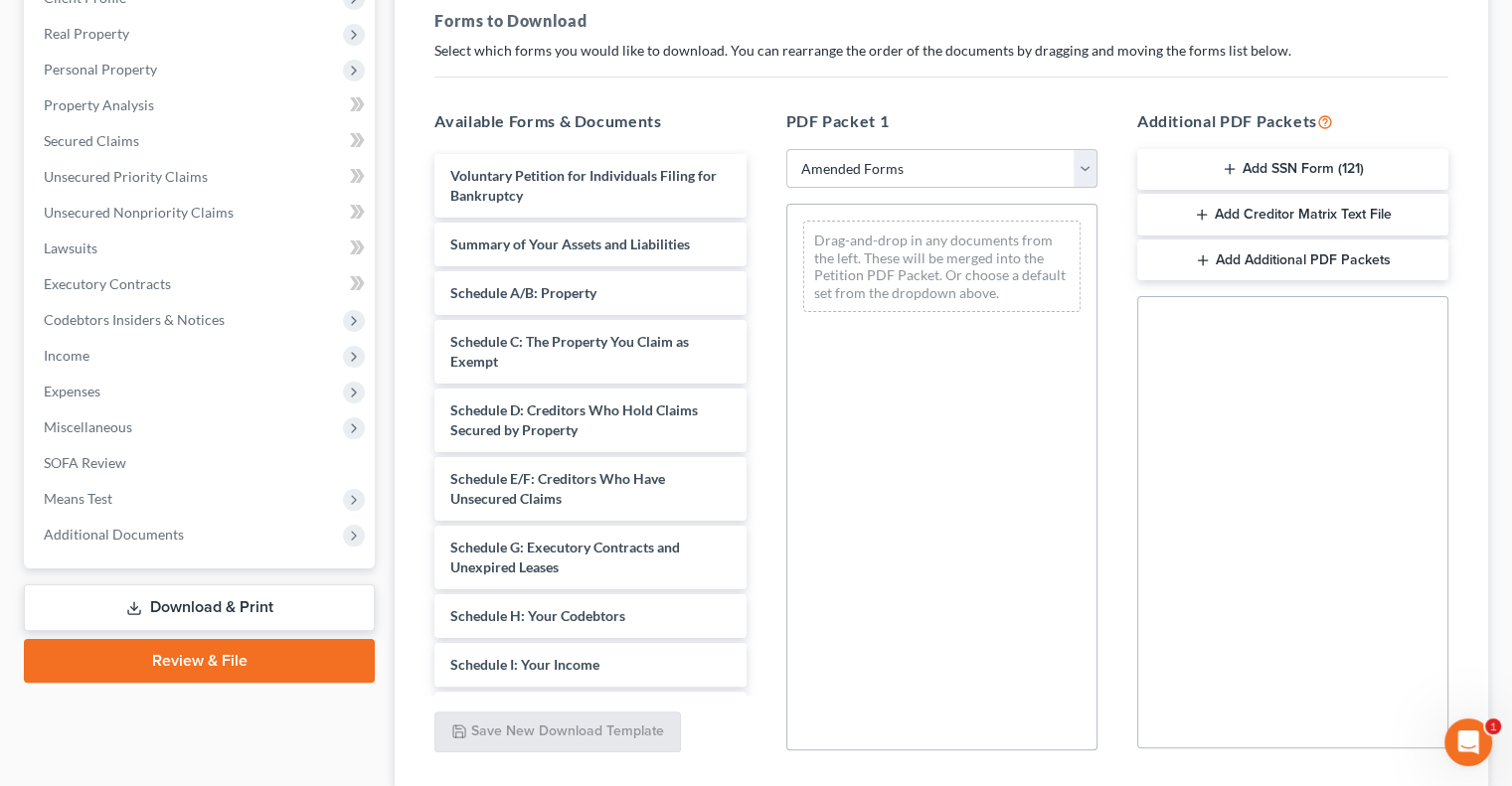 click on "Choose Default Petition PDF Packet Complete Bankruptcy Petition (all forms and schedules) Emergency Filing Forms (Petition and Creditor List Only) Amended Forms Signature Pages Only" at bounding box center (941, 169) 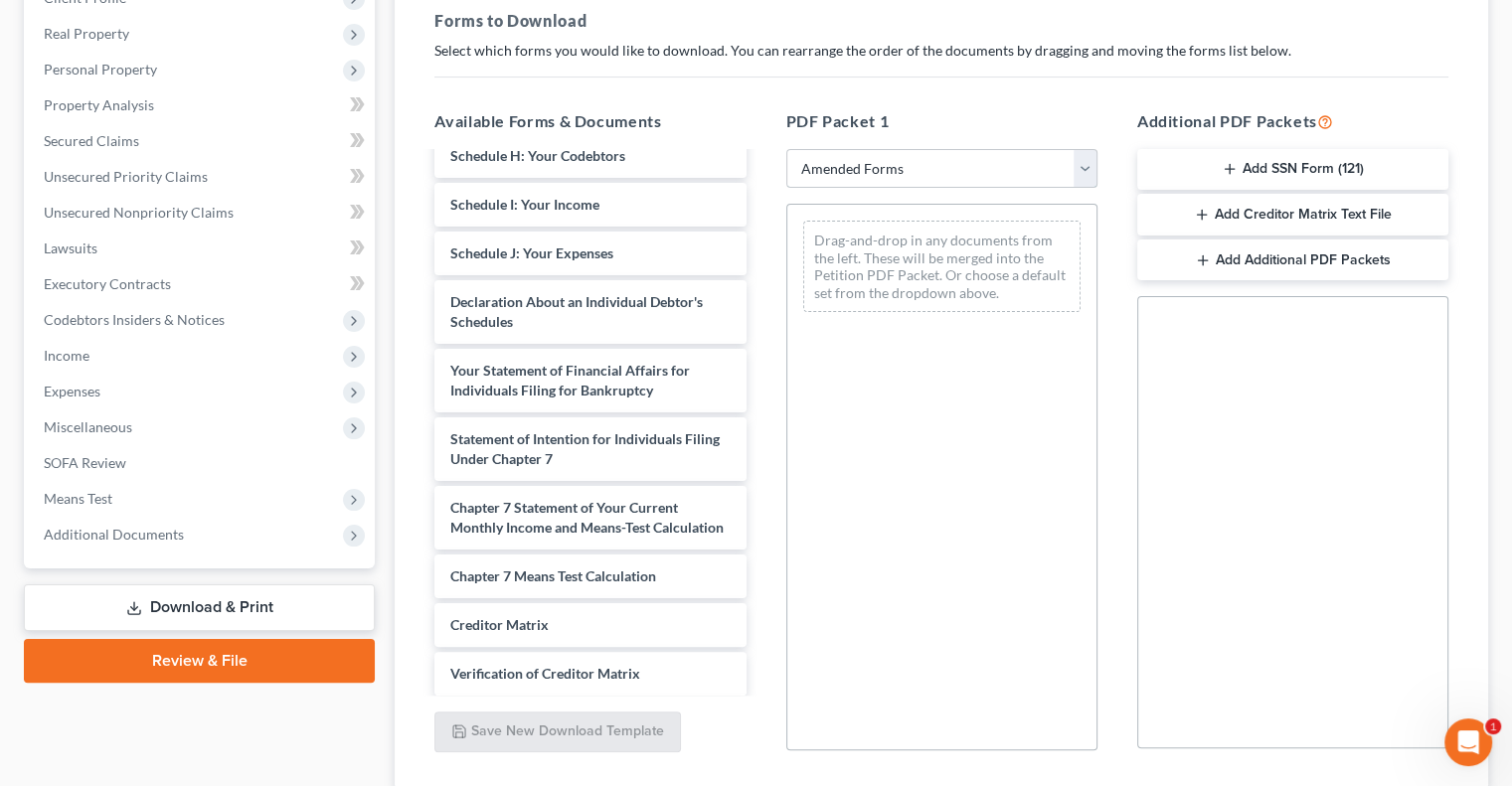scroll, scrollTop: 601, scrollLeft: 0, axis: vertical 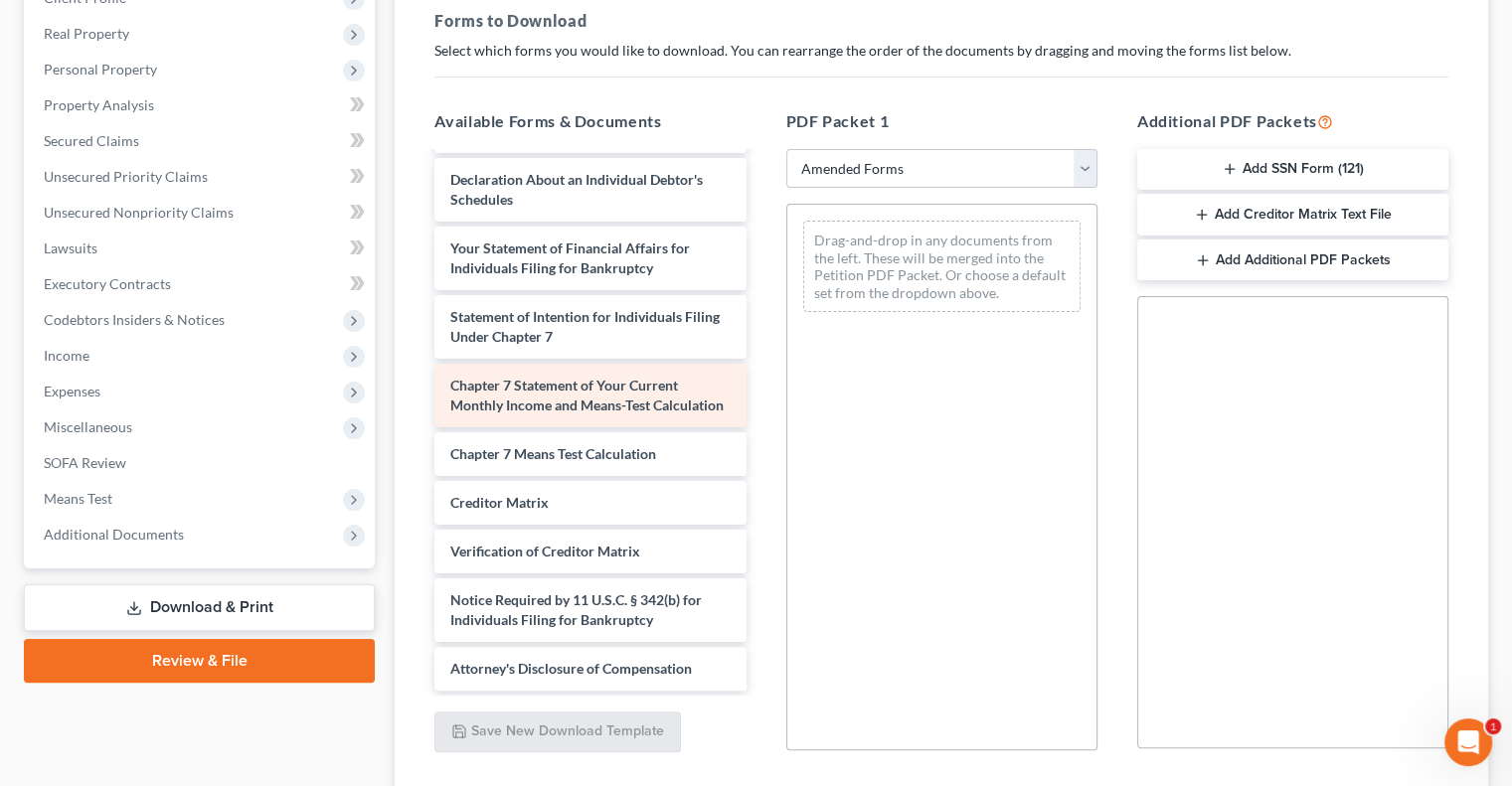 click on "Chapter 7 Statement of Your Current Monthly Income and Means-Test Calculation" at bounding box center [587, 394] 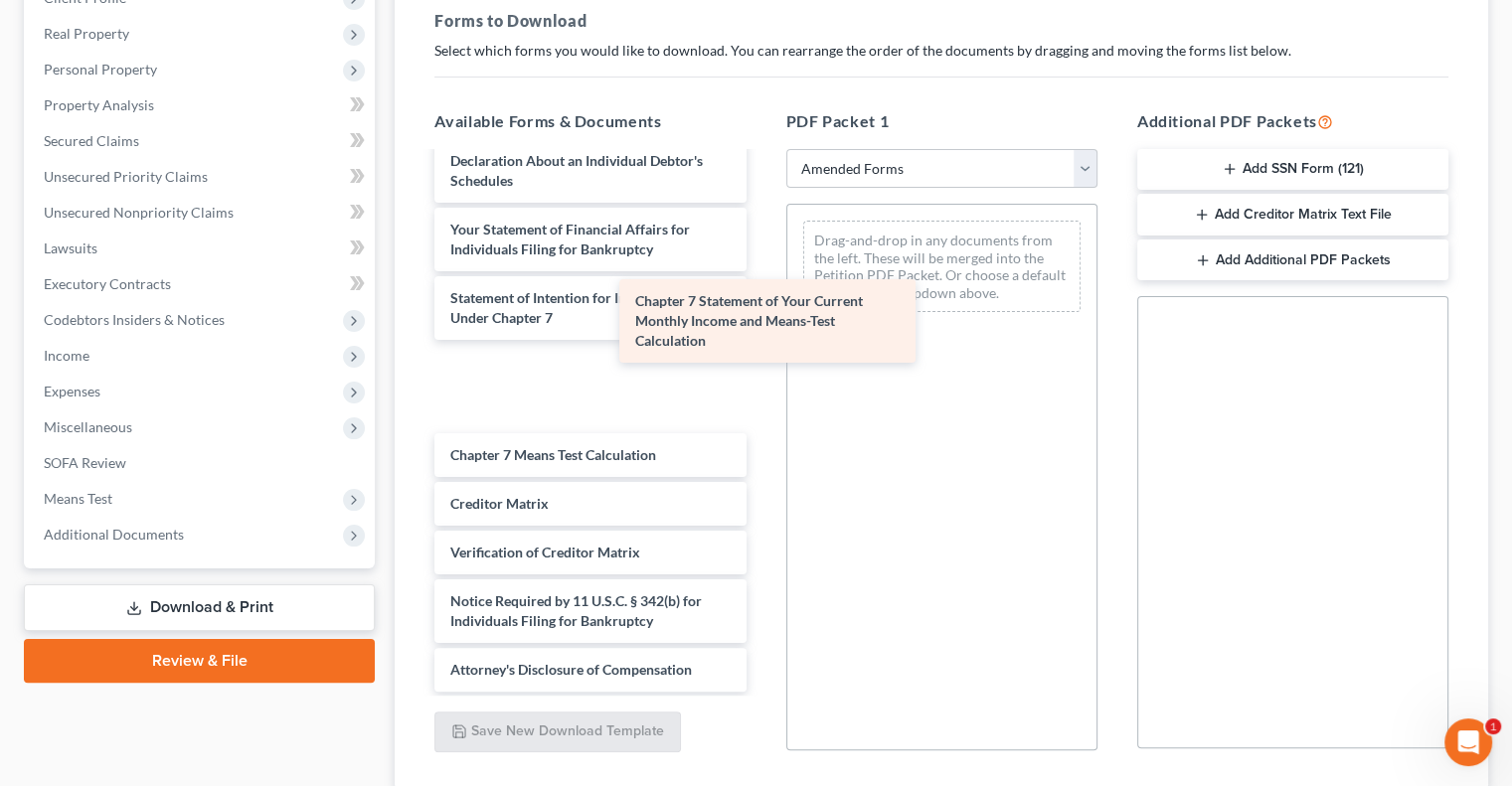 scroll, scrollTop: 513, scrollLeft: 0, axis: vertical 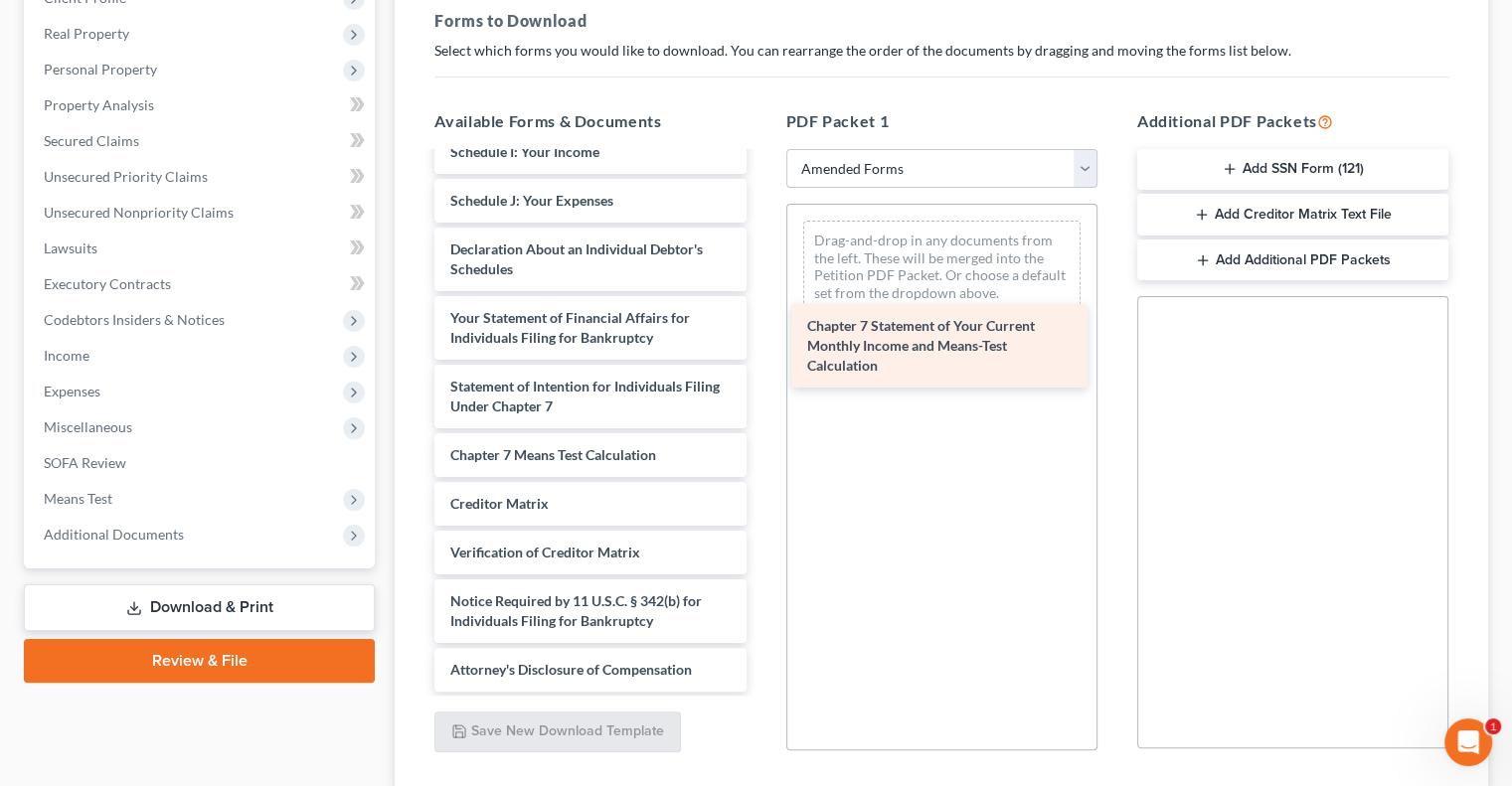 drag, startPoint x: 575, startPoint y: 381, endPoint x: 938, endPoint y: 349, distance: 364.40774 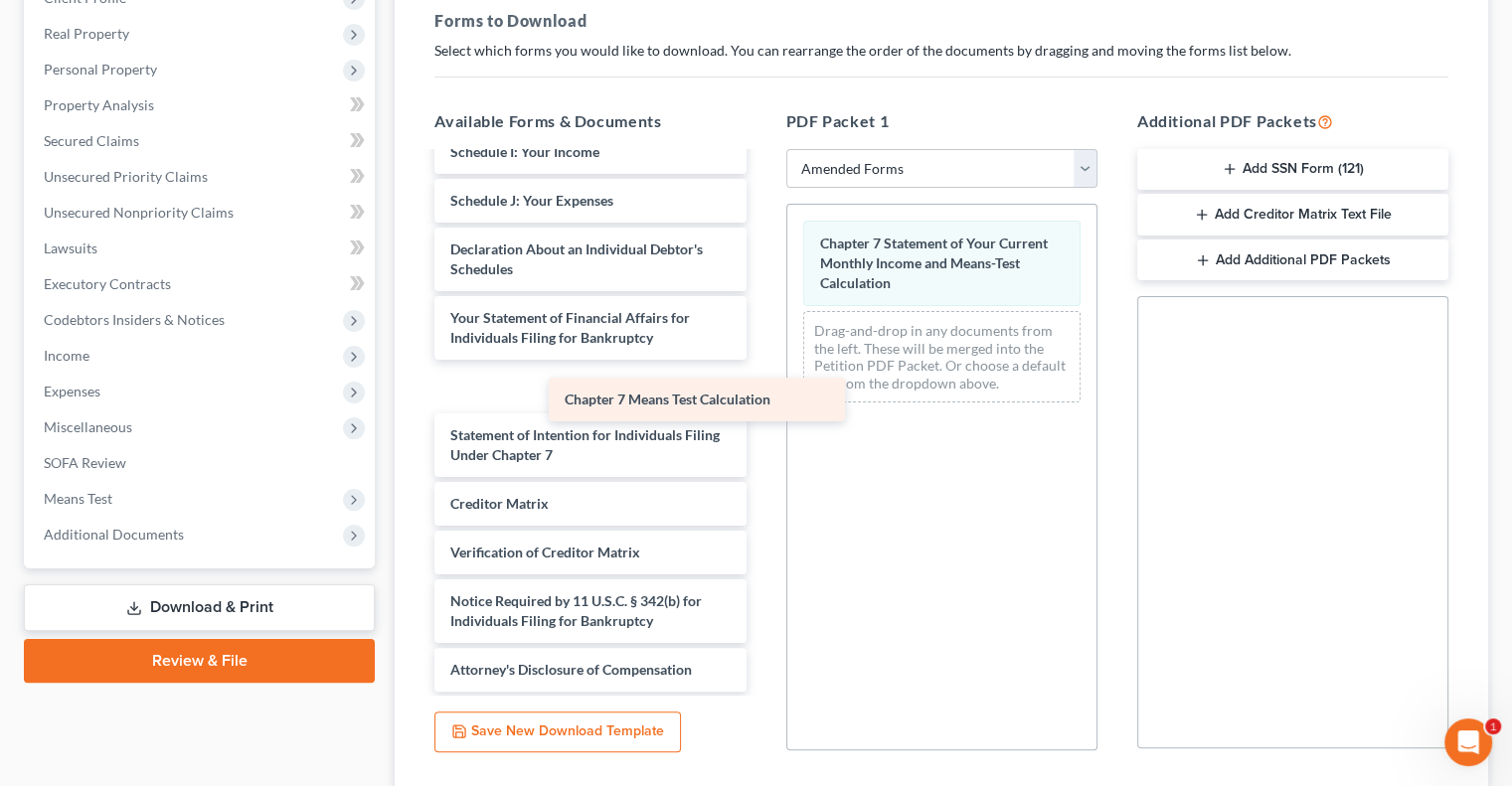 scroll, scrollTop: 465, scrollLeft: 0, axis: vertical 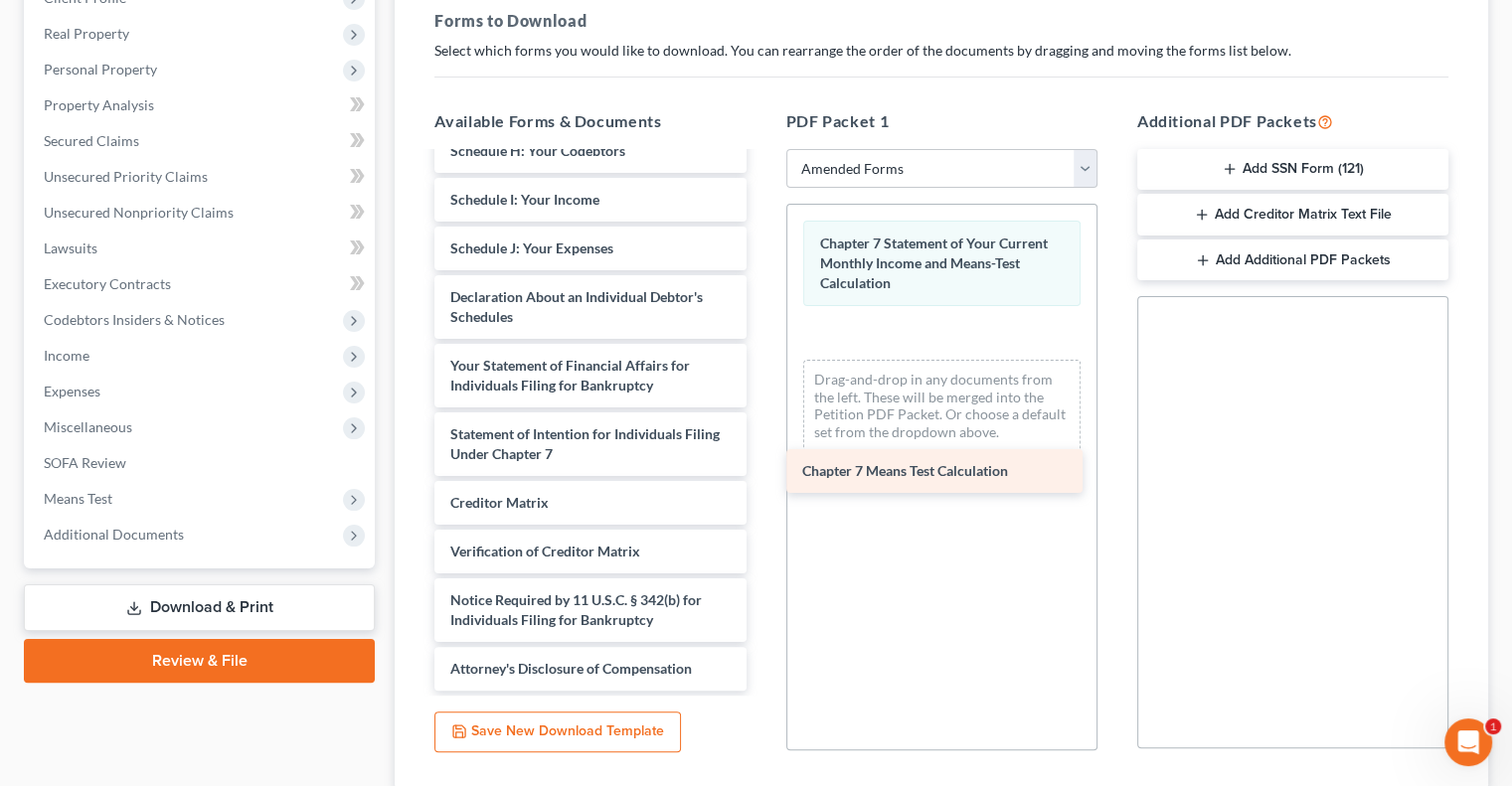 drag, startPoint x: 594, startPoint y: 450, endPoint x: 946, endPoint y: 468, distance: 352.45993 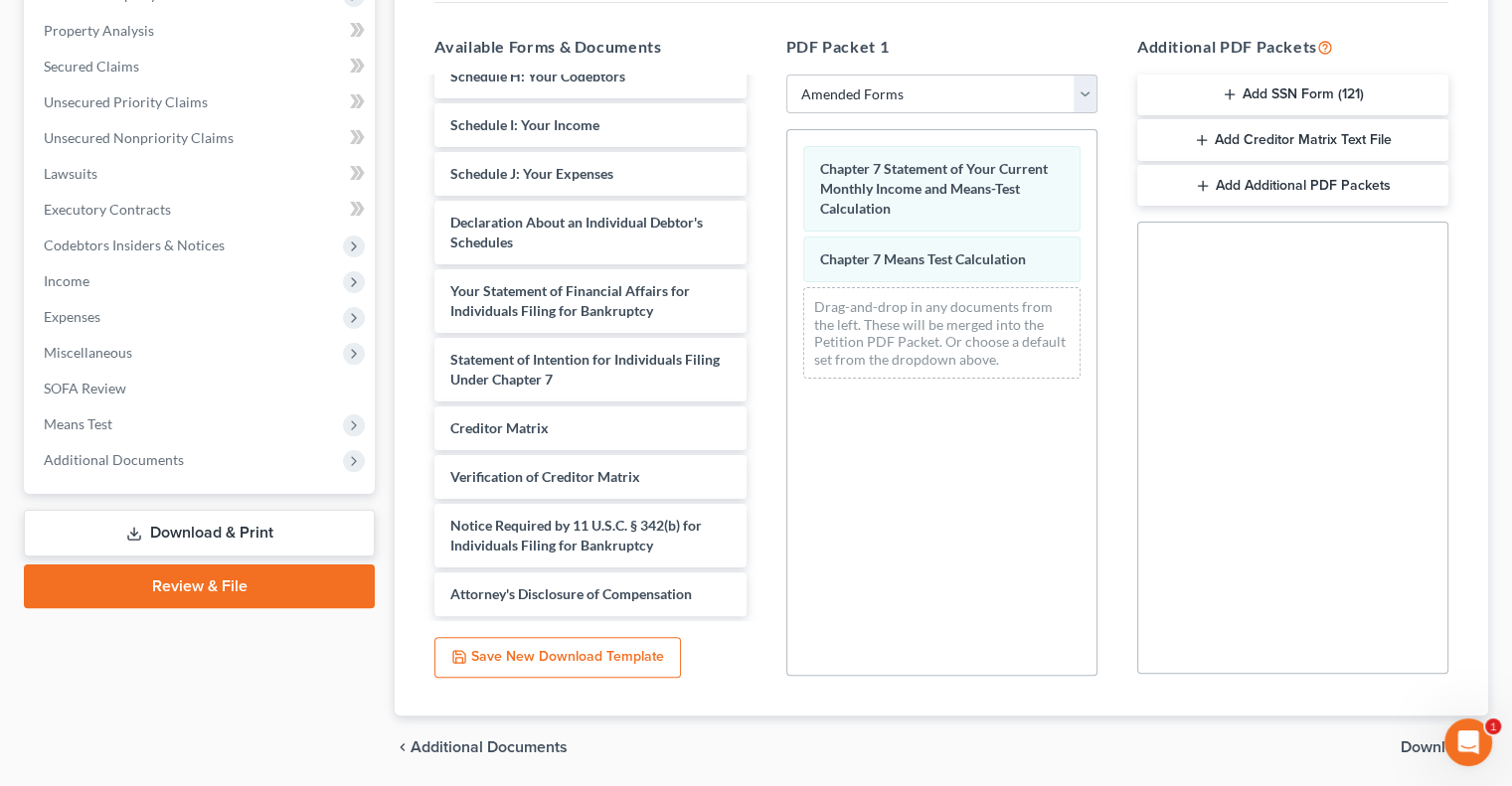 scroll, scrollTop: 439, scrollLeft: 0, axis: vertical 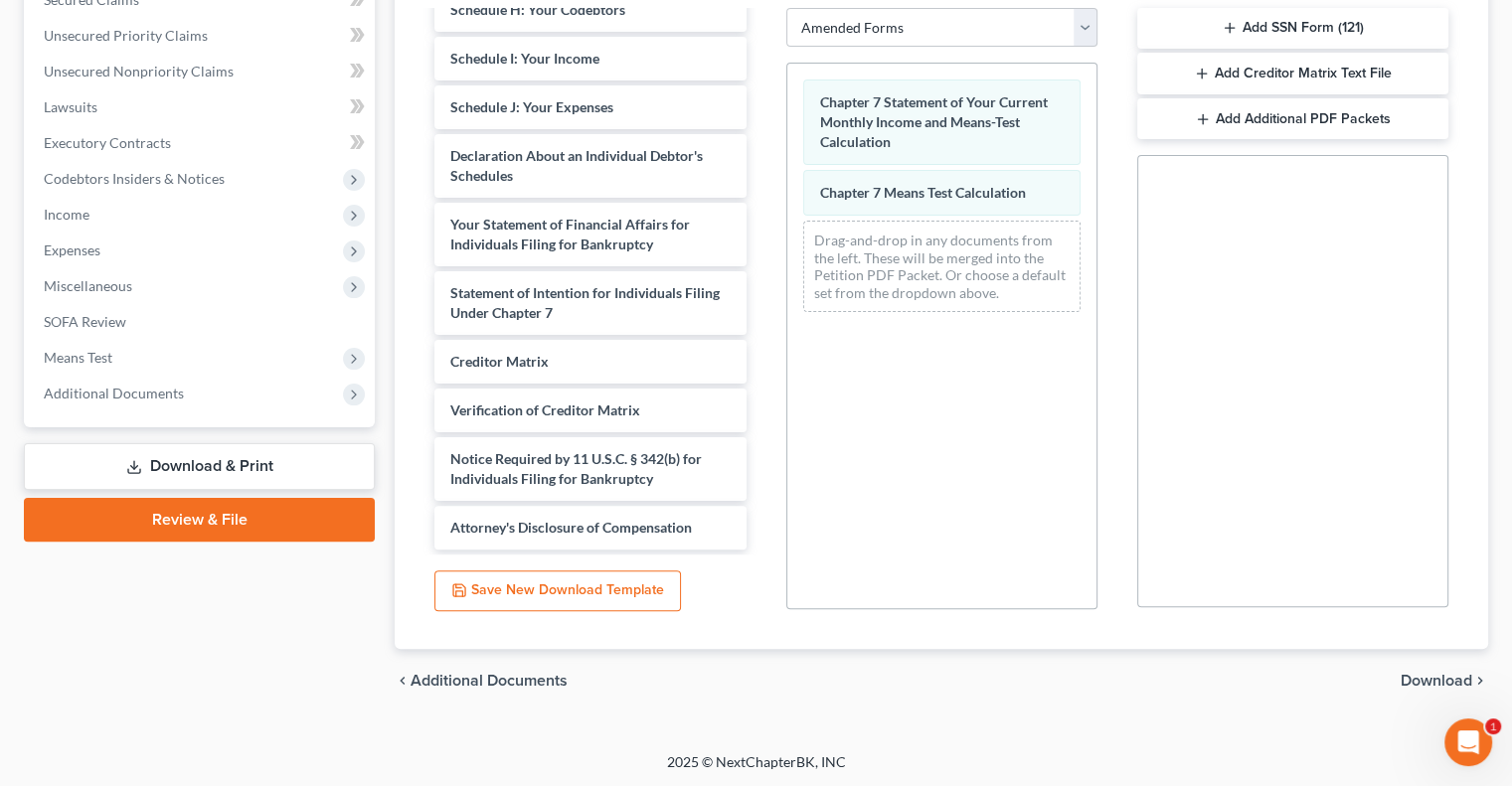 click on "Download" at bounding box center (1436, 681) 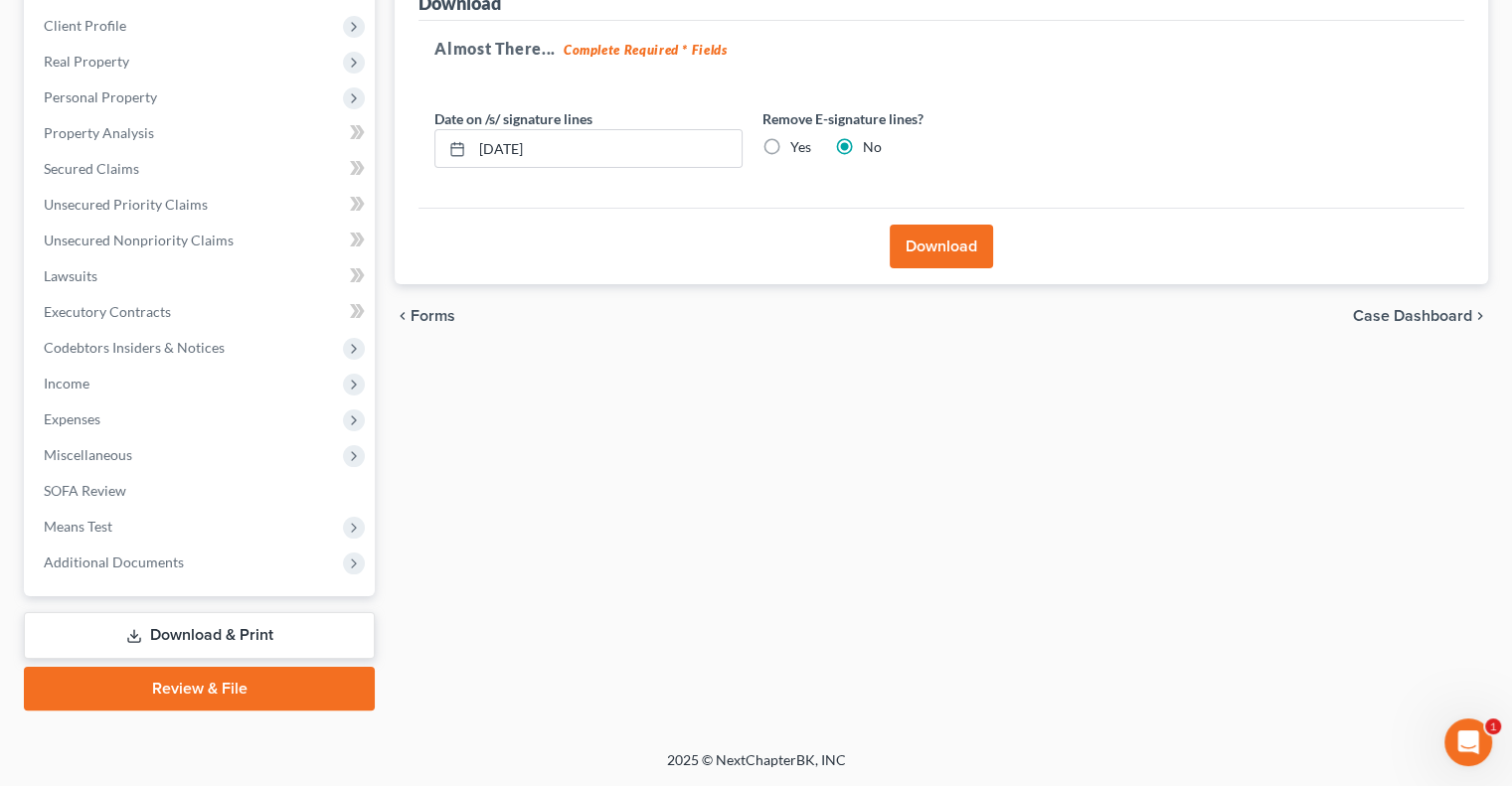 scroll, scrollTop: 268, scrollLeft: 0, axis: vertical 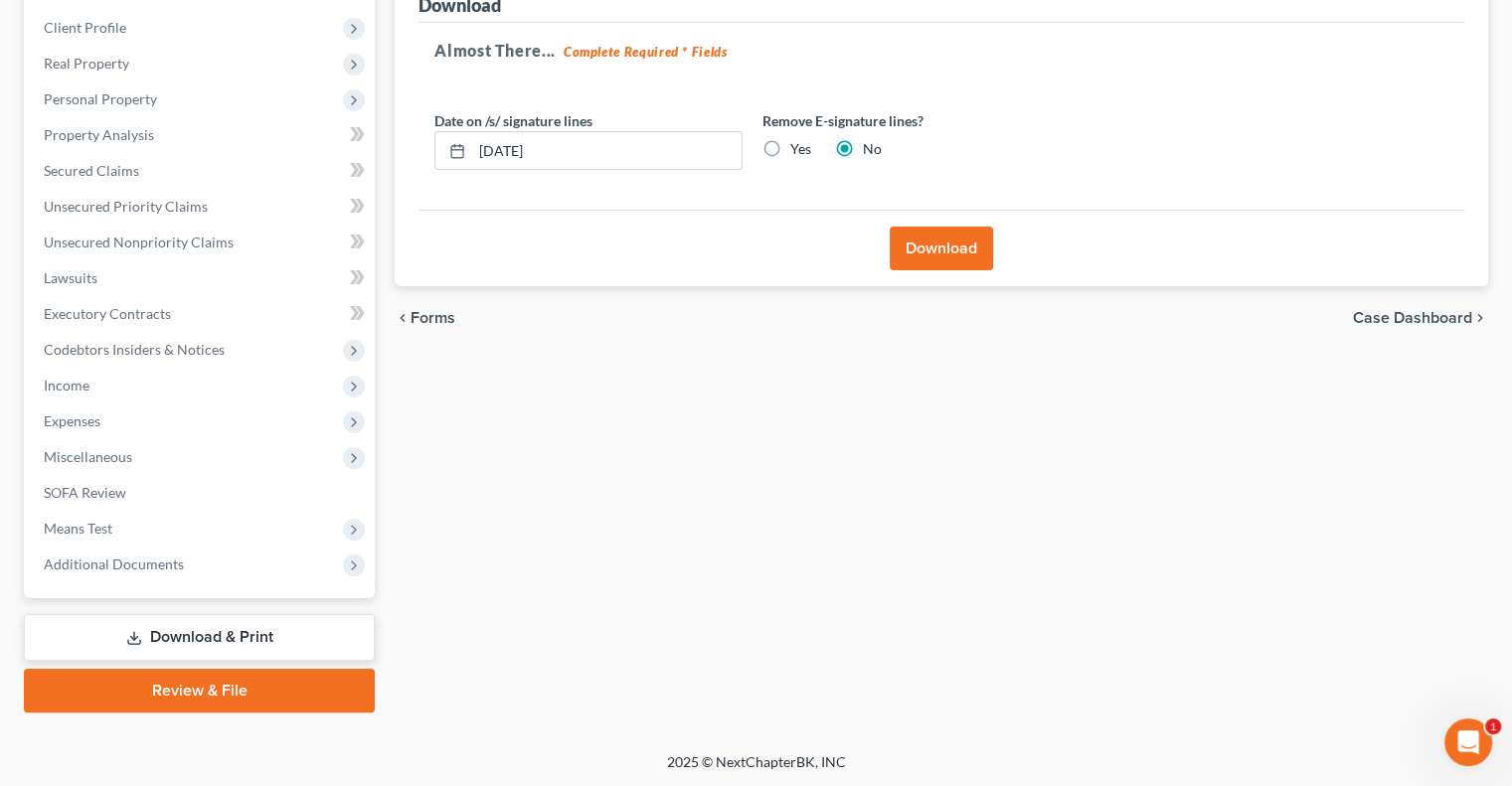 click on "Download" at bounding box center (941, 248) 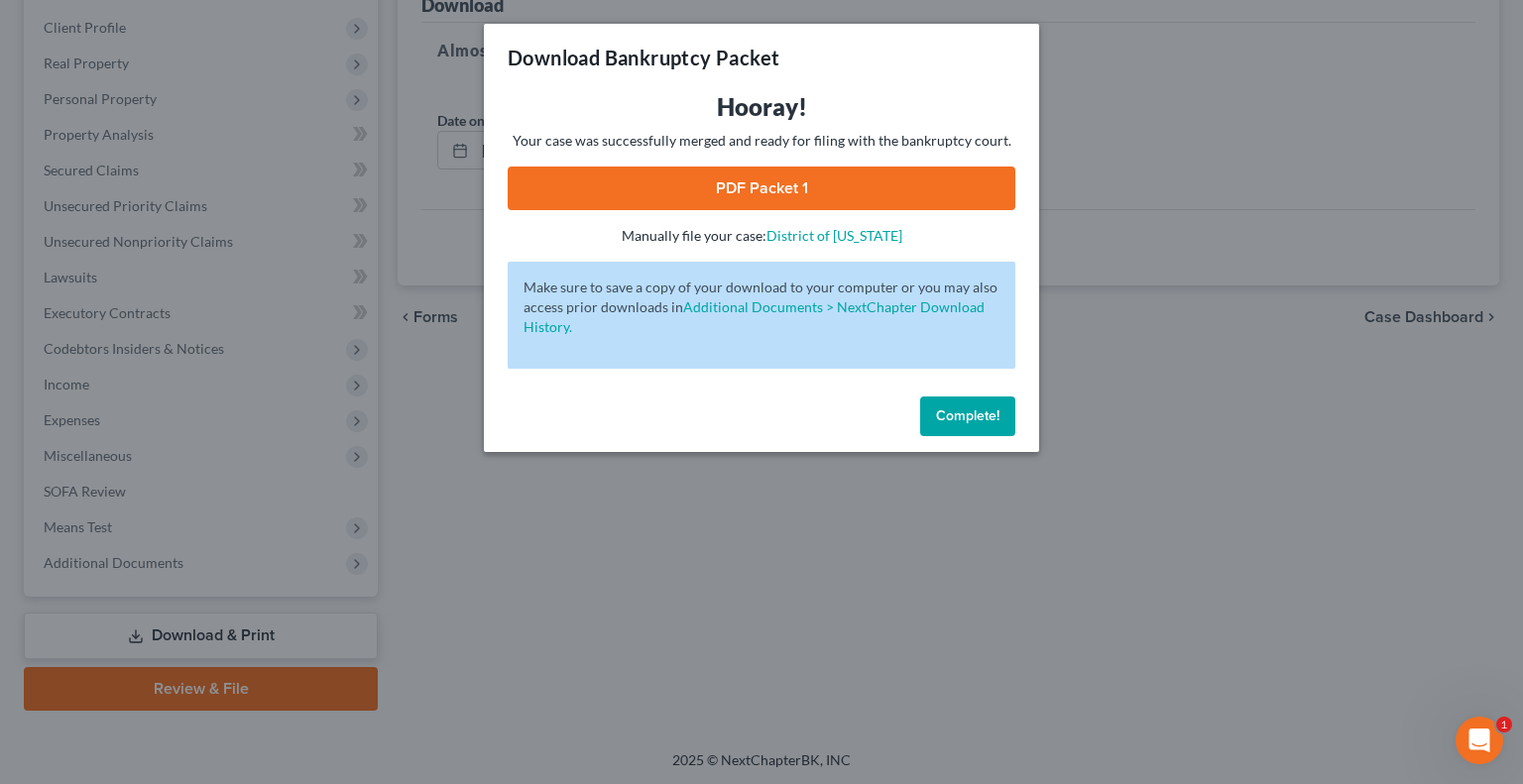 click on "PDF Packet 1" at bounding box center (762, 188) 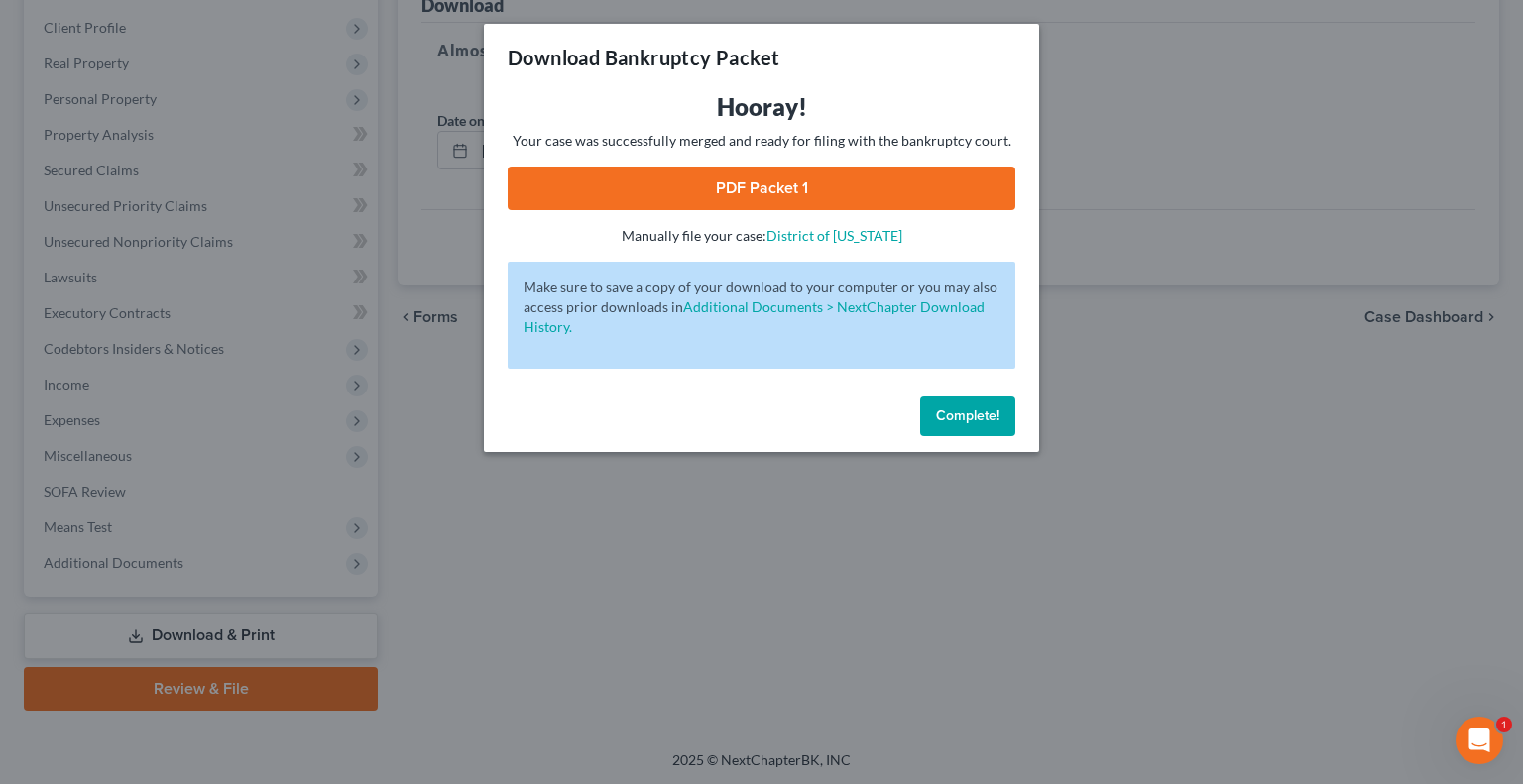 click on "Complete!" at bounding box center [968, 415] 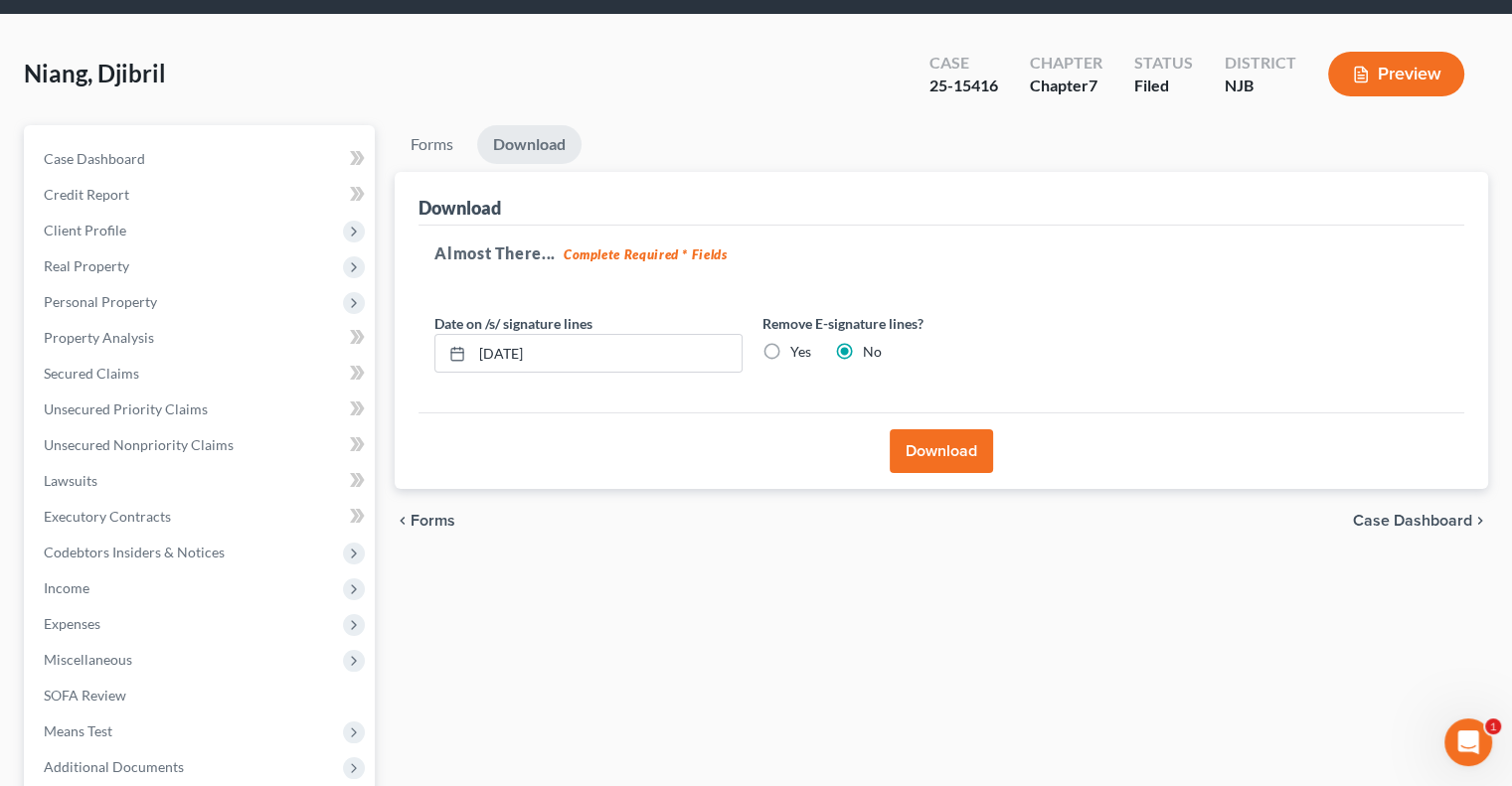 scroll, scrollTop: 0, scrollLeft: 0, axis: both 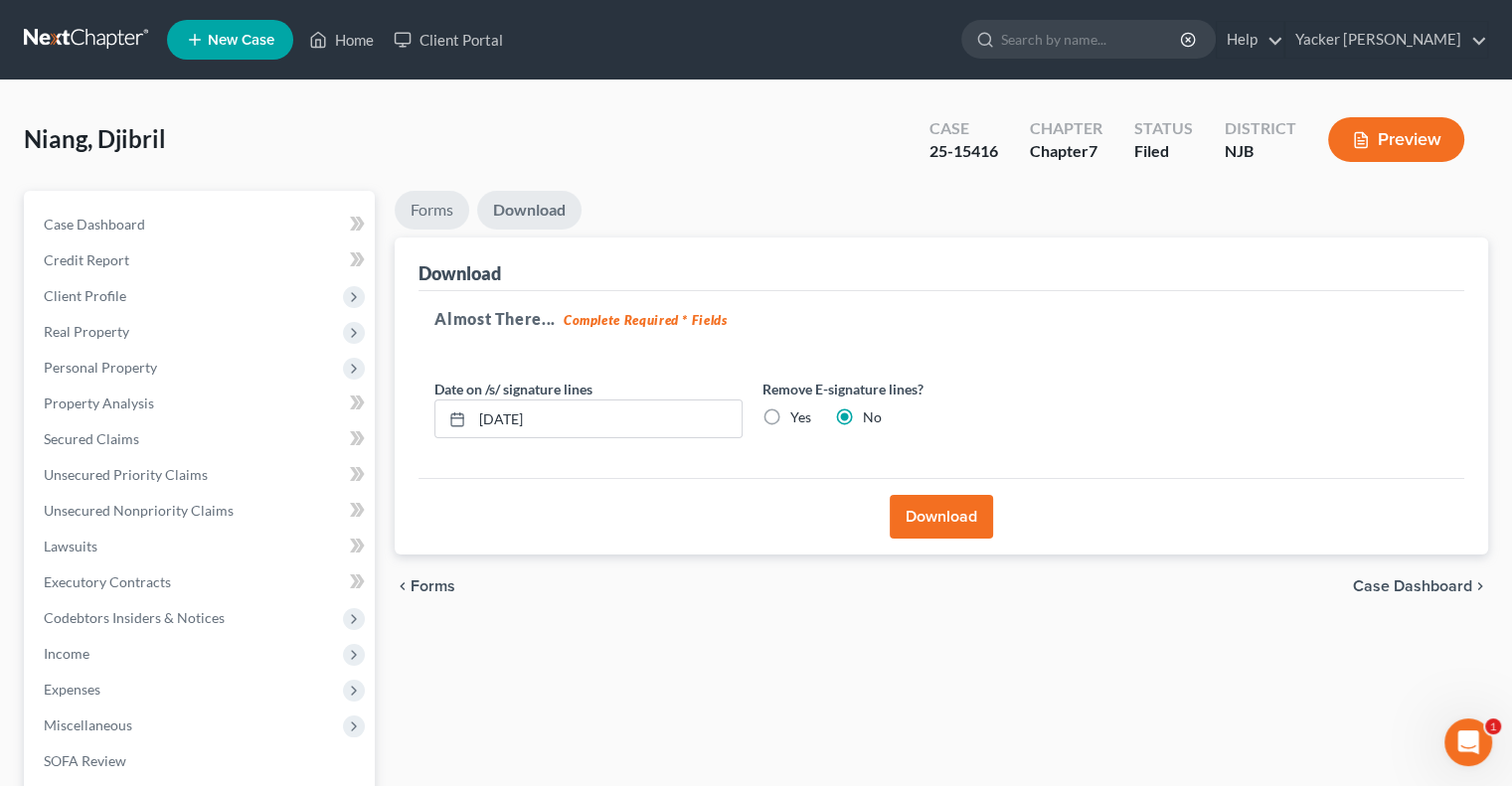 click on "Forms" at bounding box center (431, 210) 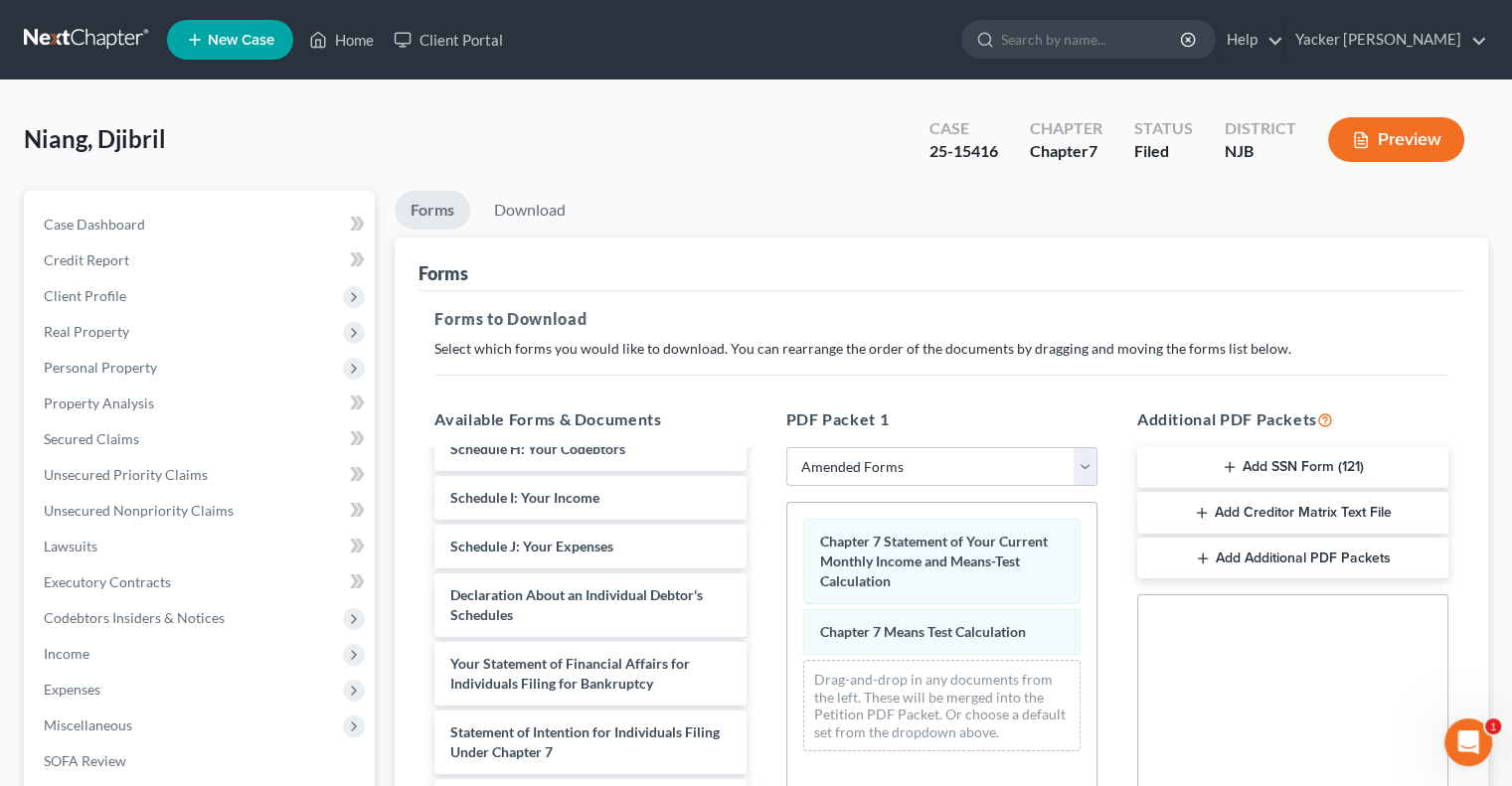 scroll, scrollTop: 99, scrollLeft: 0, axis: vertical 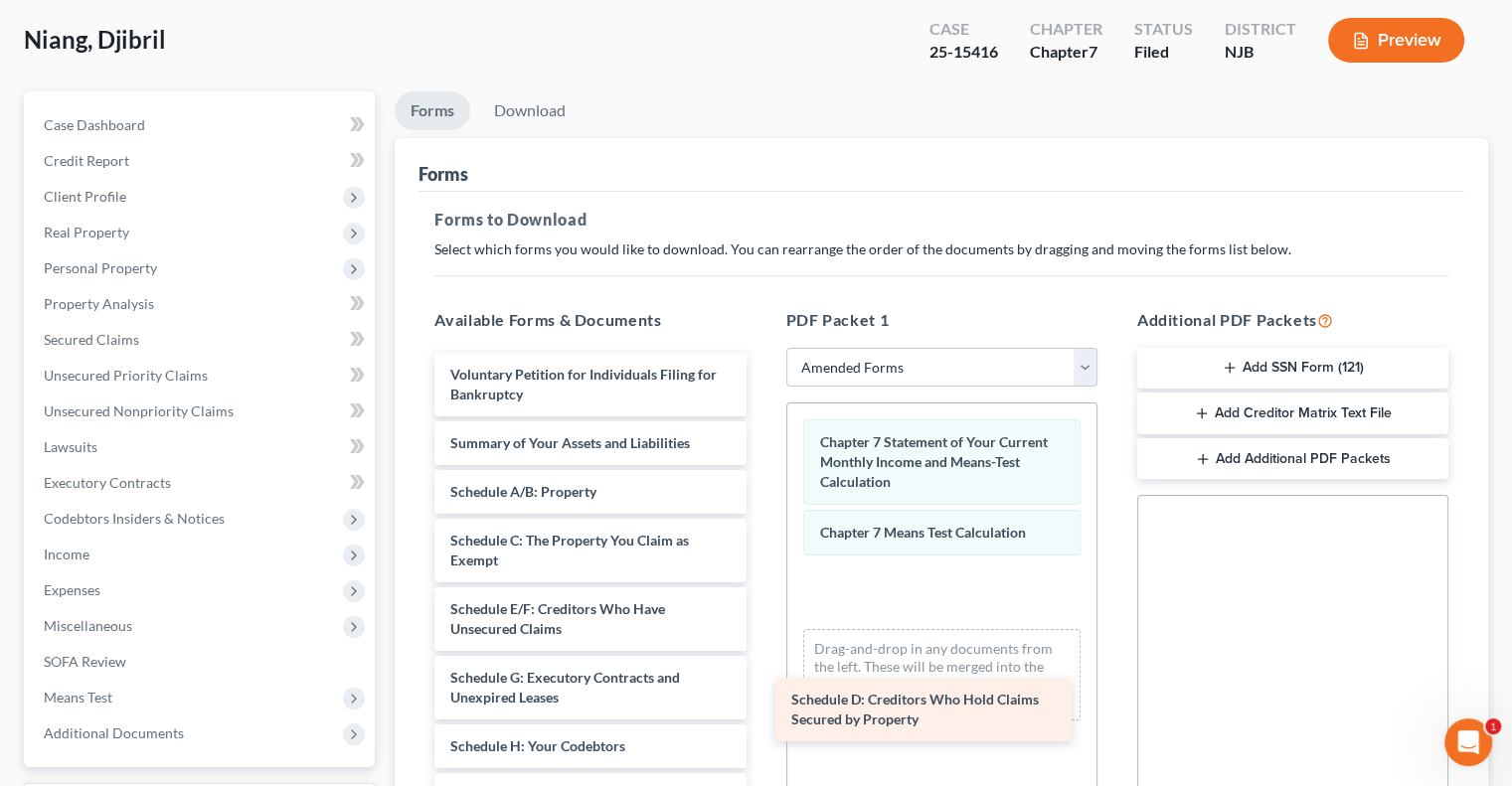 drag, startPoint x: 527, startPoint y: 613, endPoint x: 868, endPoint y: 706, distance: 353.4544 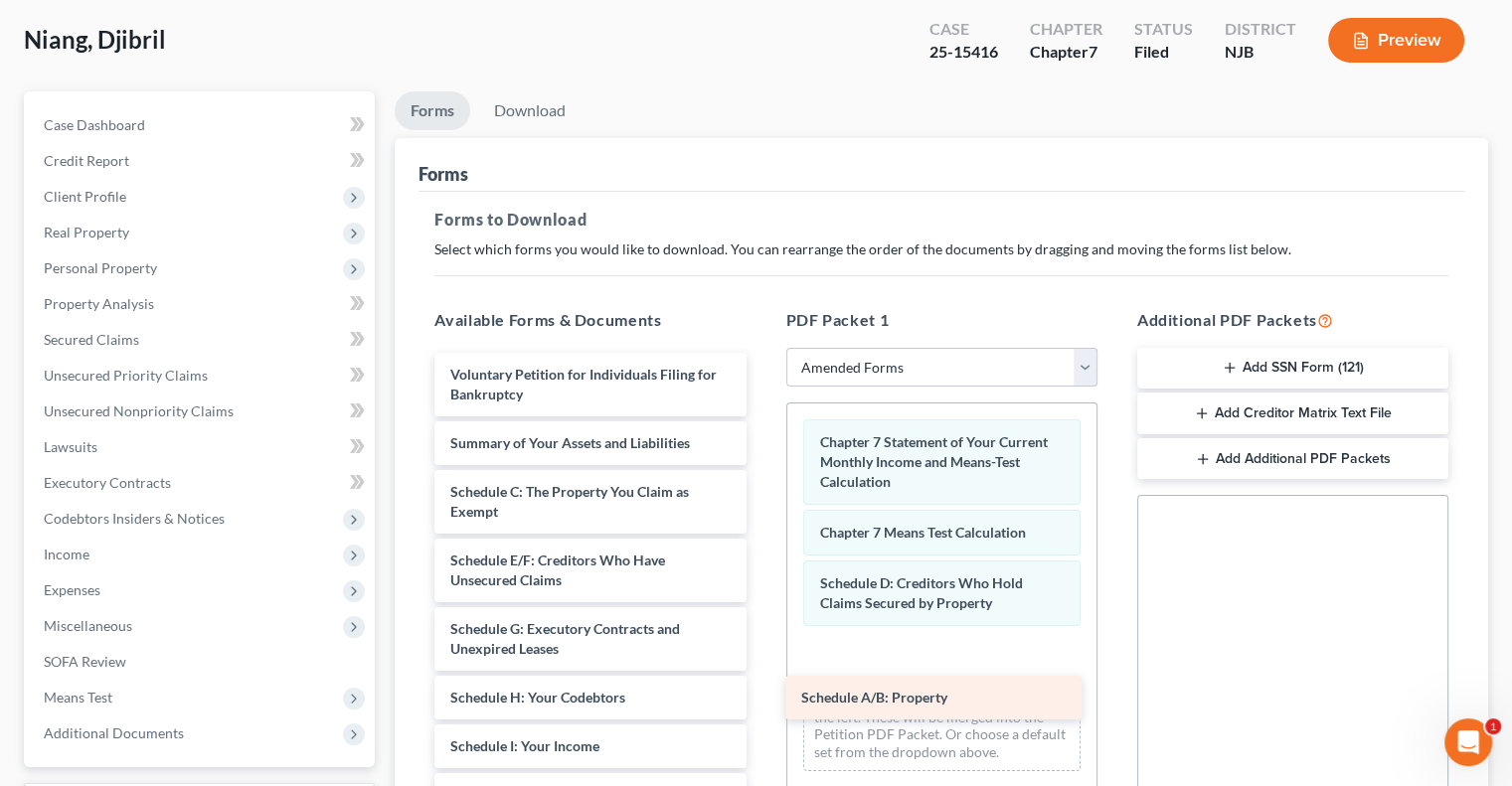 drag, startPoint x: 569, startPoint y: 483, endPoint x: 920, endPoint y: 691, distance: 408.00123 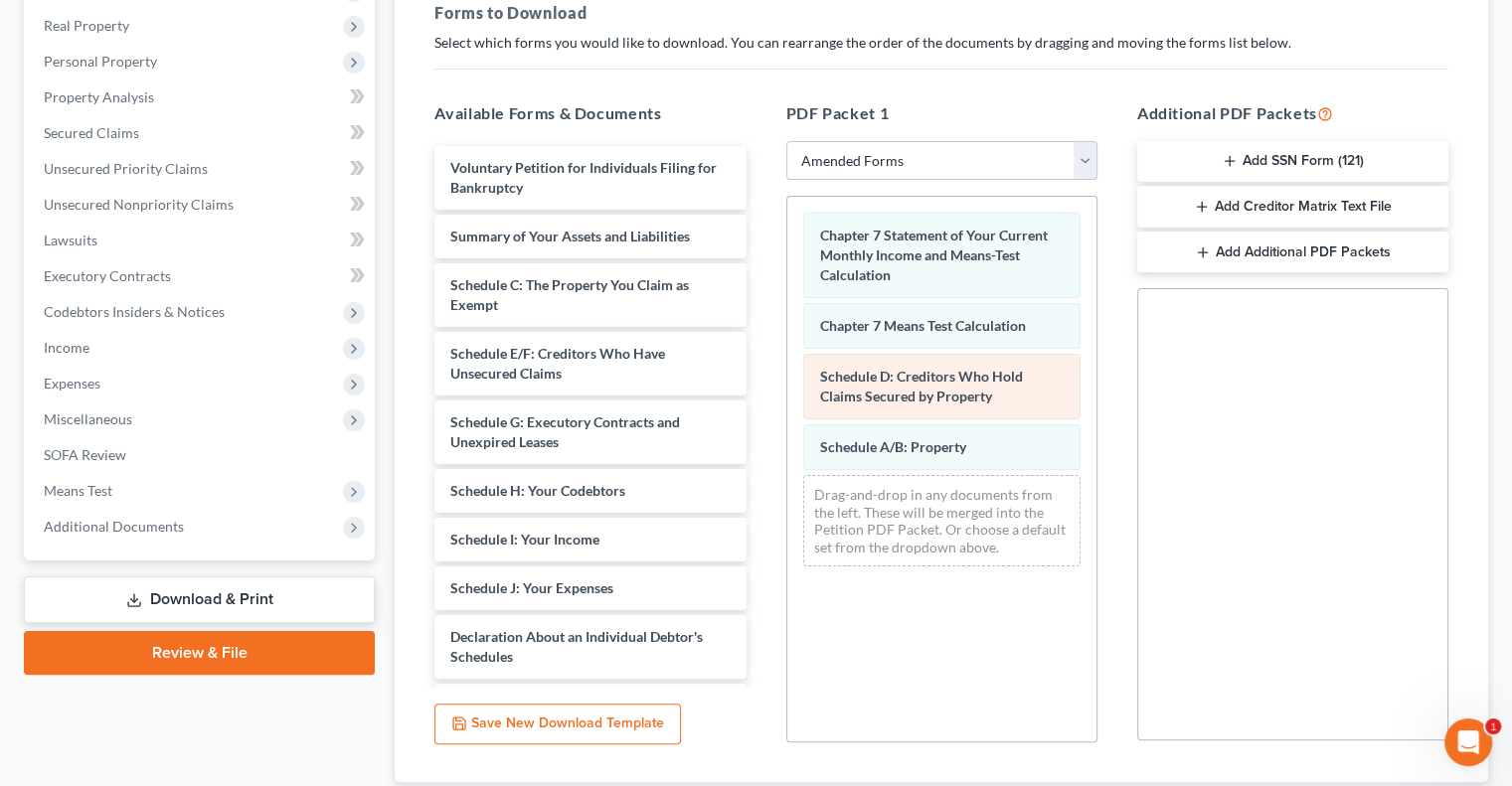 scroll, scrollTop: 397, scrollLeft: 0, axis: vertical 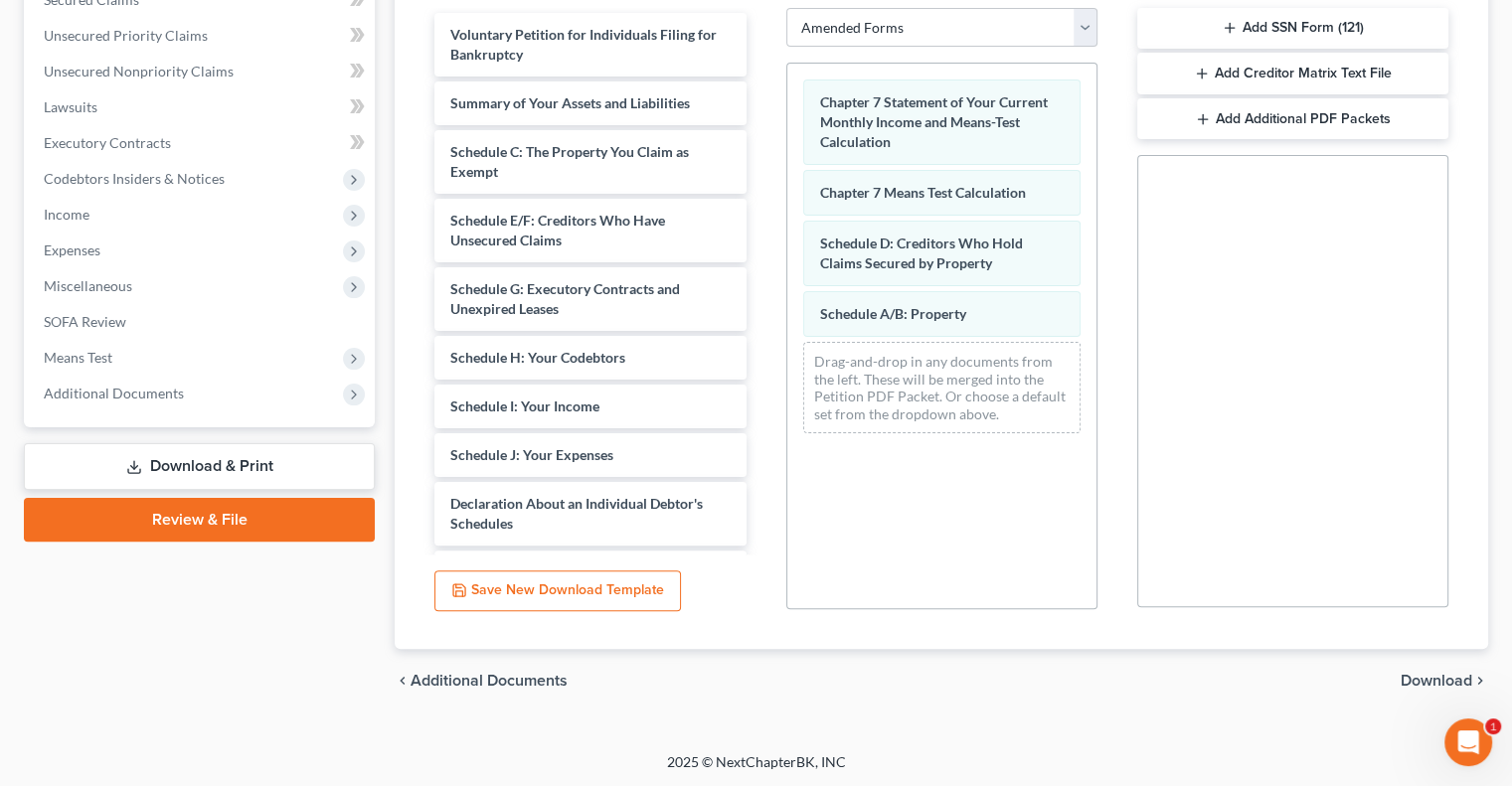 click on "Download" at bounding box center [1436, 681] 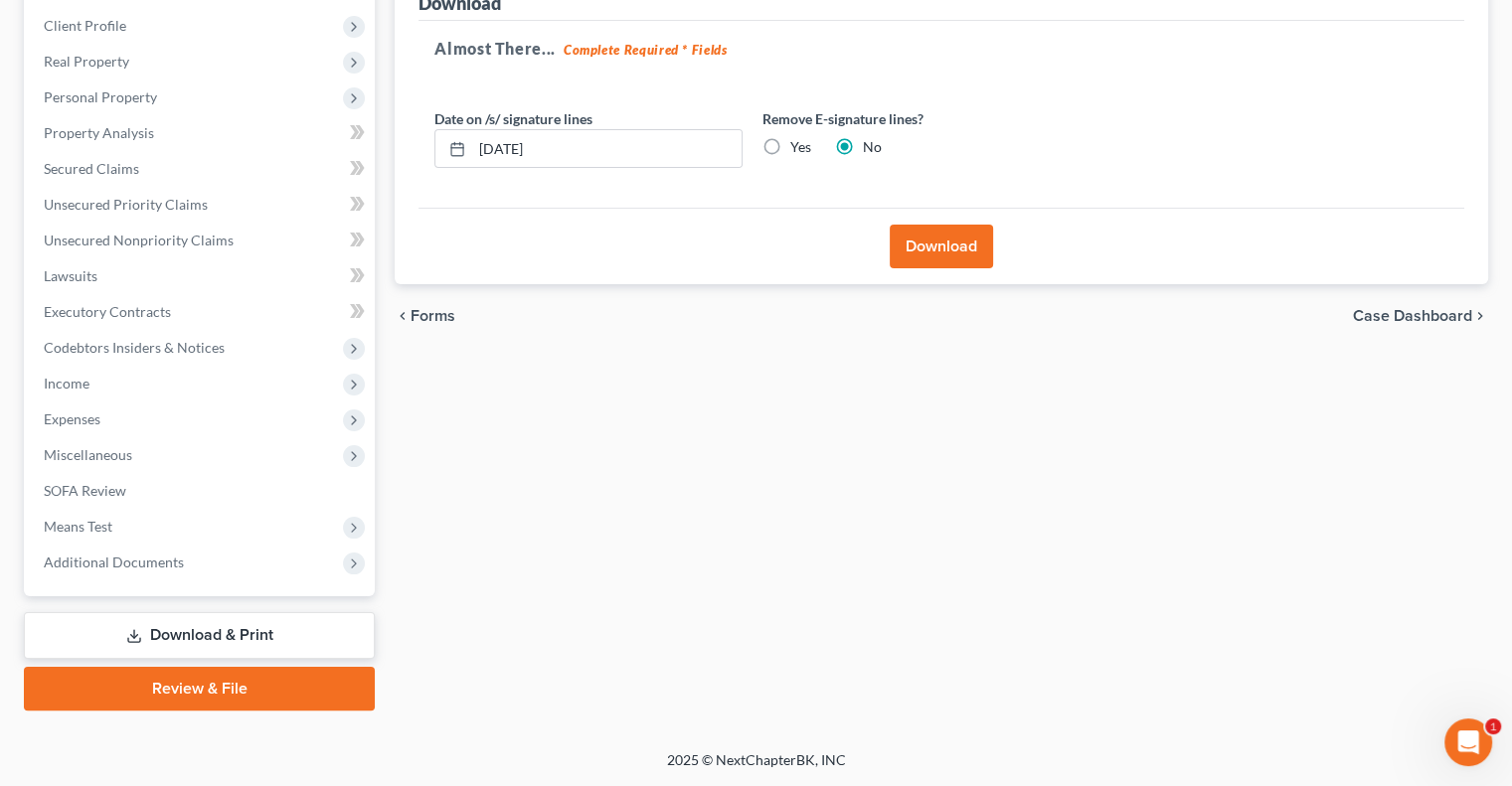 scroll, scrollTop: 268, scrollLeft: 0, axis: vertical 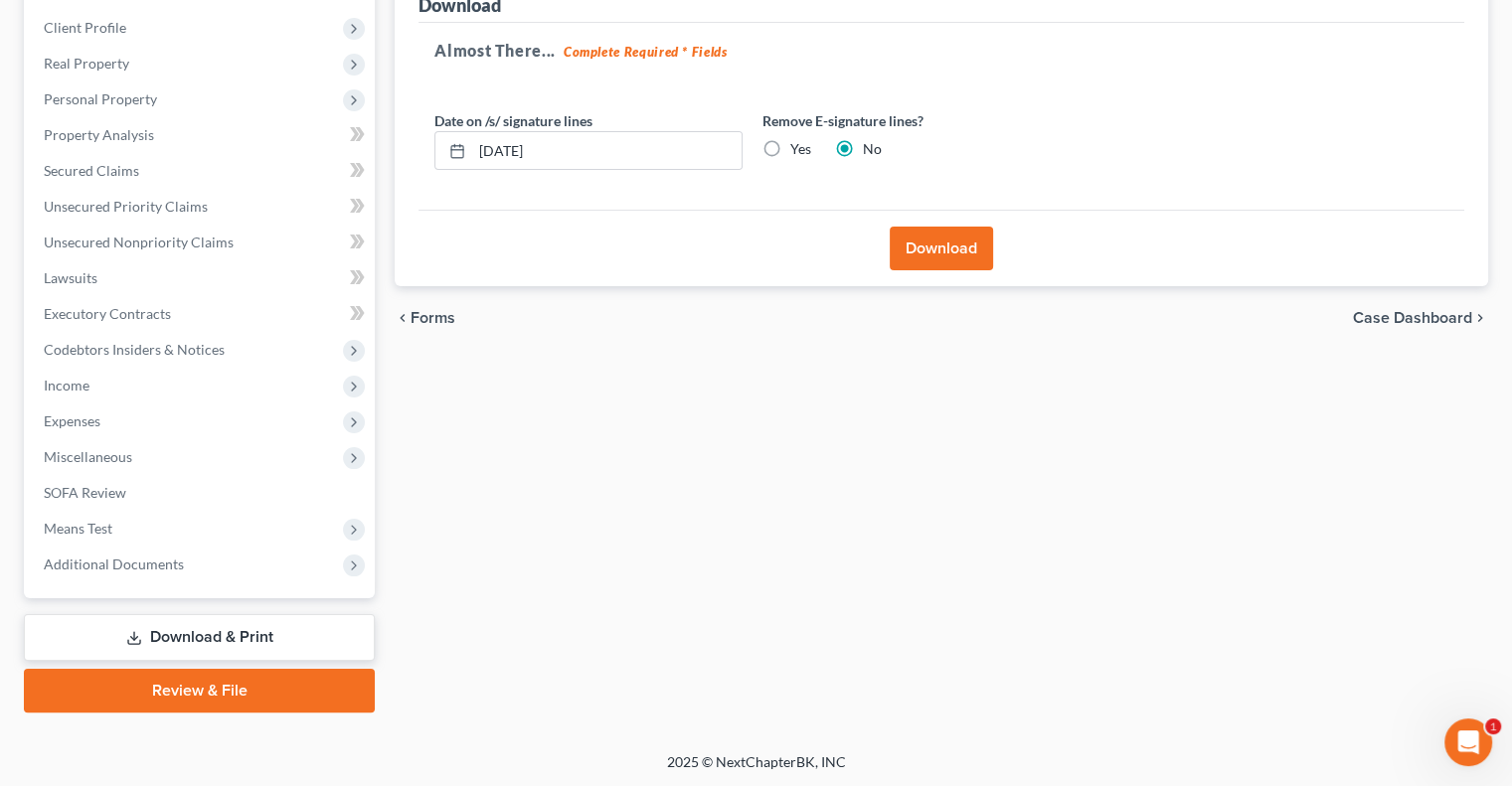 click on "Download" at bounding box center [941, 248] 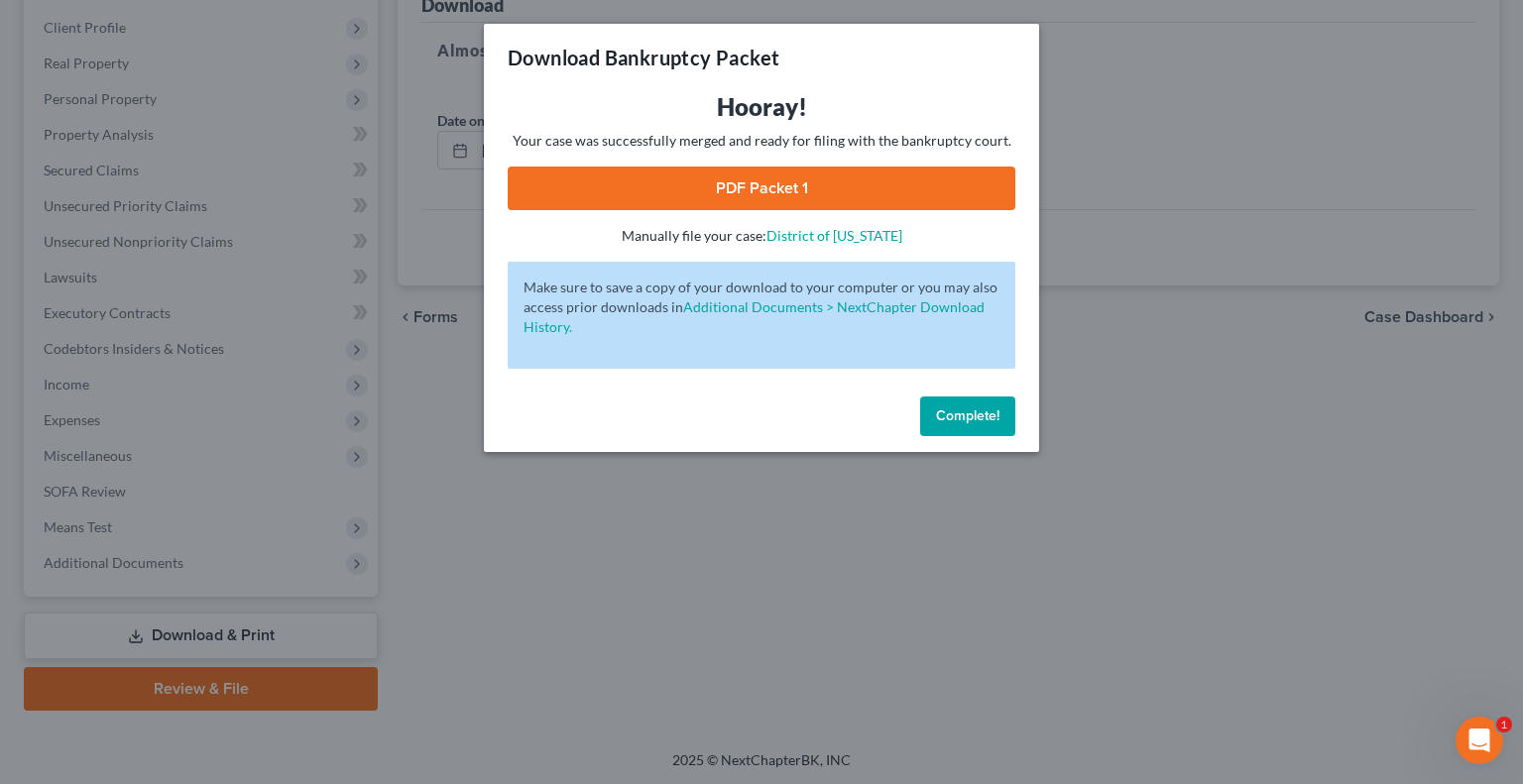 click on "PDF Packet 1" at bounding box center (762, 188) 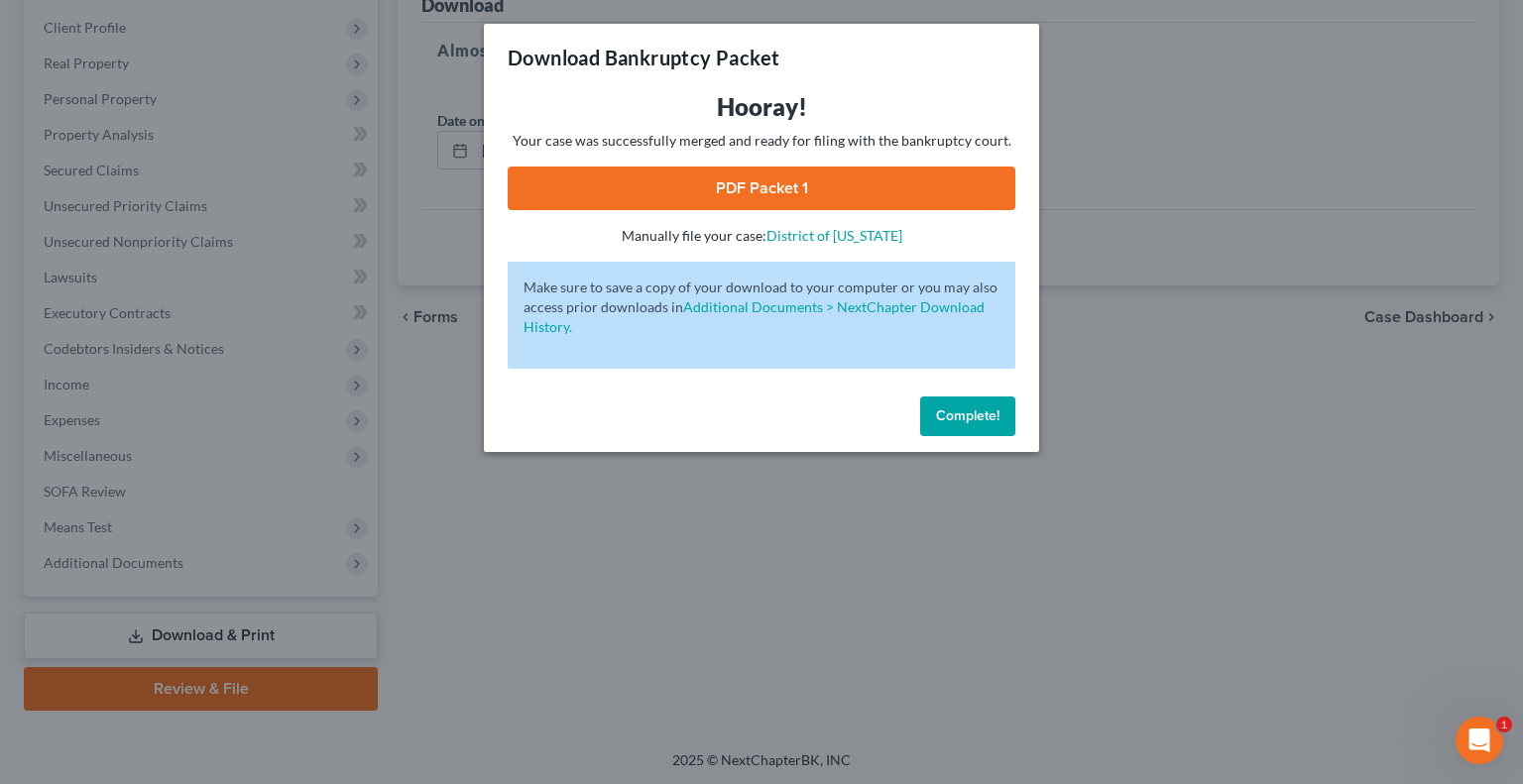click on "Complete!" at bounding box center [968, 415] 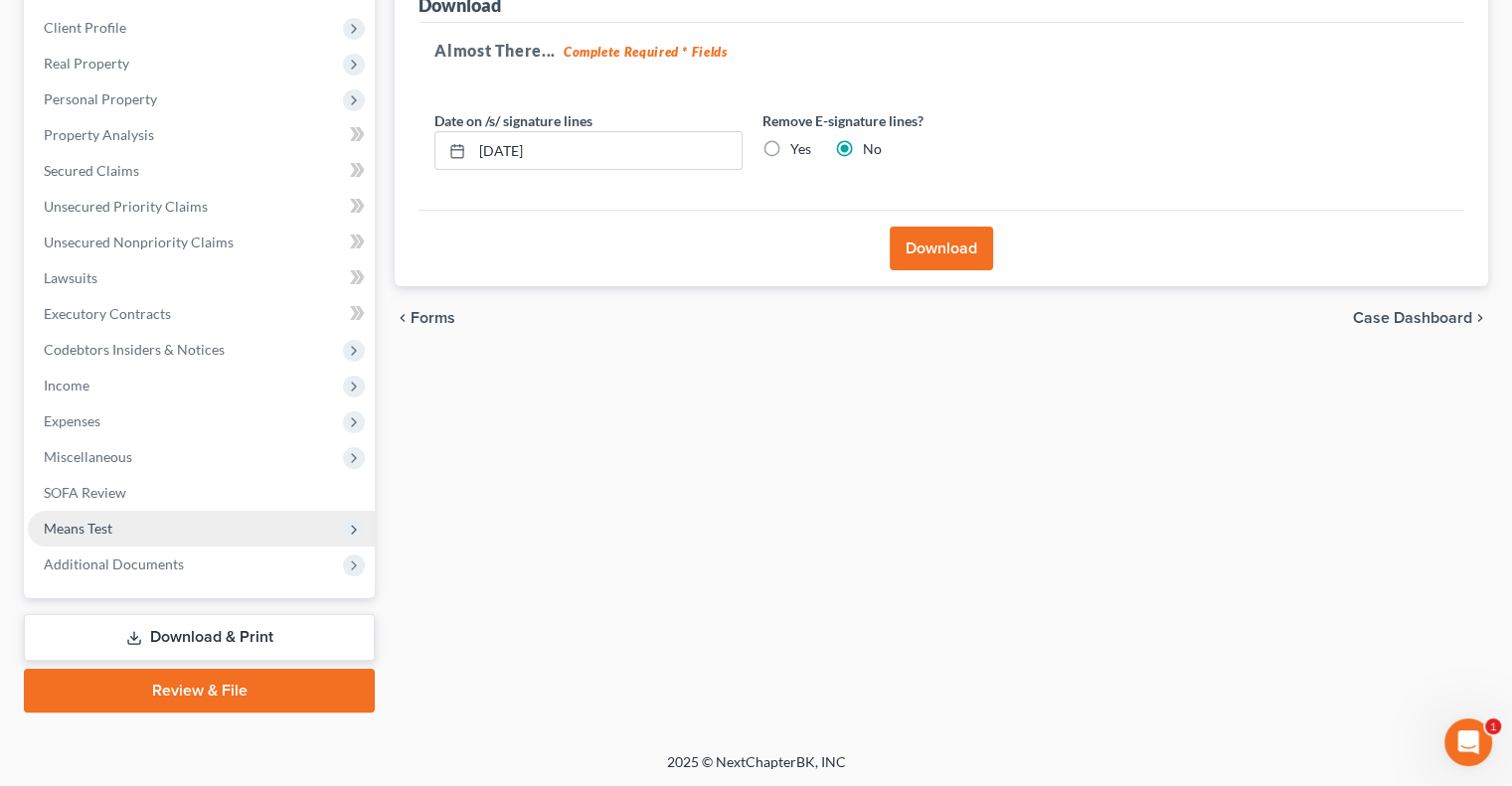 click on "Means Test" at bounding box center [201, 529] 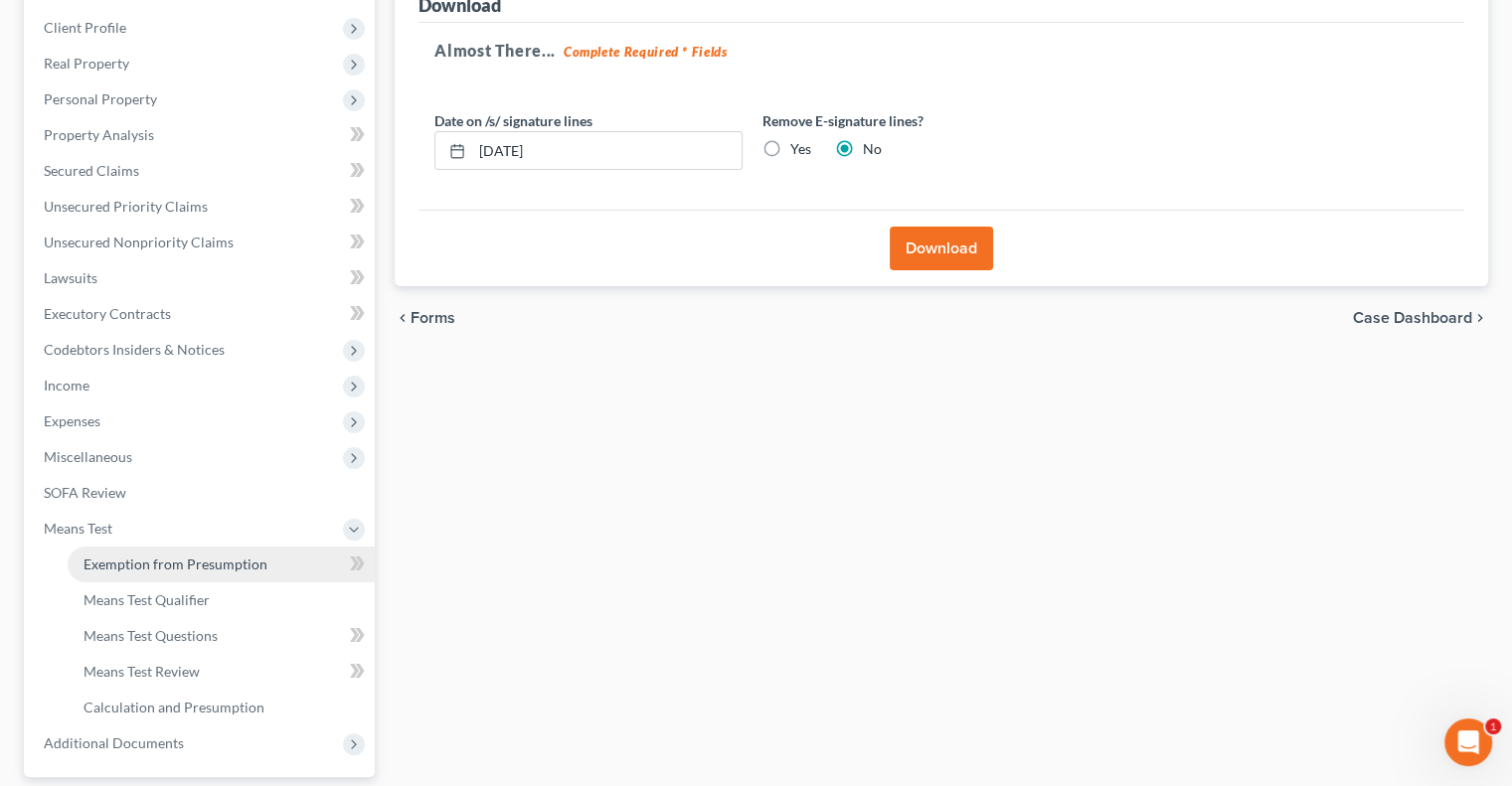 click on "Exemption from Presumption" at bounding box center [175, 563] 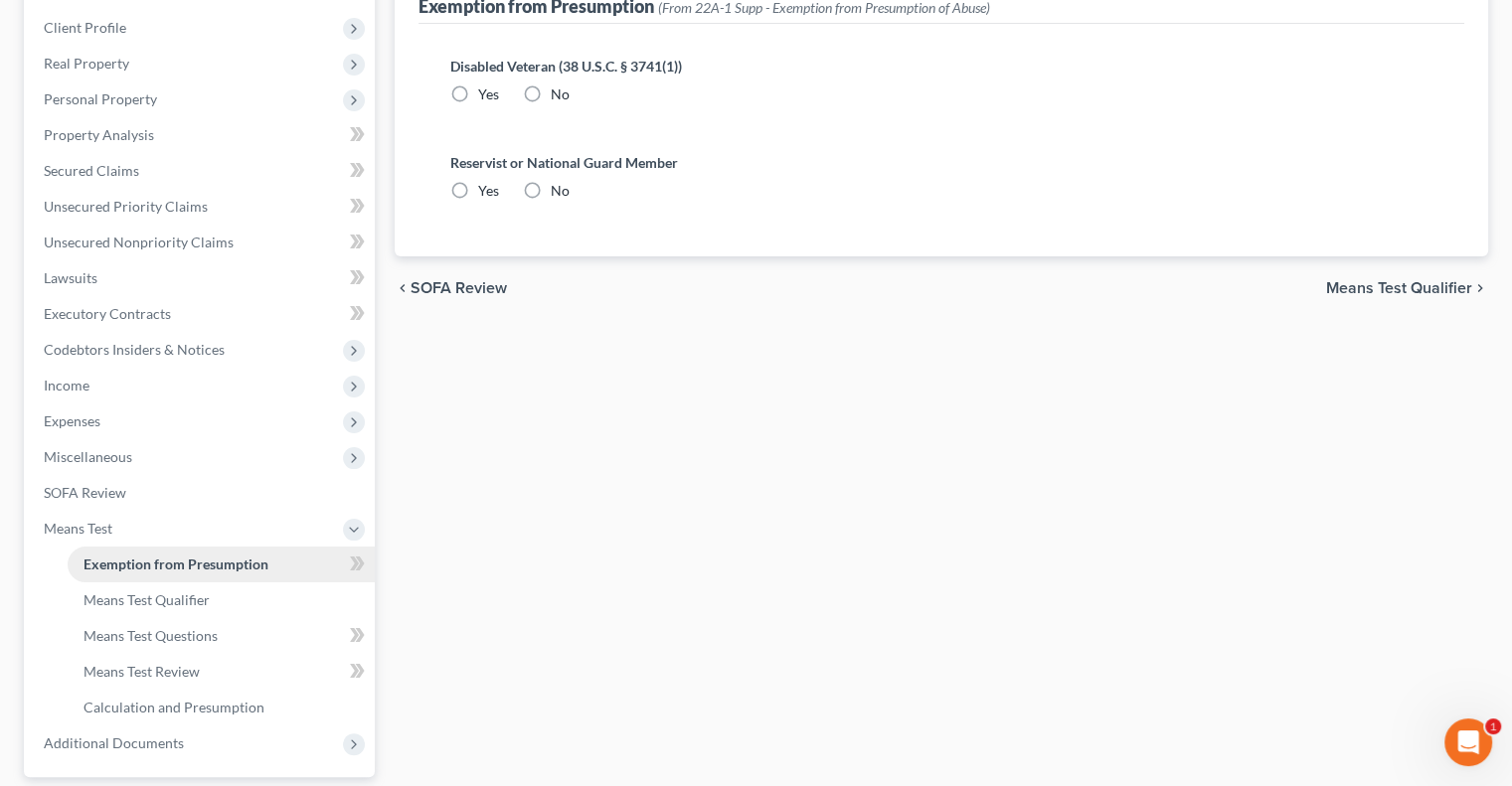 radio on "true" 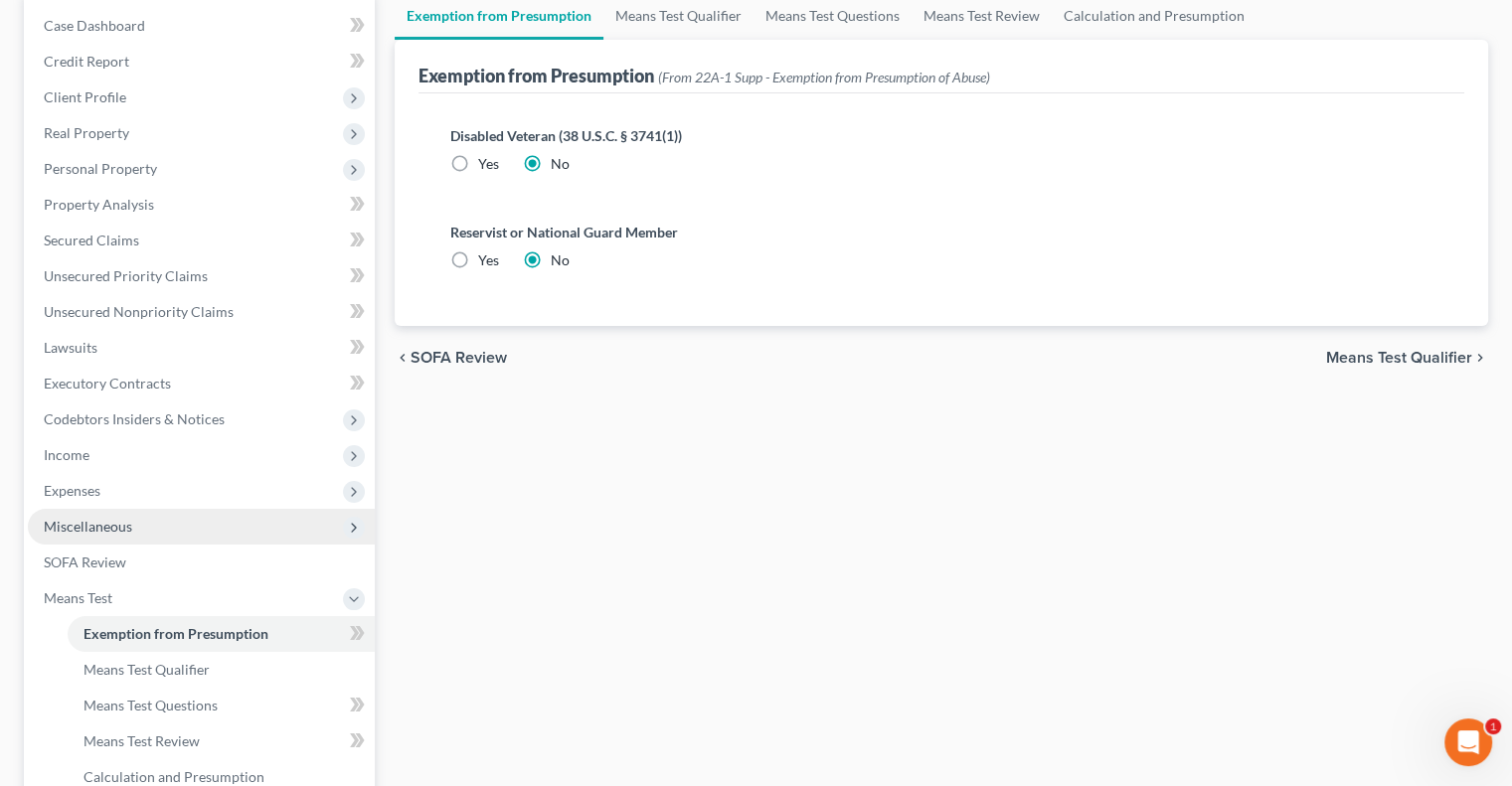 scroll, scrollTop: 0, scrollLeft: 0, axis: both 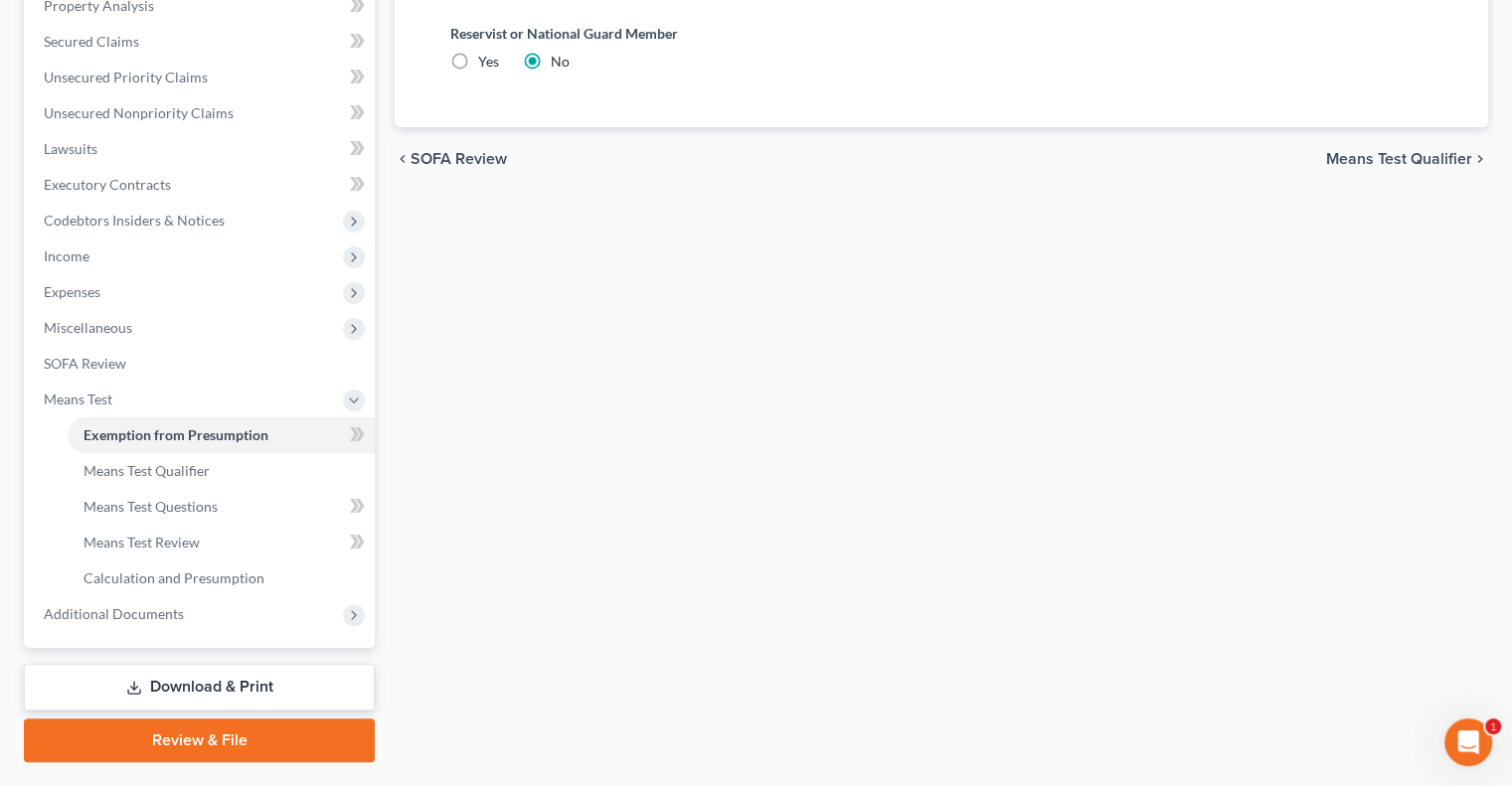 click on "Means Test Qualifier" at bounding box center [1399, 159] 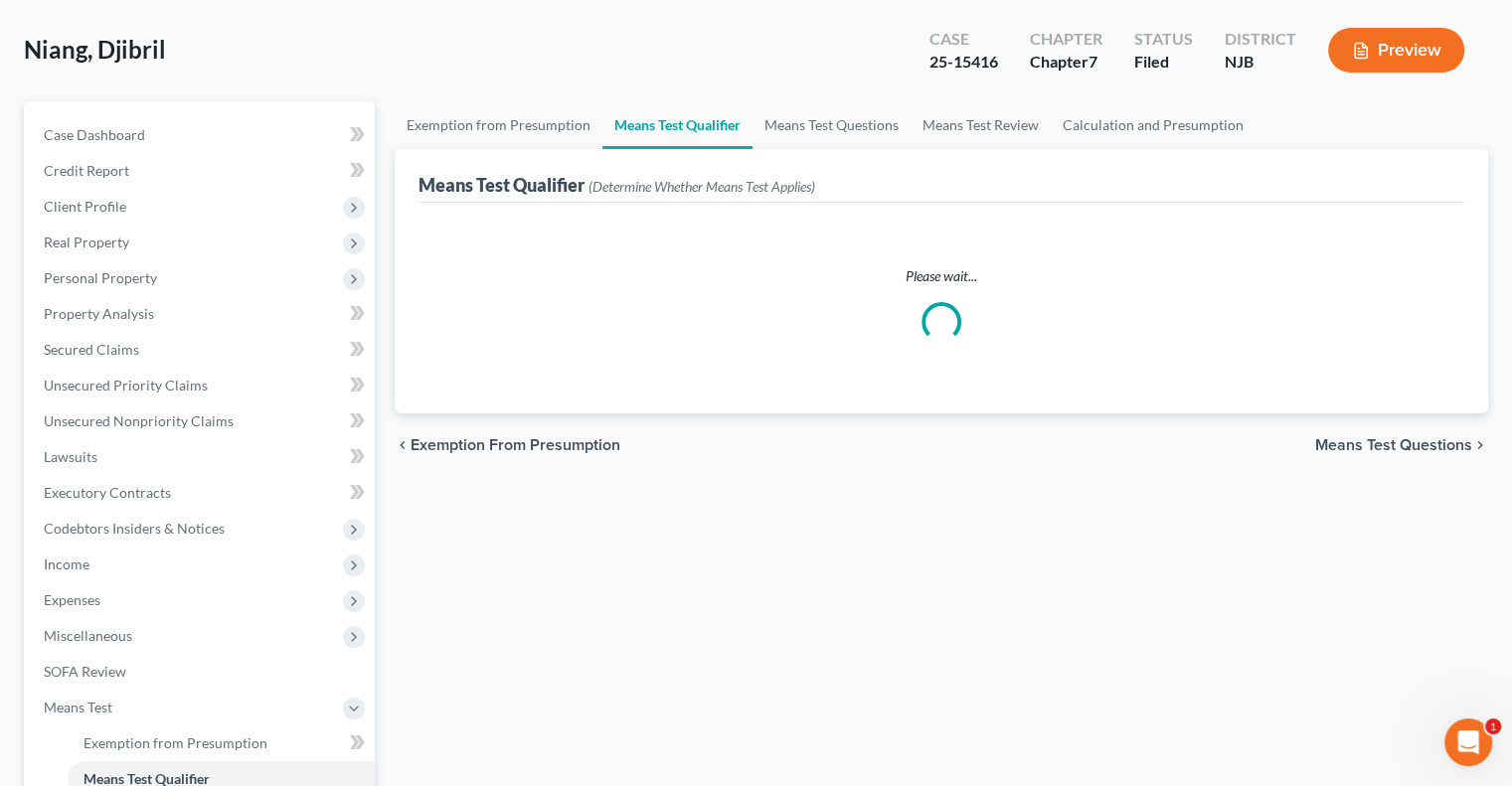 scroll, scrollTop: 0, scrollLeft: 0, axis: both 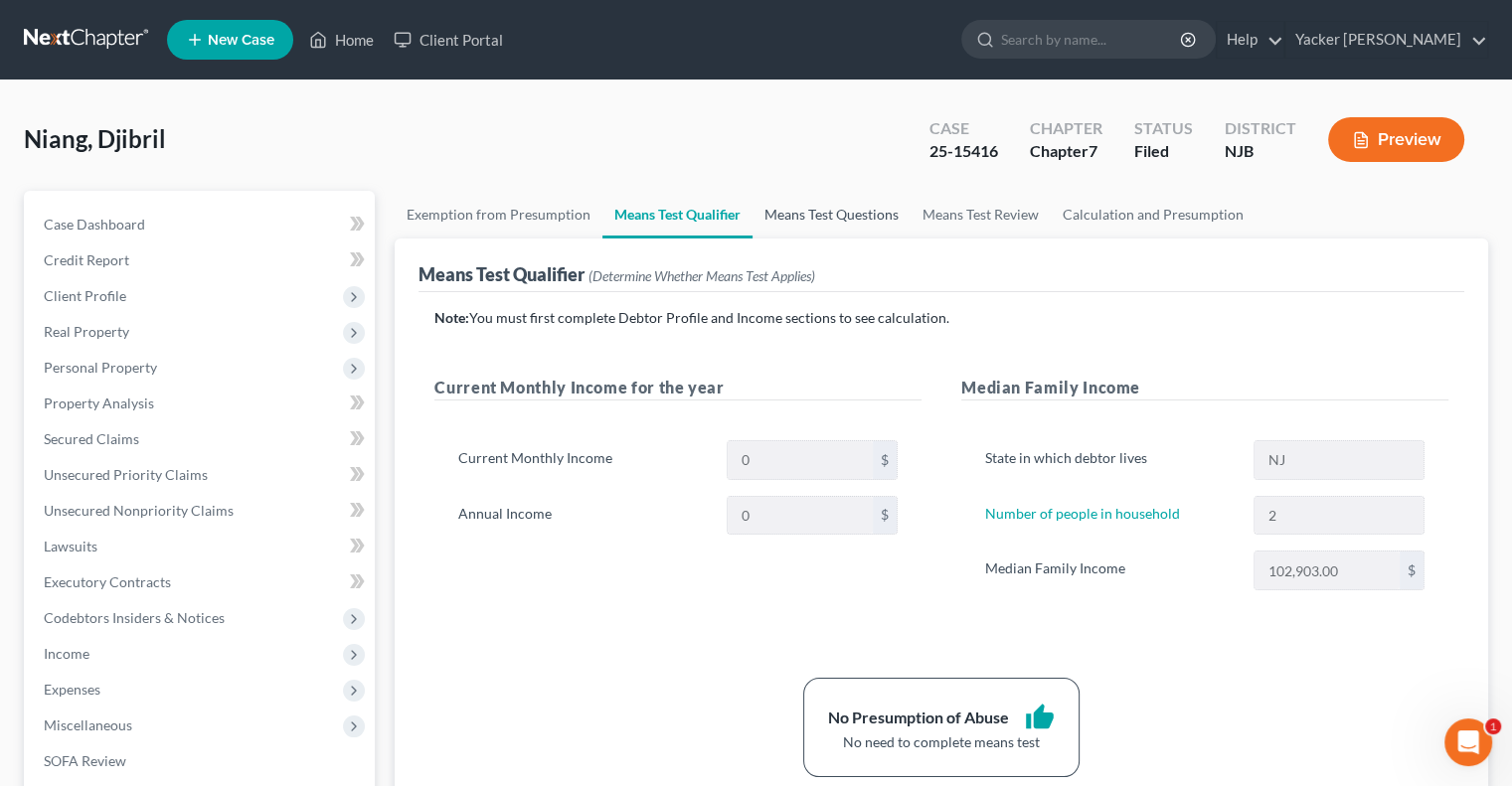 click on "Means Test Questions" at bounding box center [831, 215] 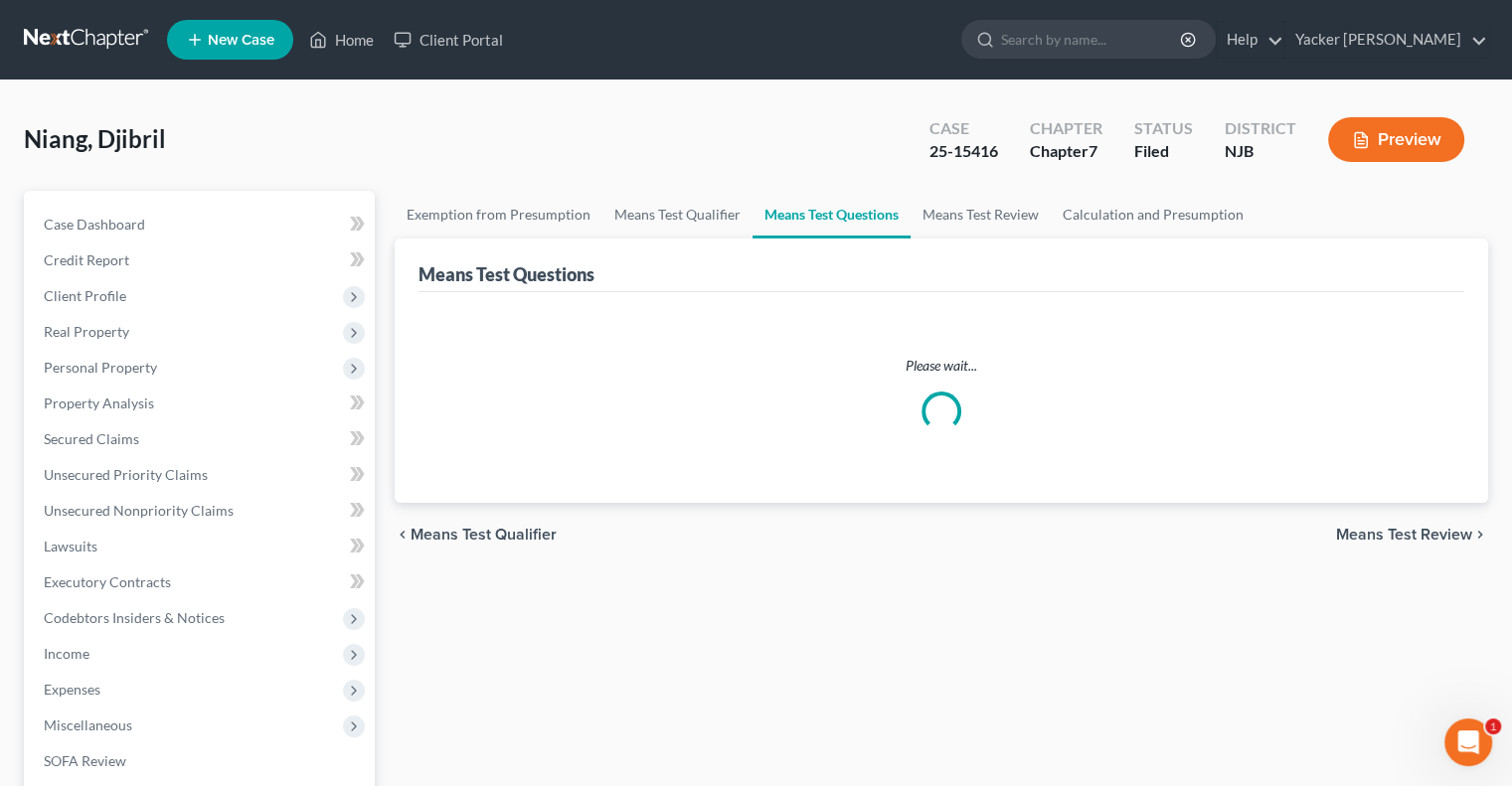 select on "1" 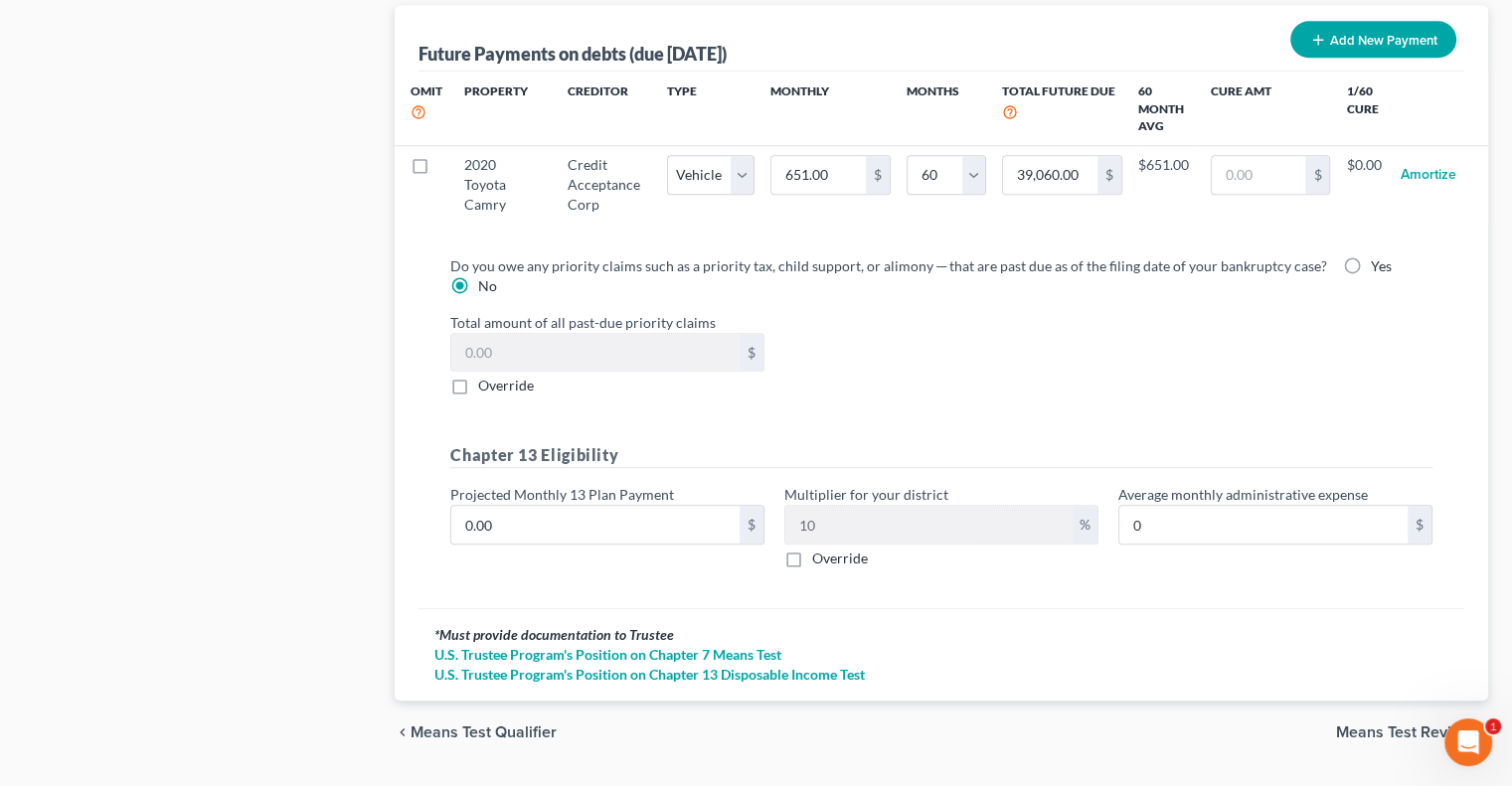 scroll, scrollTop: 2034, scrollLeft: 0, axis: vertical 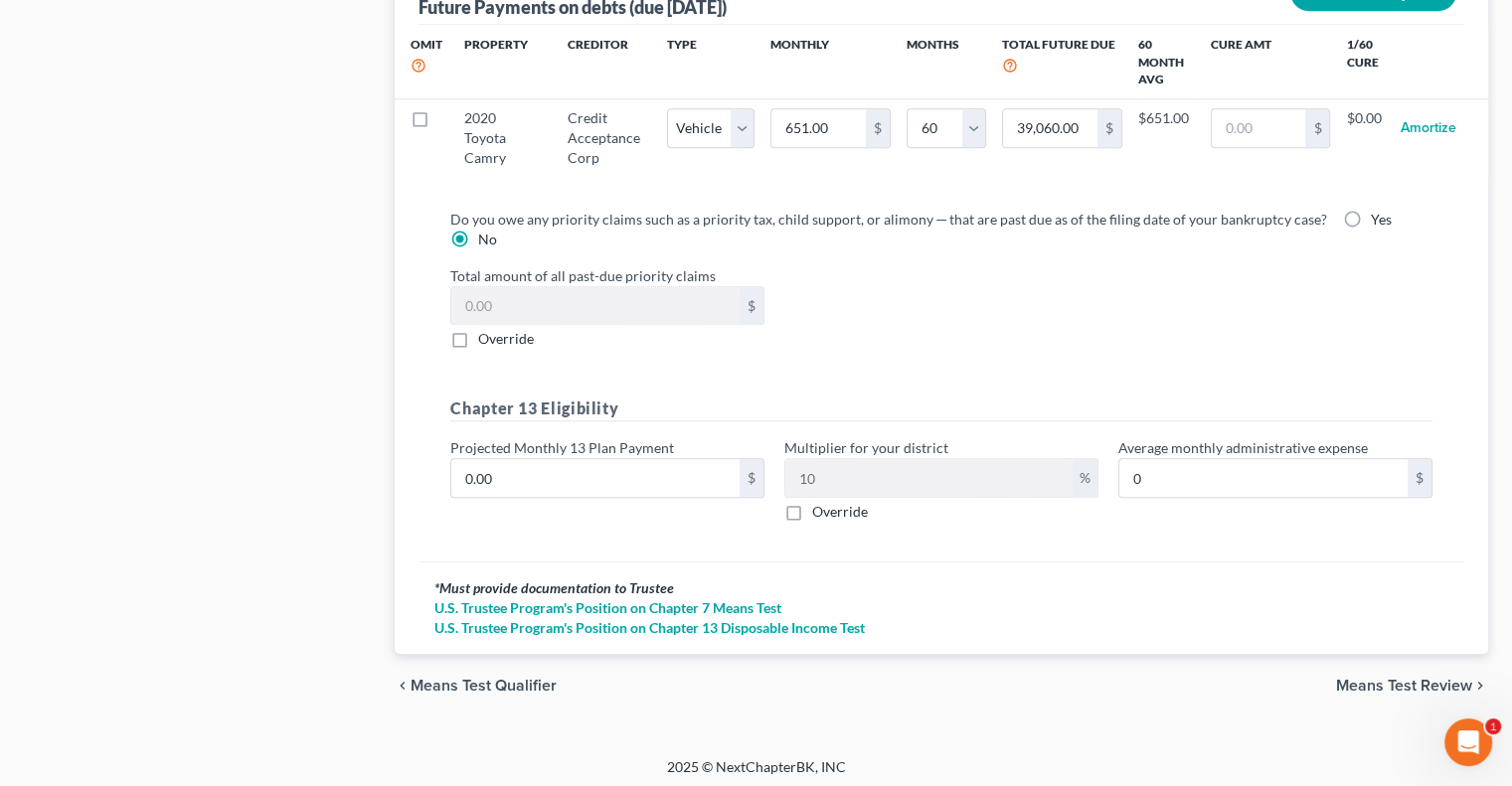 click on "Means Test Review" at bounding box center (1404, 686) 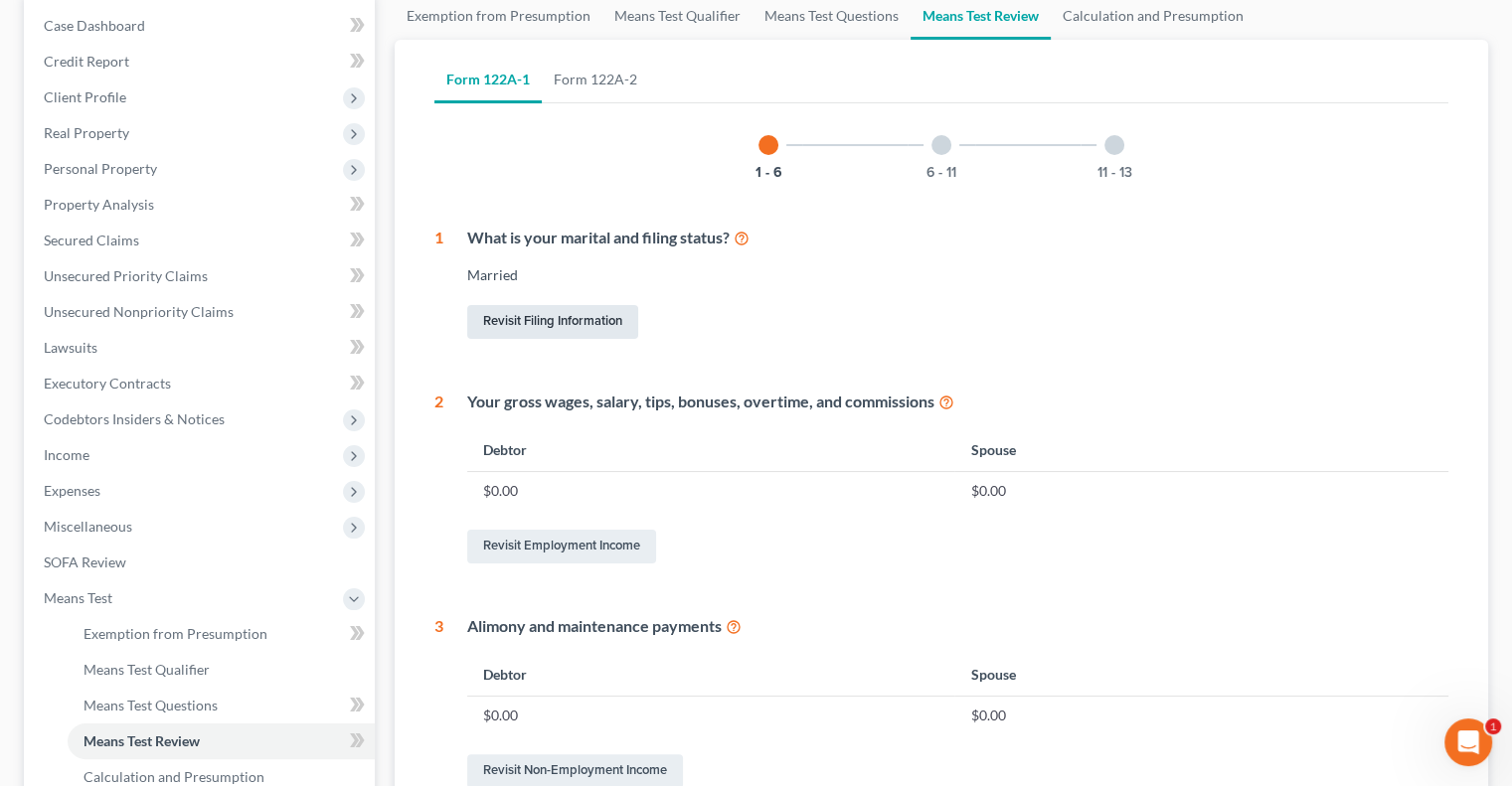 scroll, scrollTop: 397, scrollLeft: 0, axis: vertical 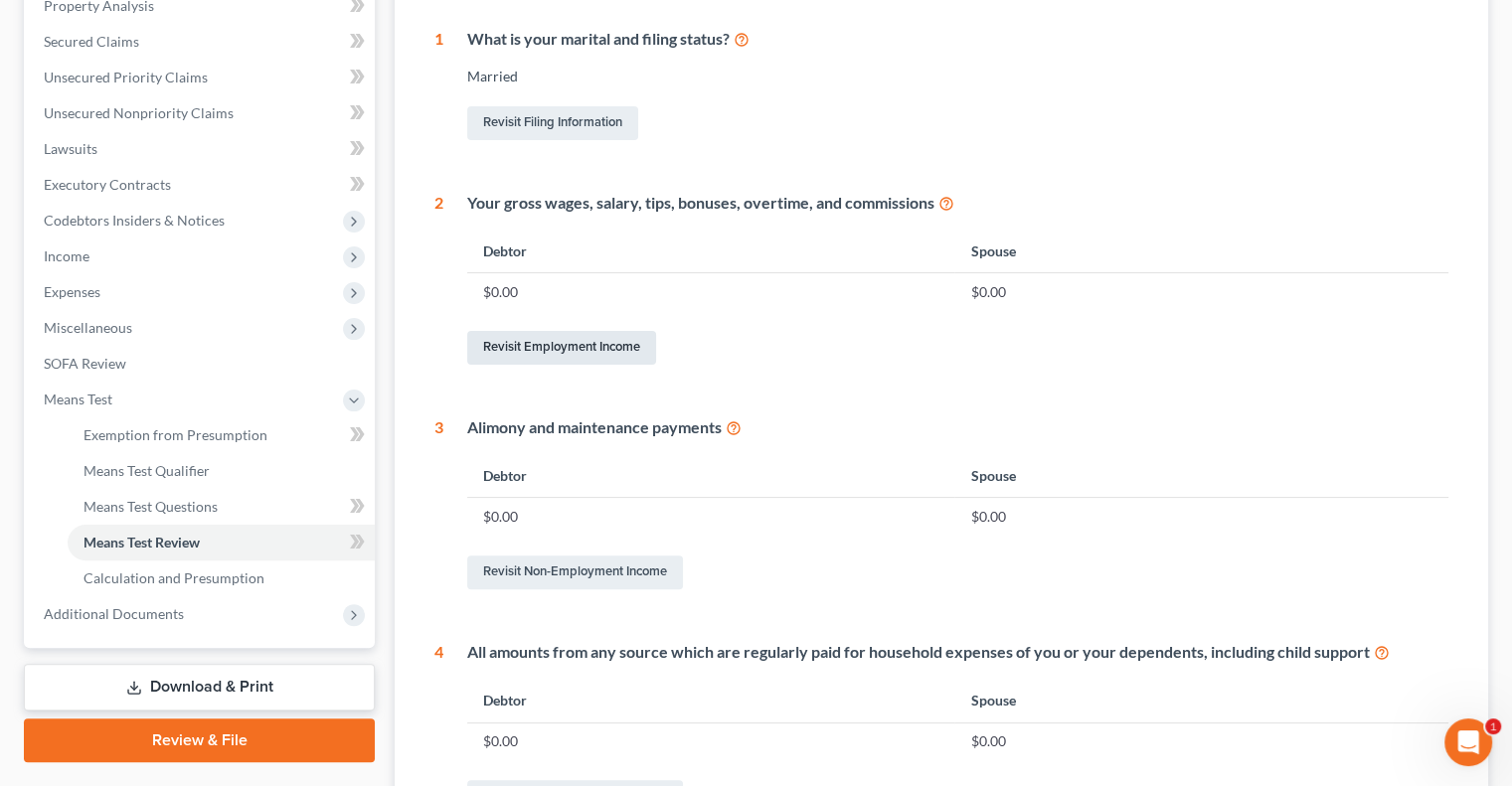 click on "Revisit Employment Income" at bounding box center (562, 348) 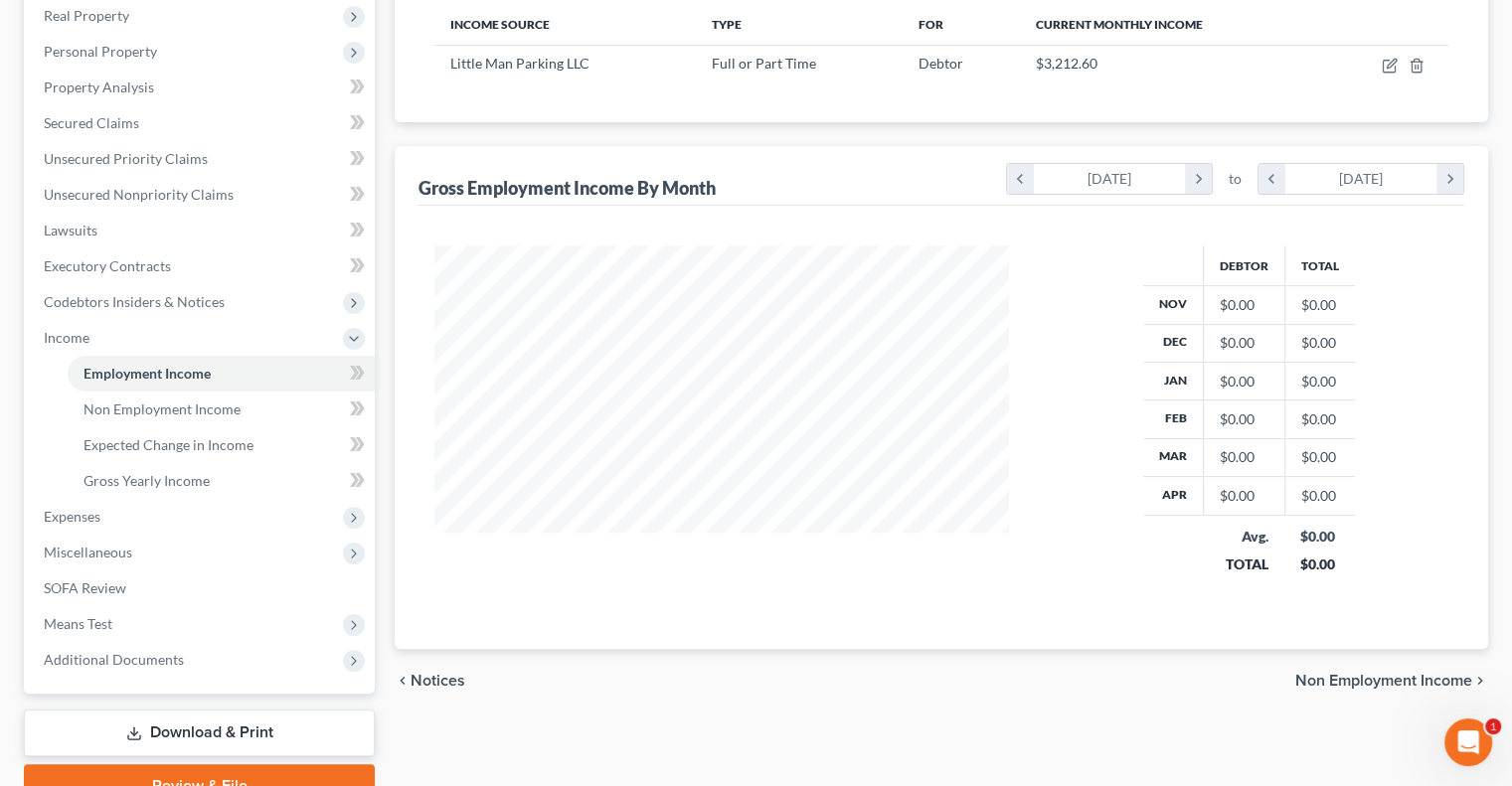 scroll, scrollTop: 89, scrollLeft: 0, axis: vertical 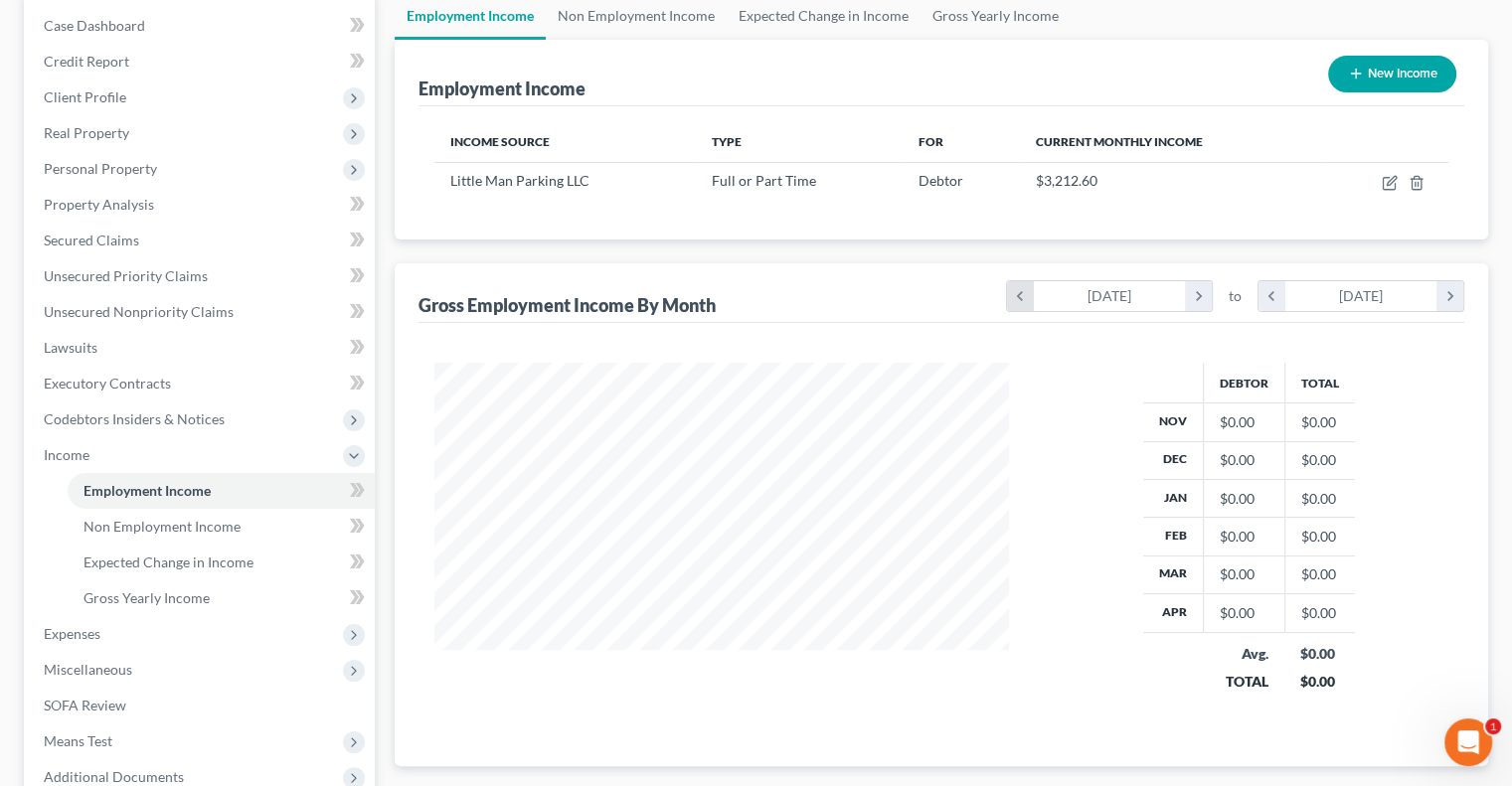 click on "chevron_left" at bounding box center [1020, 296] 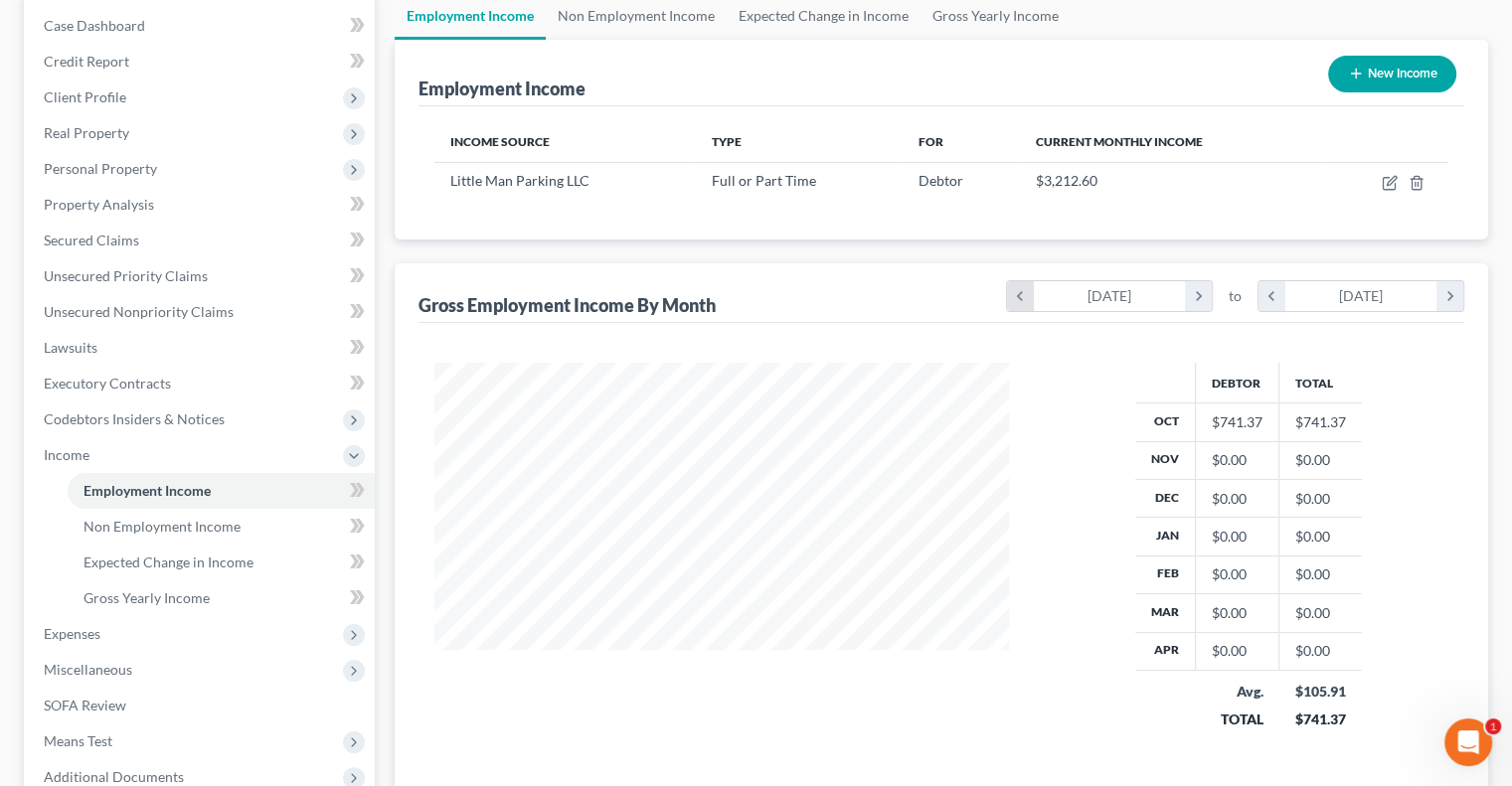 scroll, scrollTop: 993285, scrollLeft: 993468, axis: both 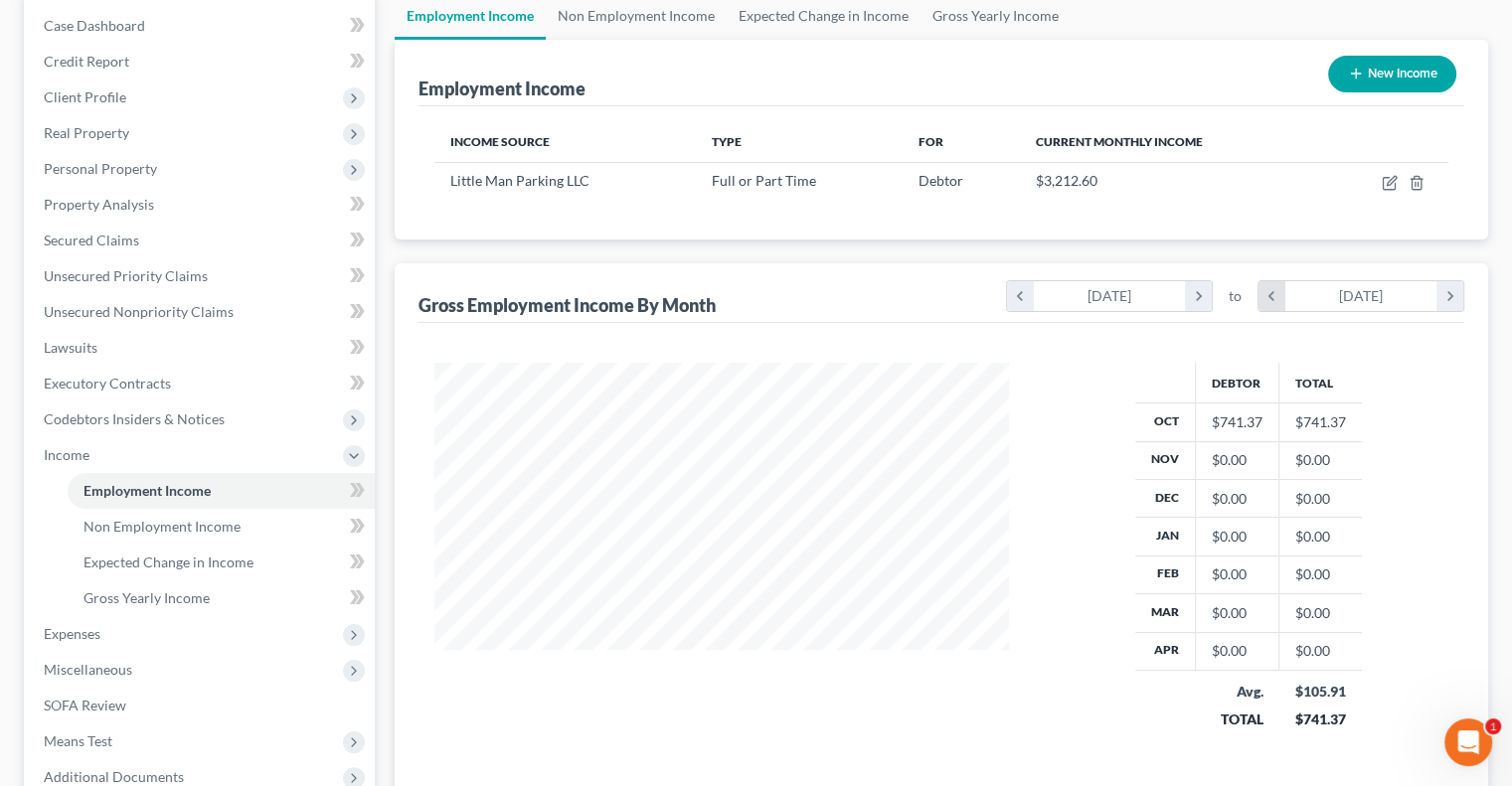 click on "chevron_left" at bounding box center (1271, 296) 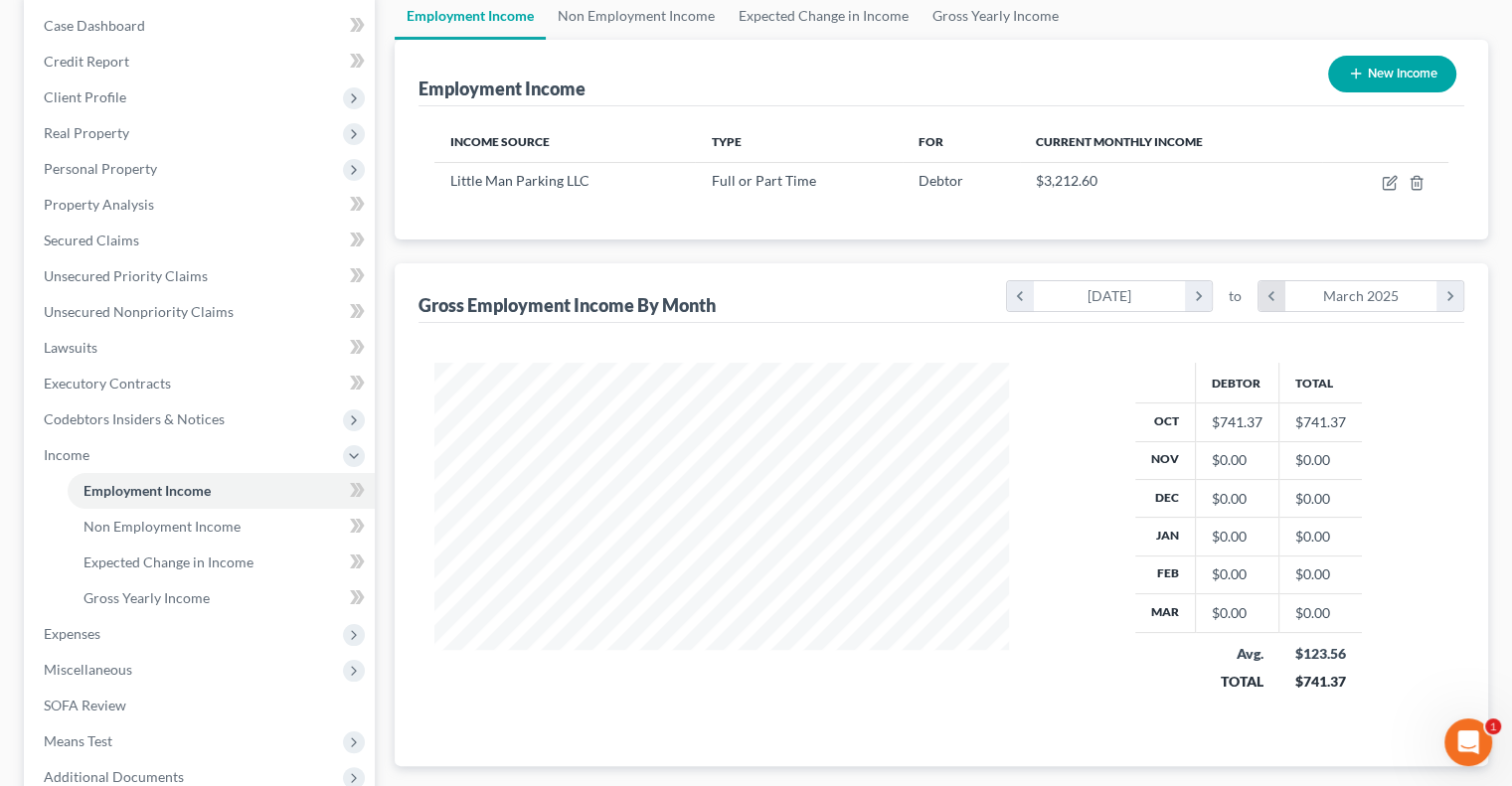 click on "chevron_left" at bounding box center (1271, 296) 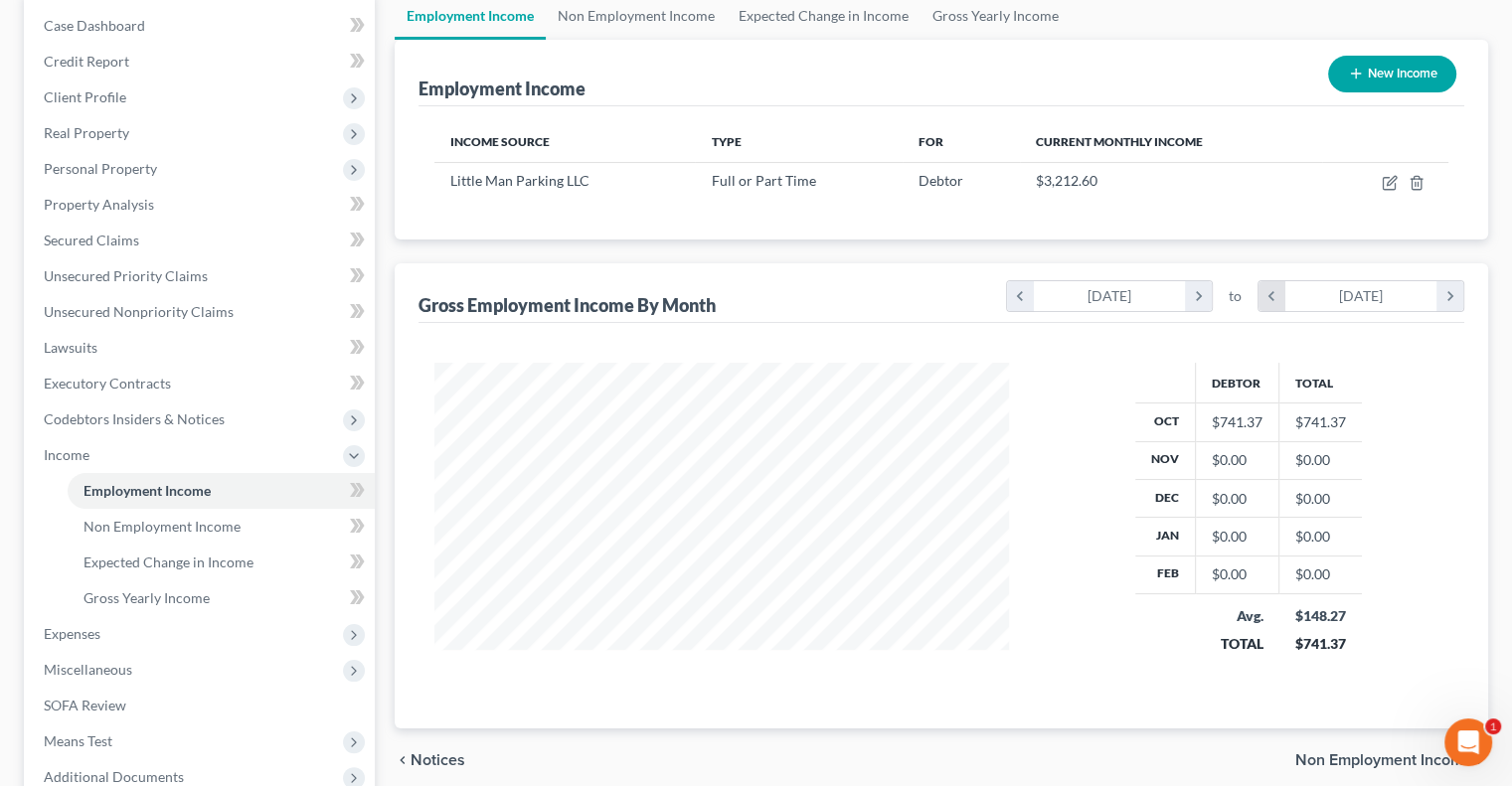 scroll, scrollTop: 317, scrollLeft: 613, axis: both 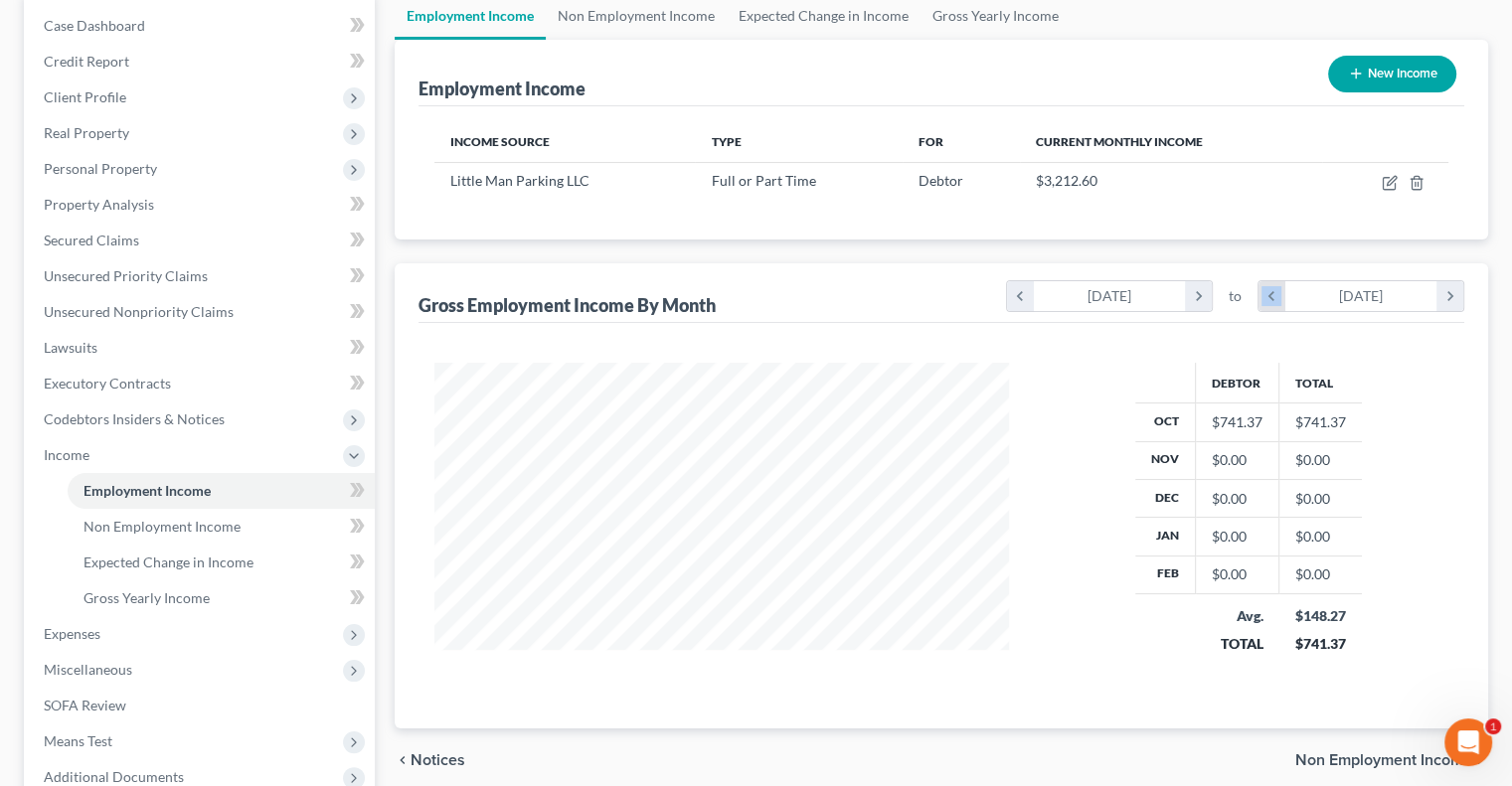 click on "chevron_left" at bounding box center [1271, 296] 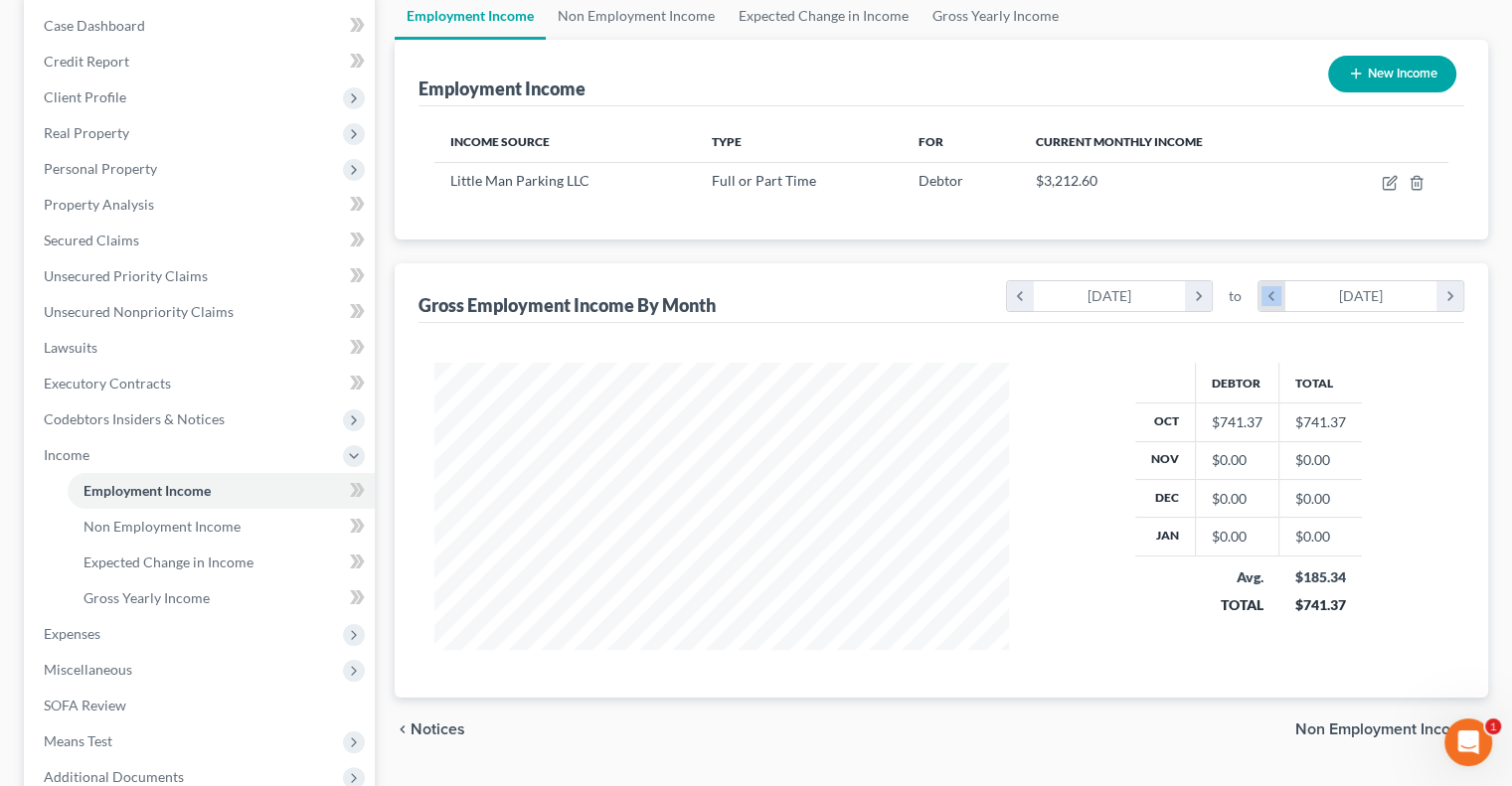 scroll, scrollTop: 287, scrollLeft: 613, axis: both 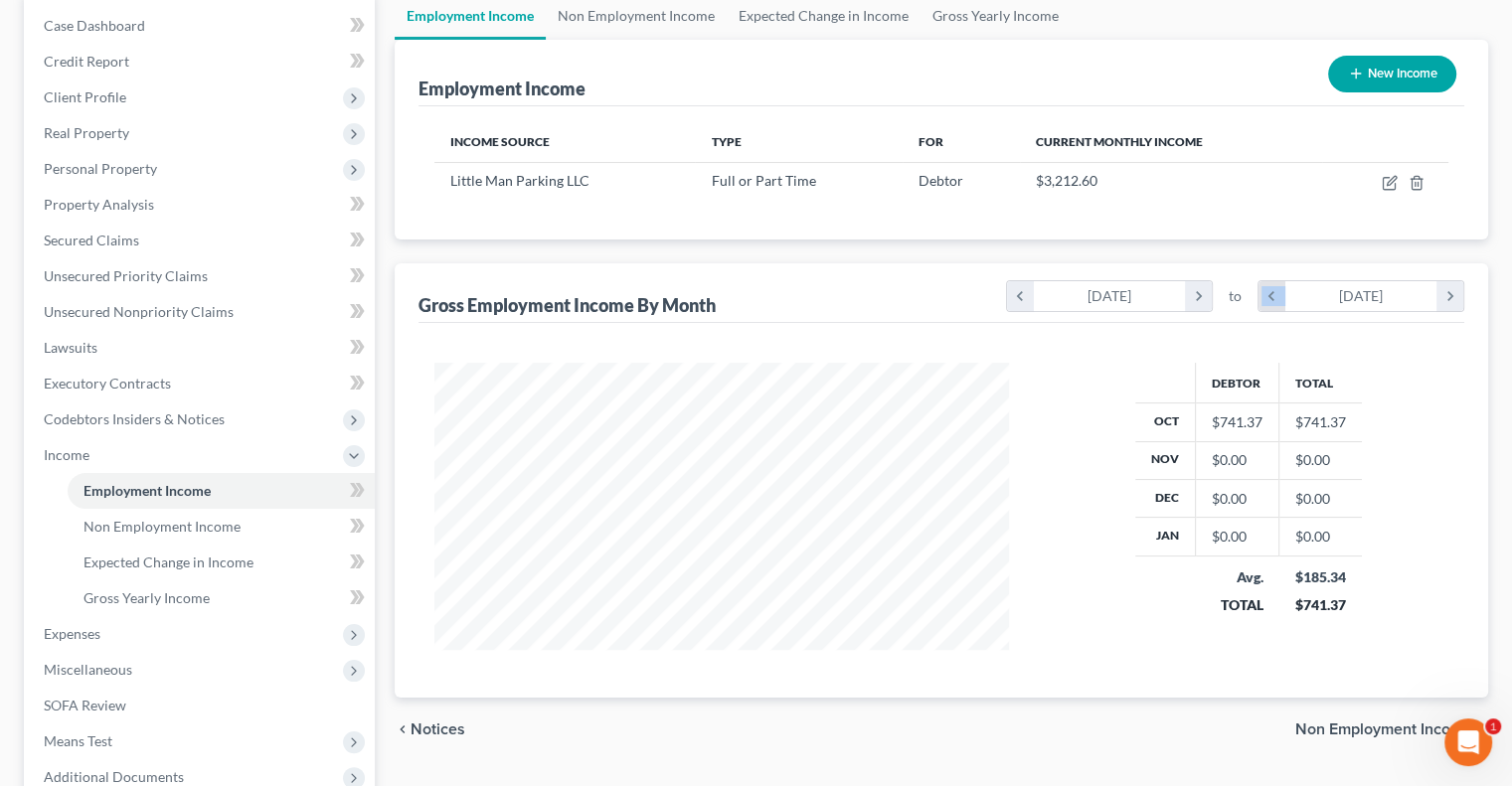 click on "chevron_left" at bounding box center (1271, 296) 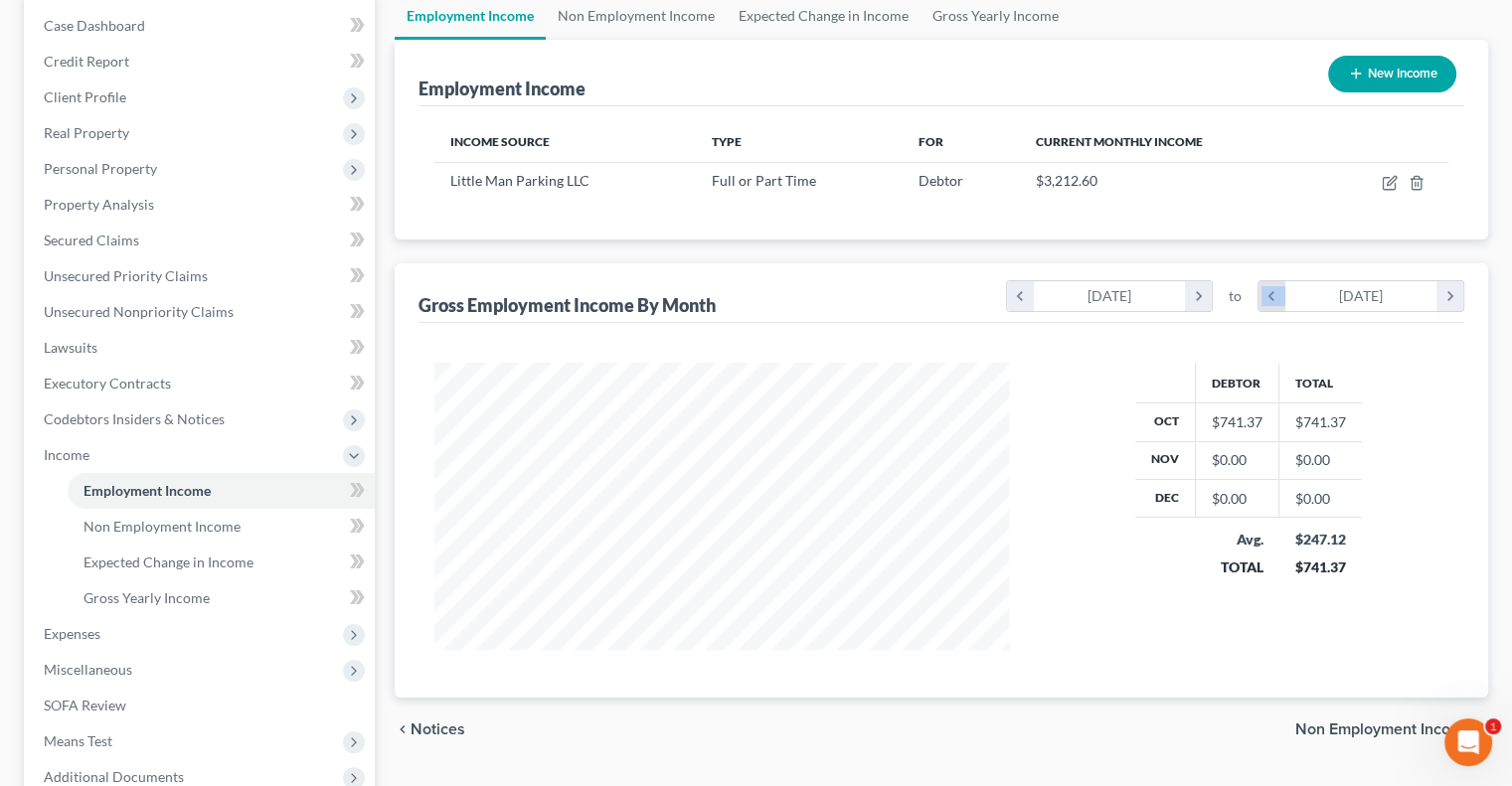 click on "chevron_left" at bounding box center (1271, 296) 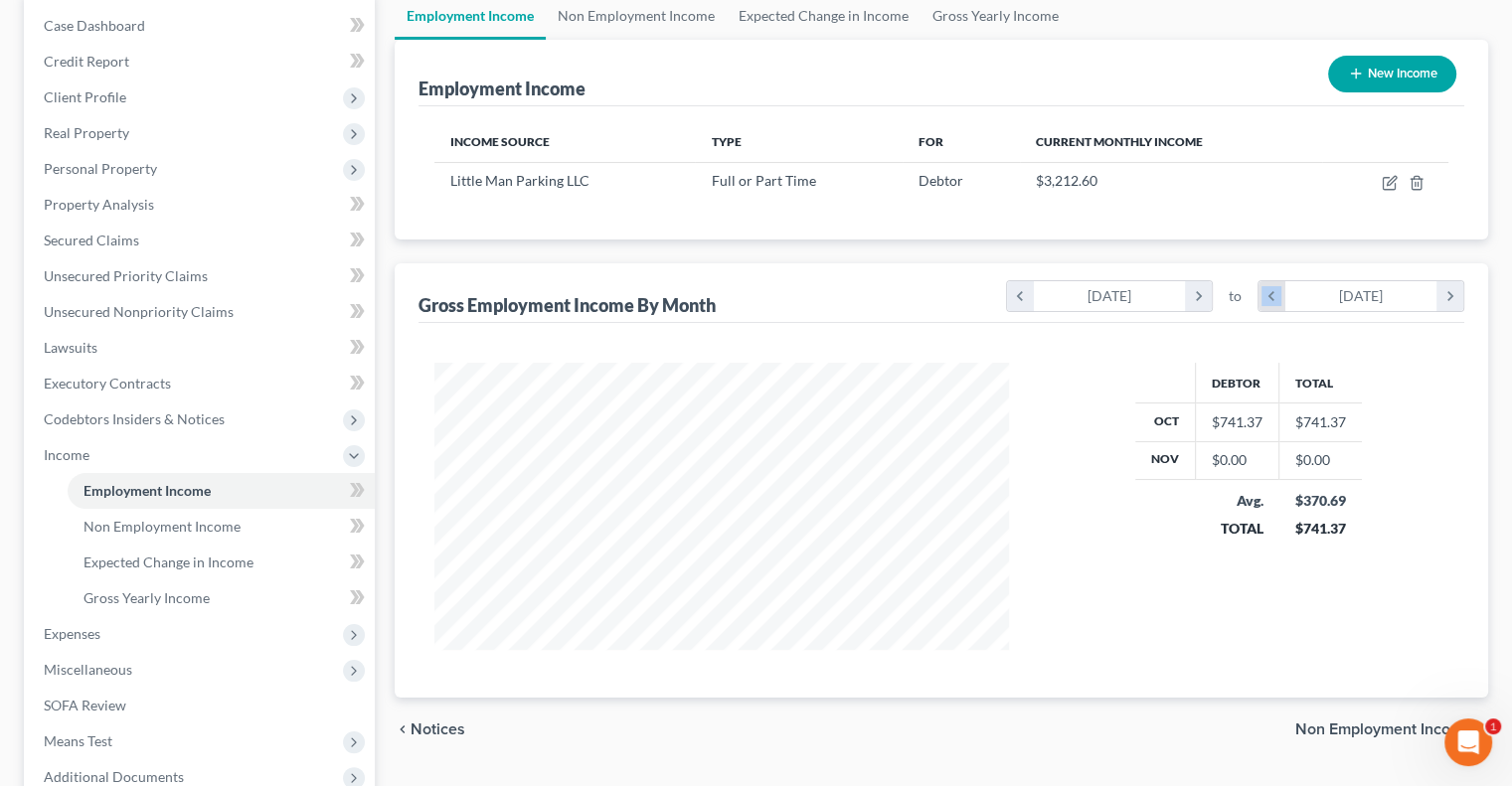click on "chevron_left" at bounding box center [1271, 296] 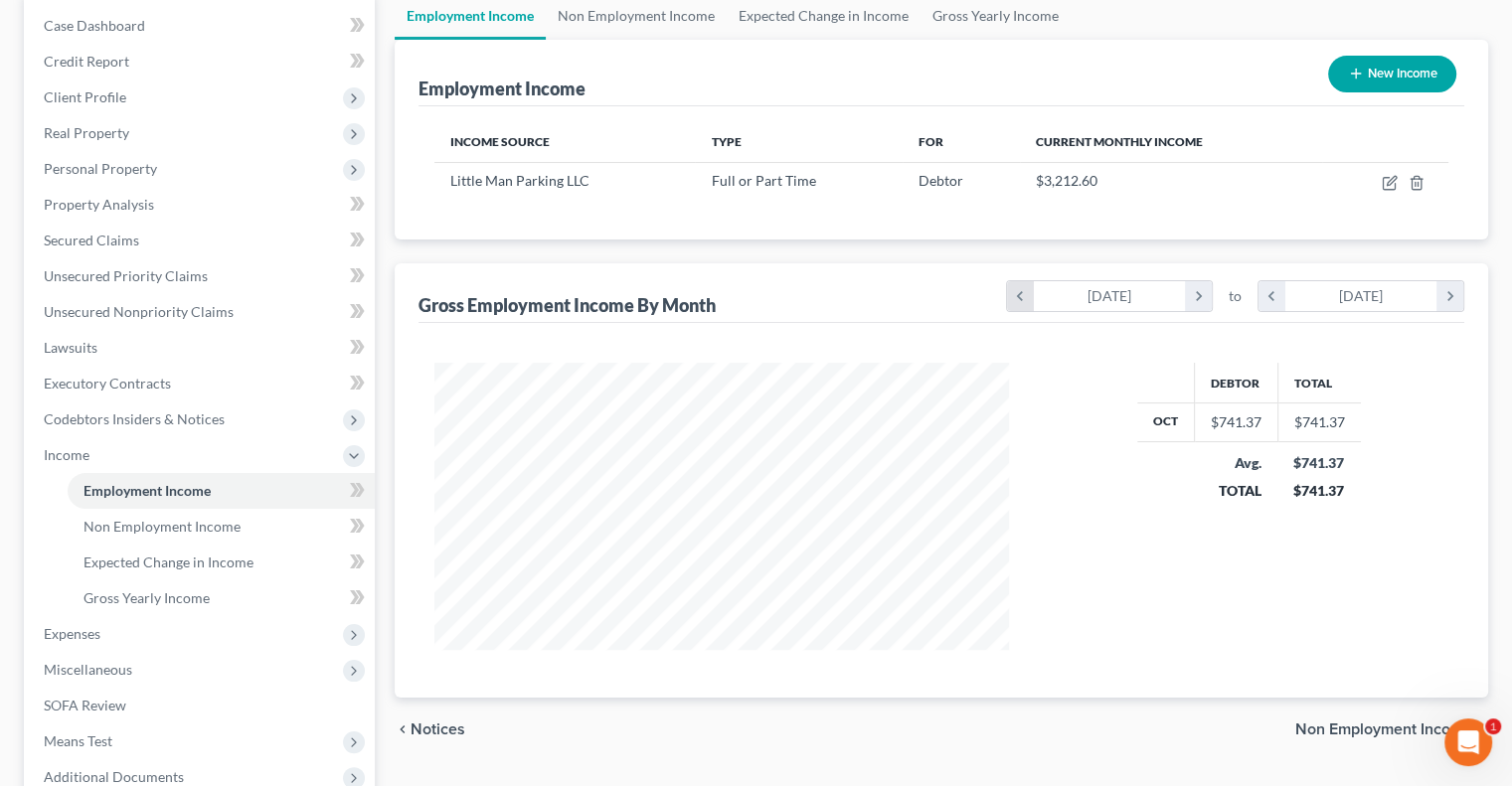 click on "chevron_left" at bounding box center [1020, 296] 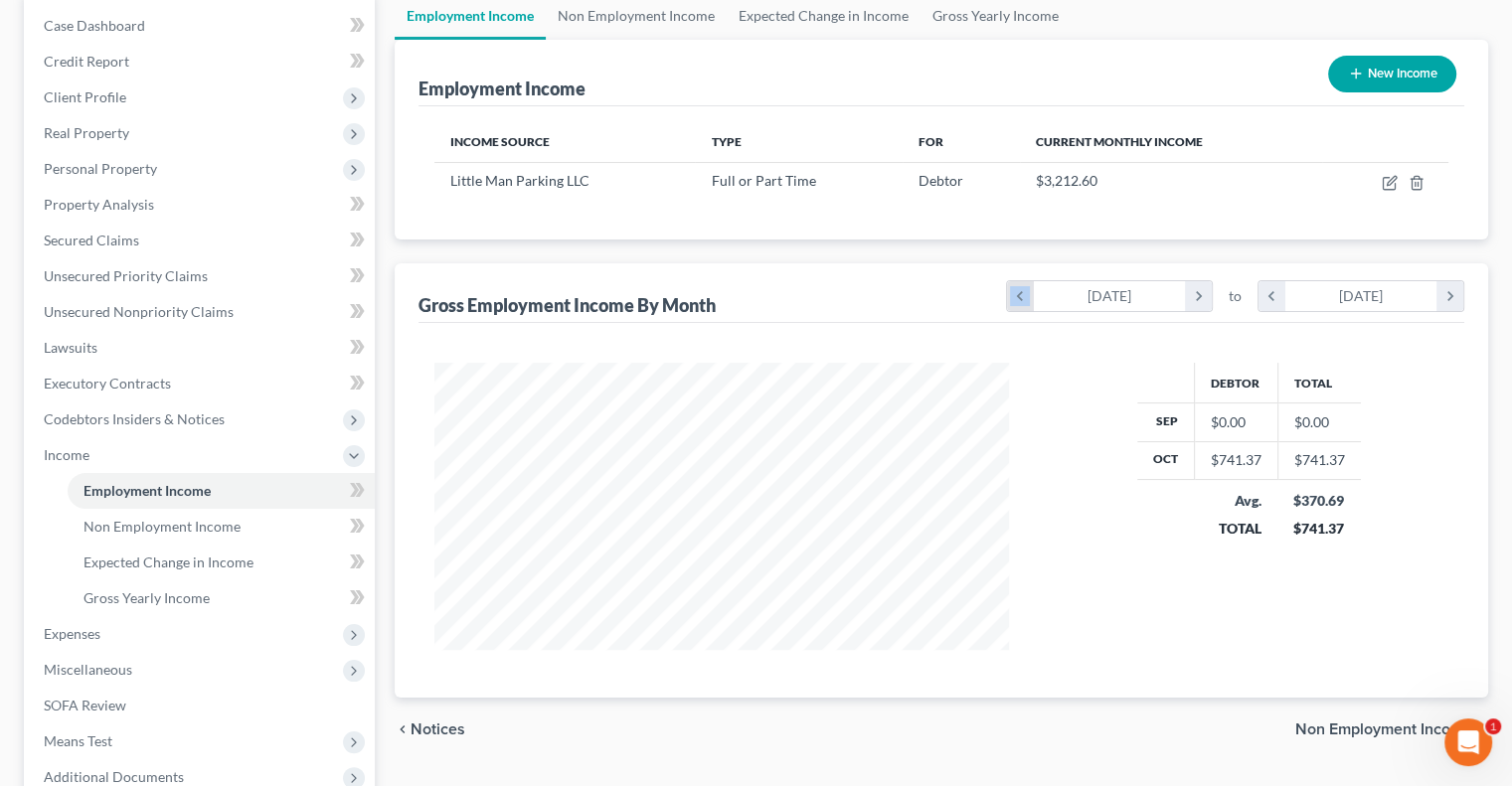 click on "chevron_left" at bounding box center [1020, 296] 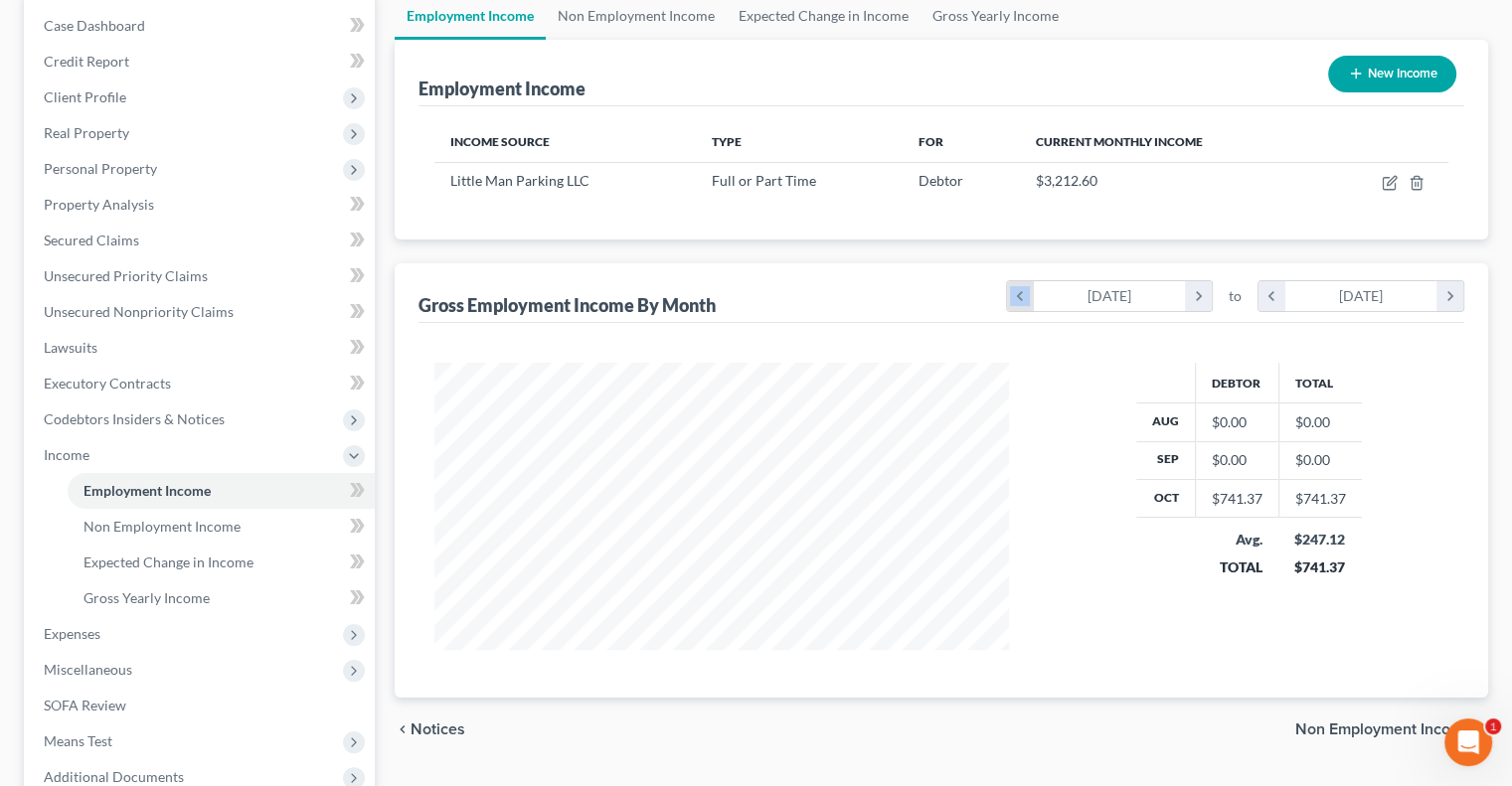click on "chevron_left" at bounding box center [1020, 296] 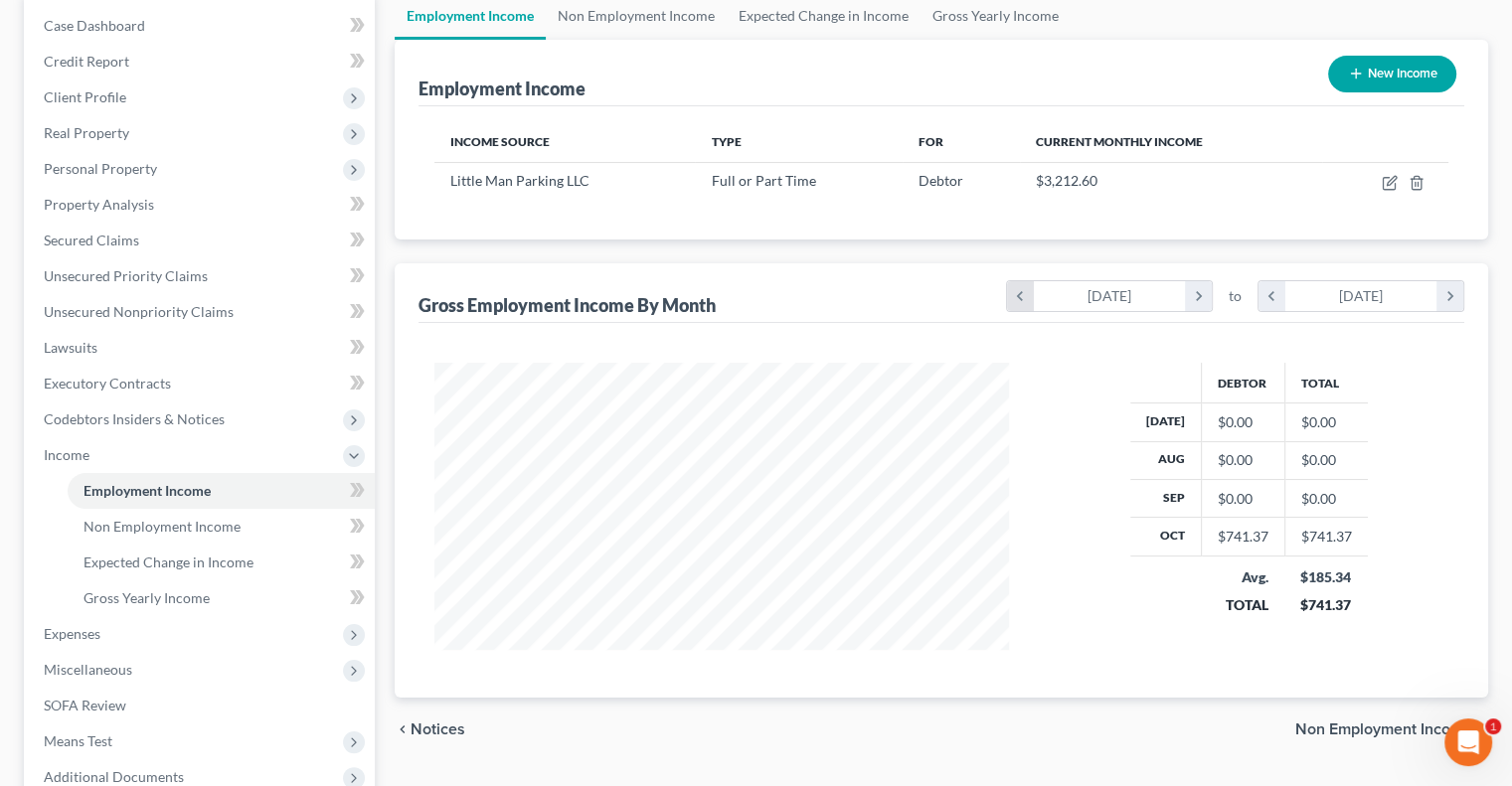 click on "chevron_left" at bounding box center (1020, 296) 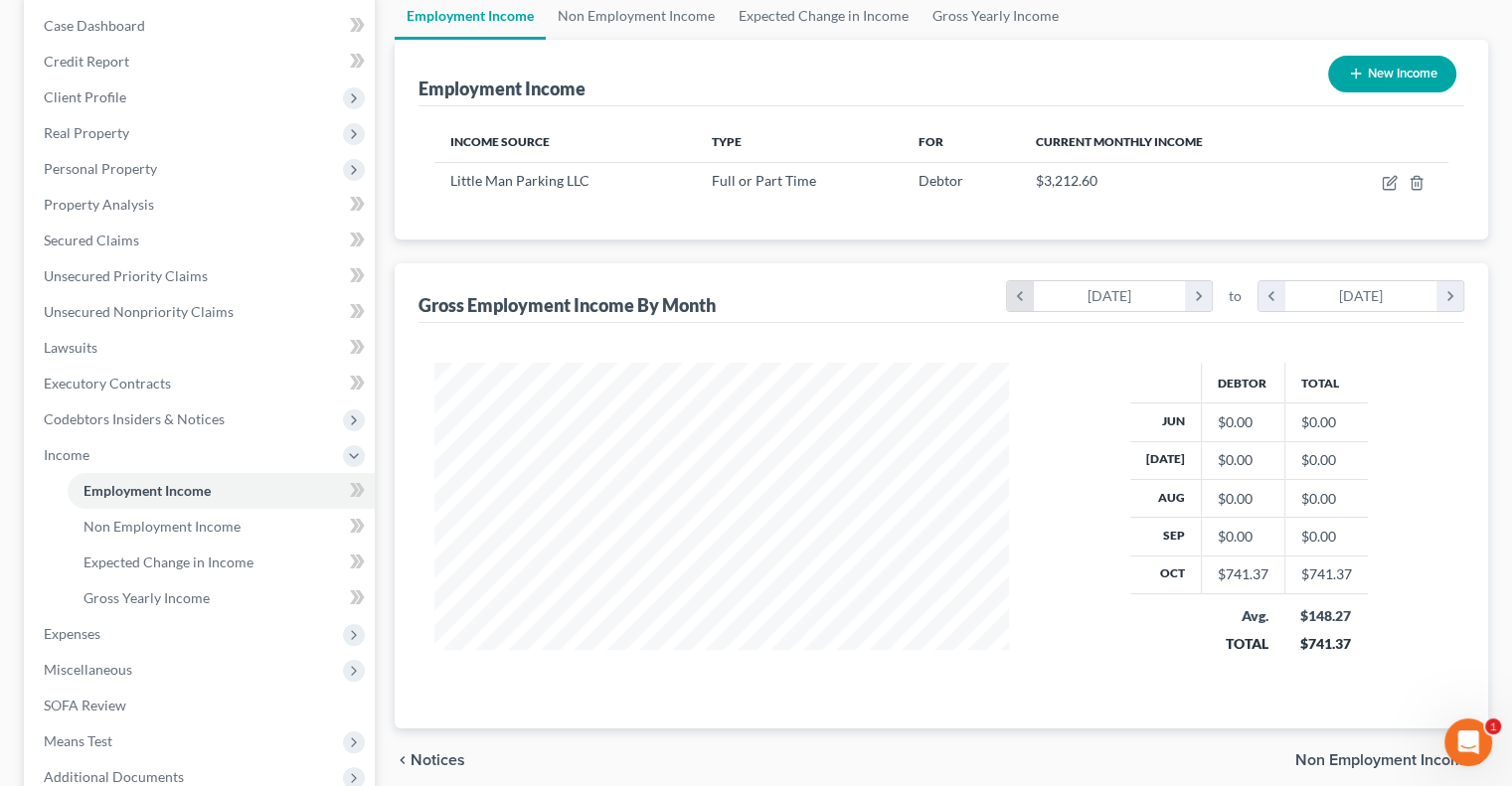 scroll, scrollTop: 993362, scrollLeft: 993468, axis: both 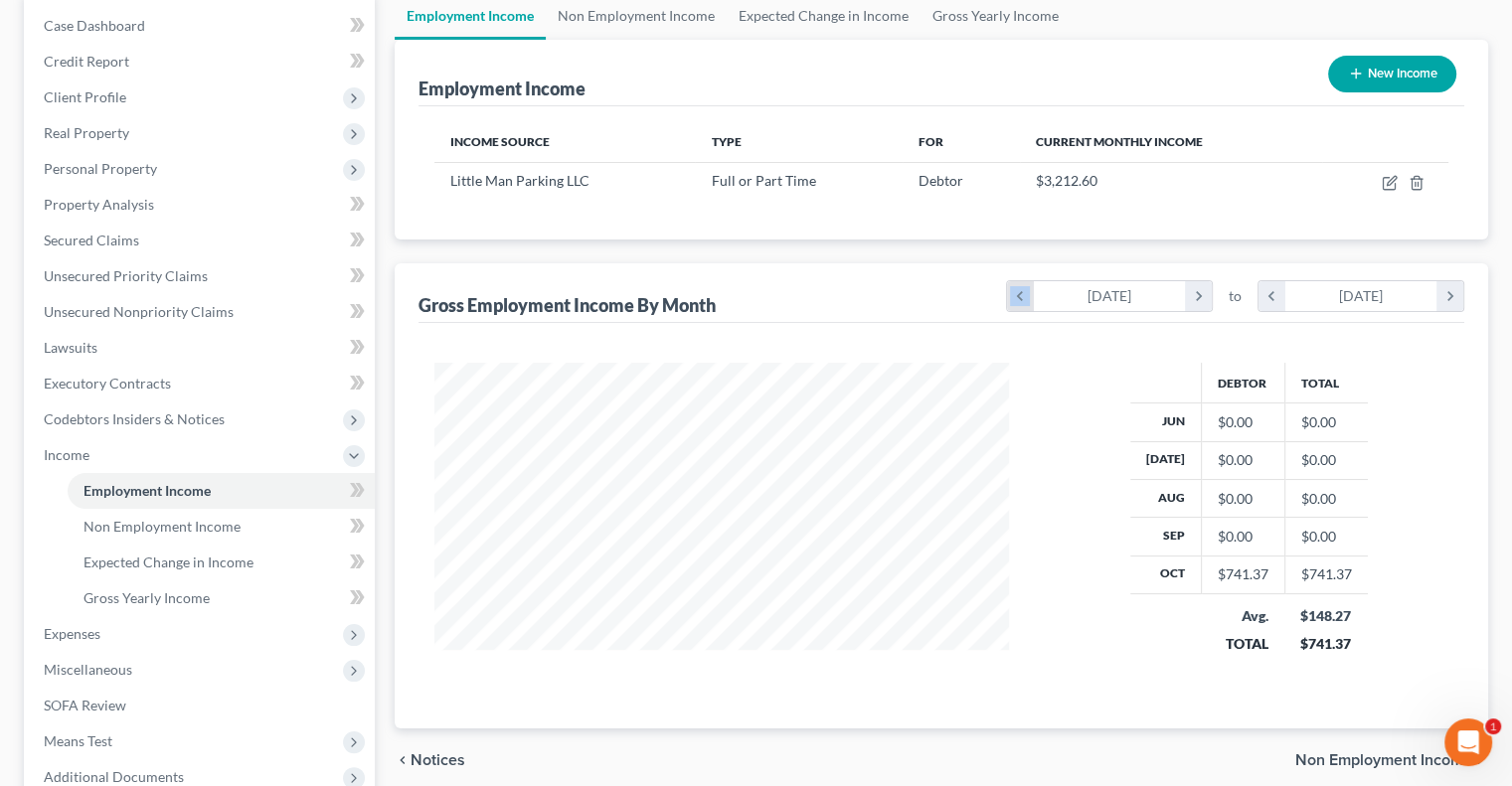 click on "chevron_left" at bounding box center (1020, 296) 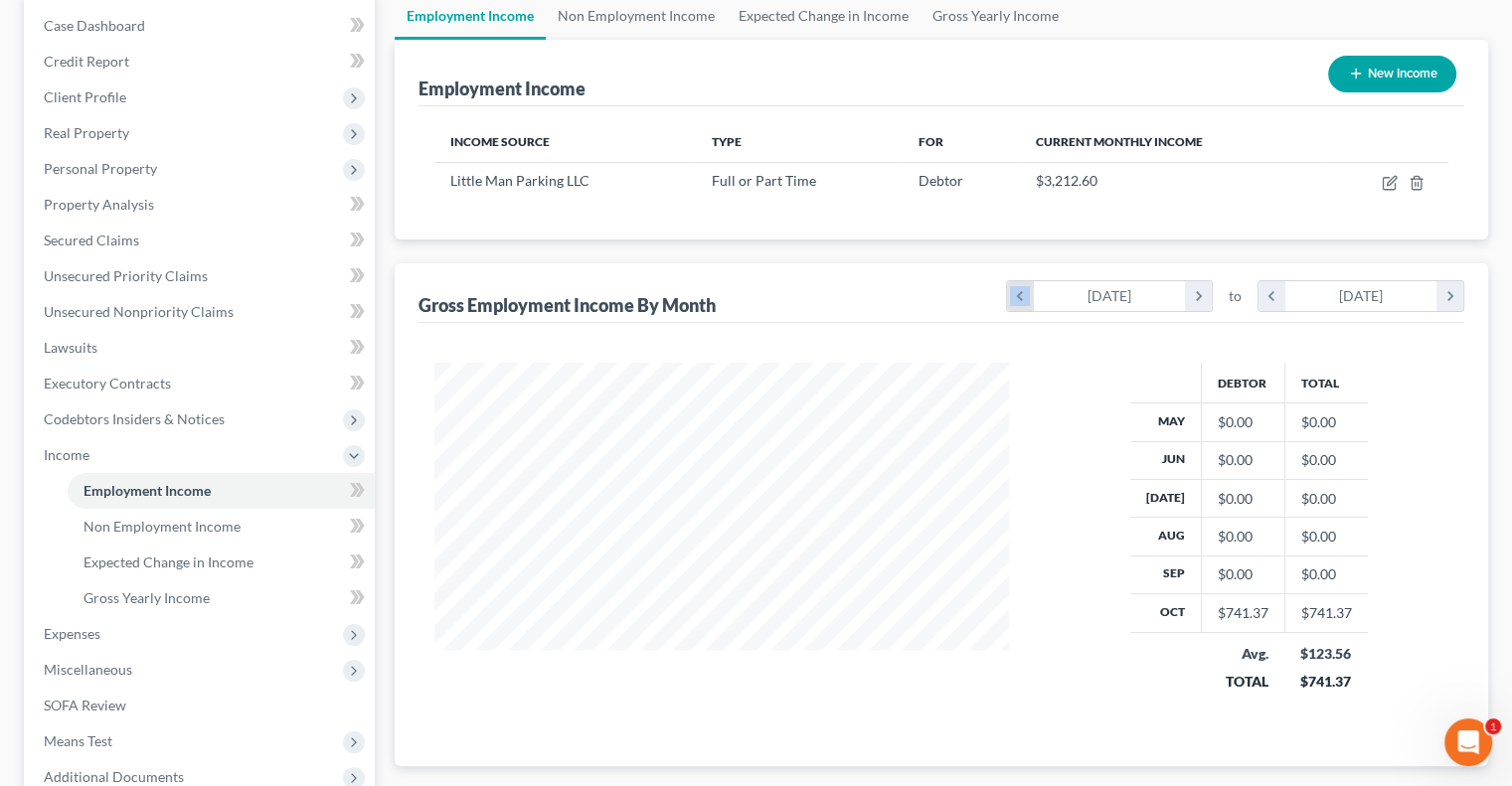 click on "chevron_left" at bounding box center [1020, 296] 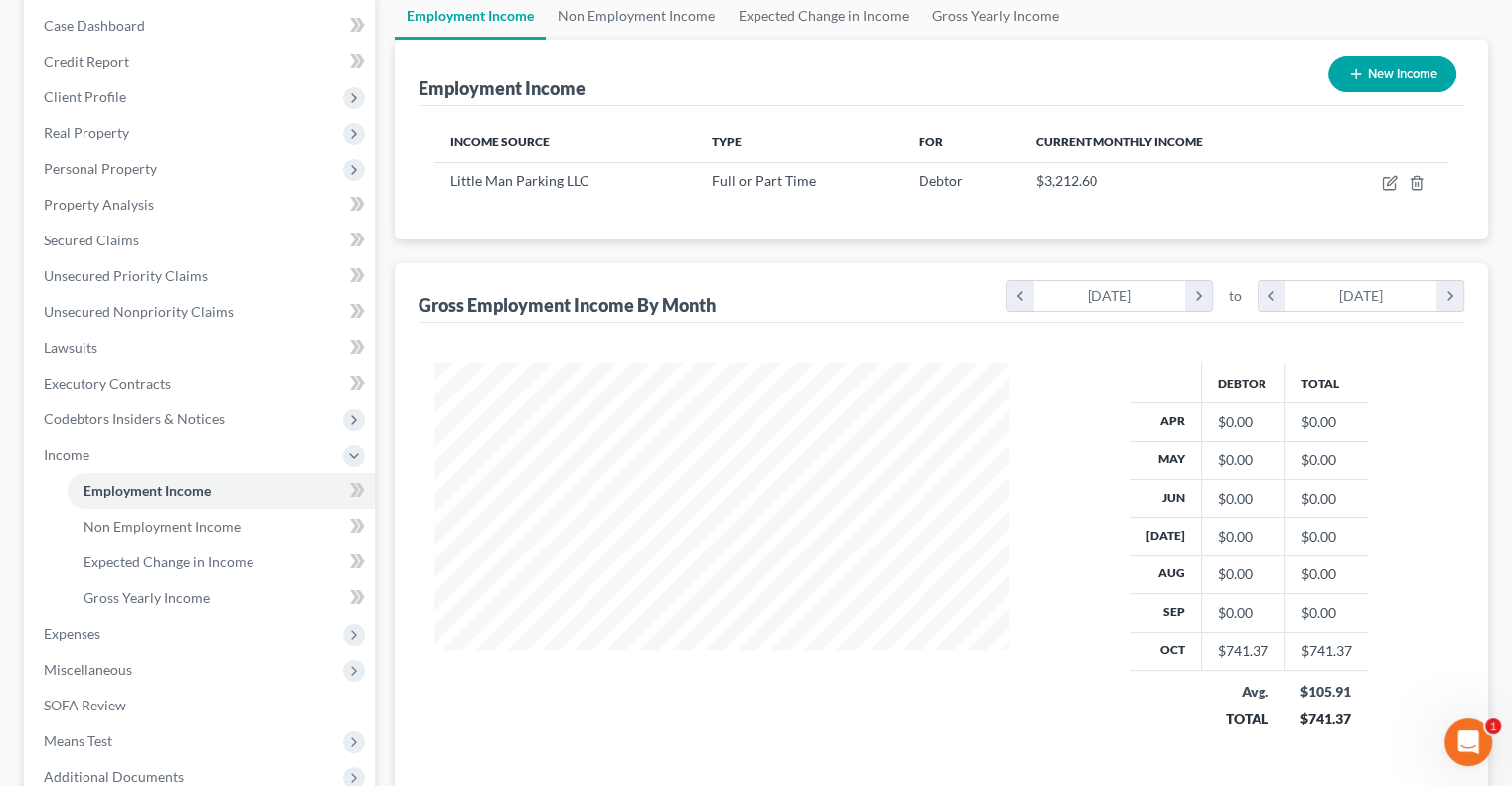 scroll, scrollTop: 993285, scrollLeft: 993468, axis: both 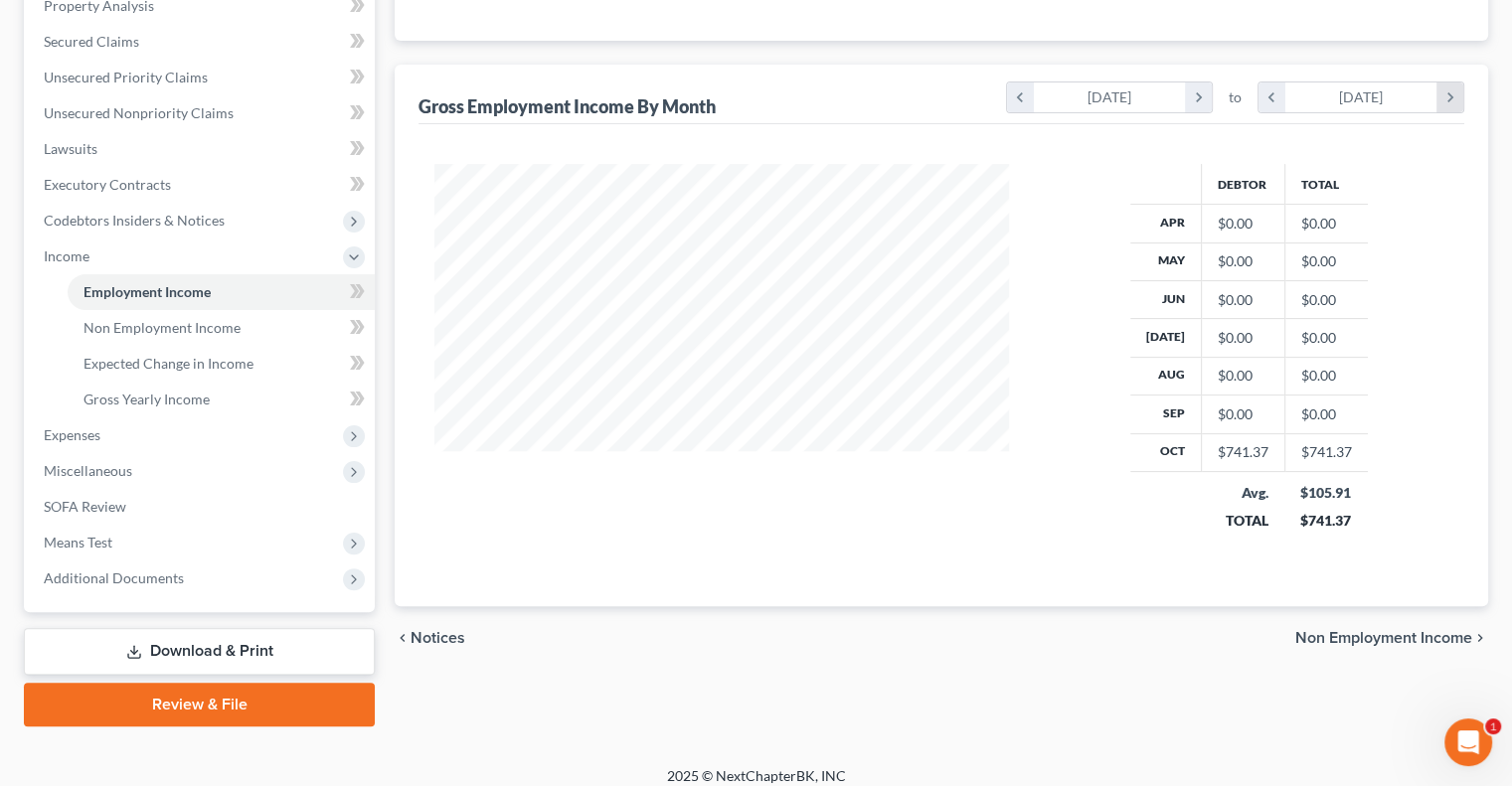 click on "chevron_right" at bounding box center (1449, 97) 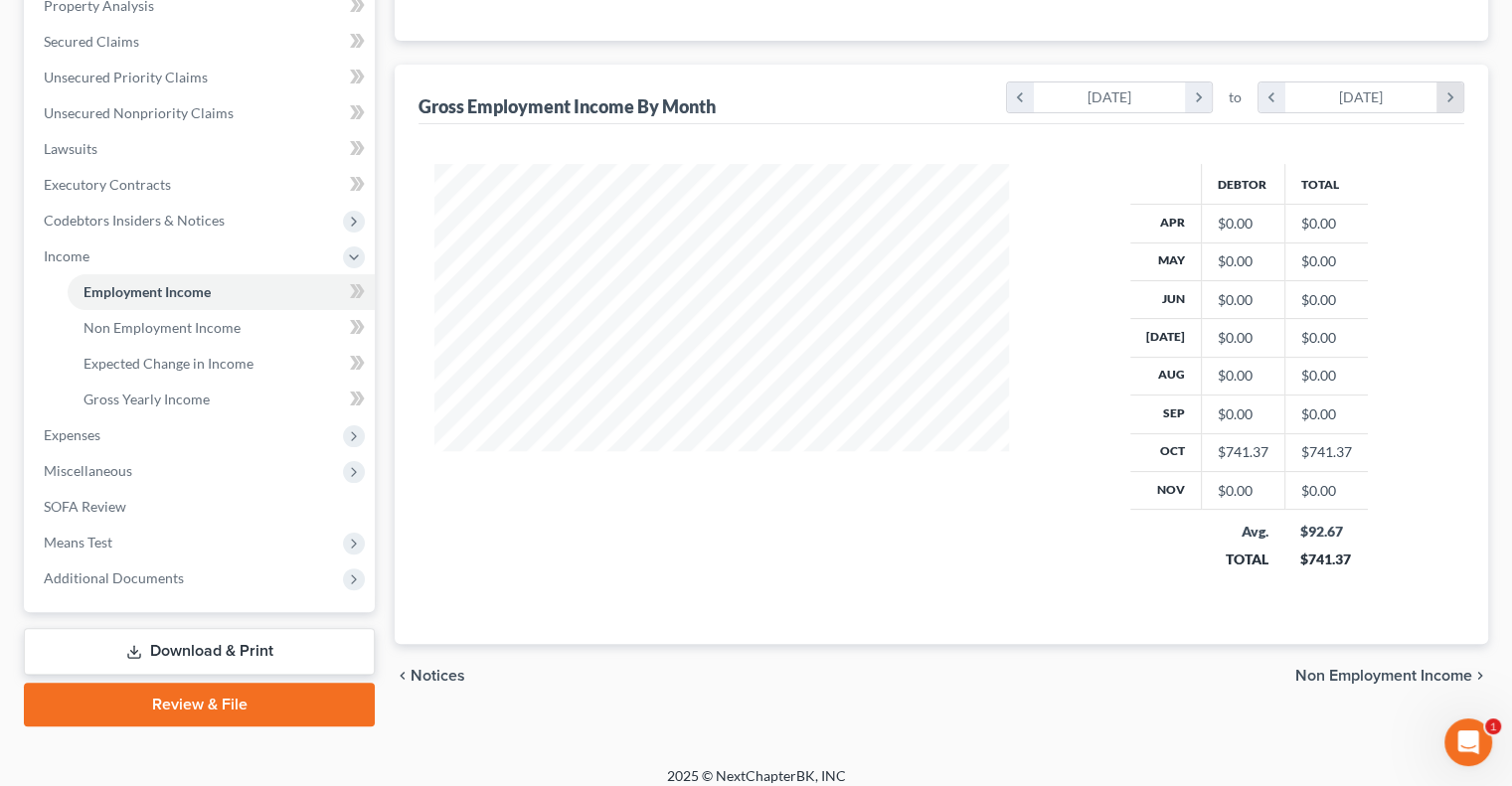 click on "chevron_right" at bounding box center [1449, 97] 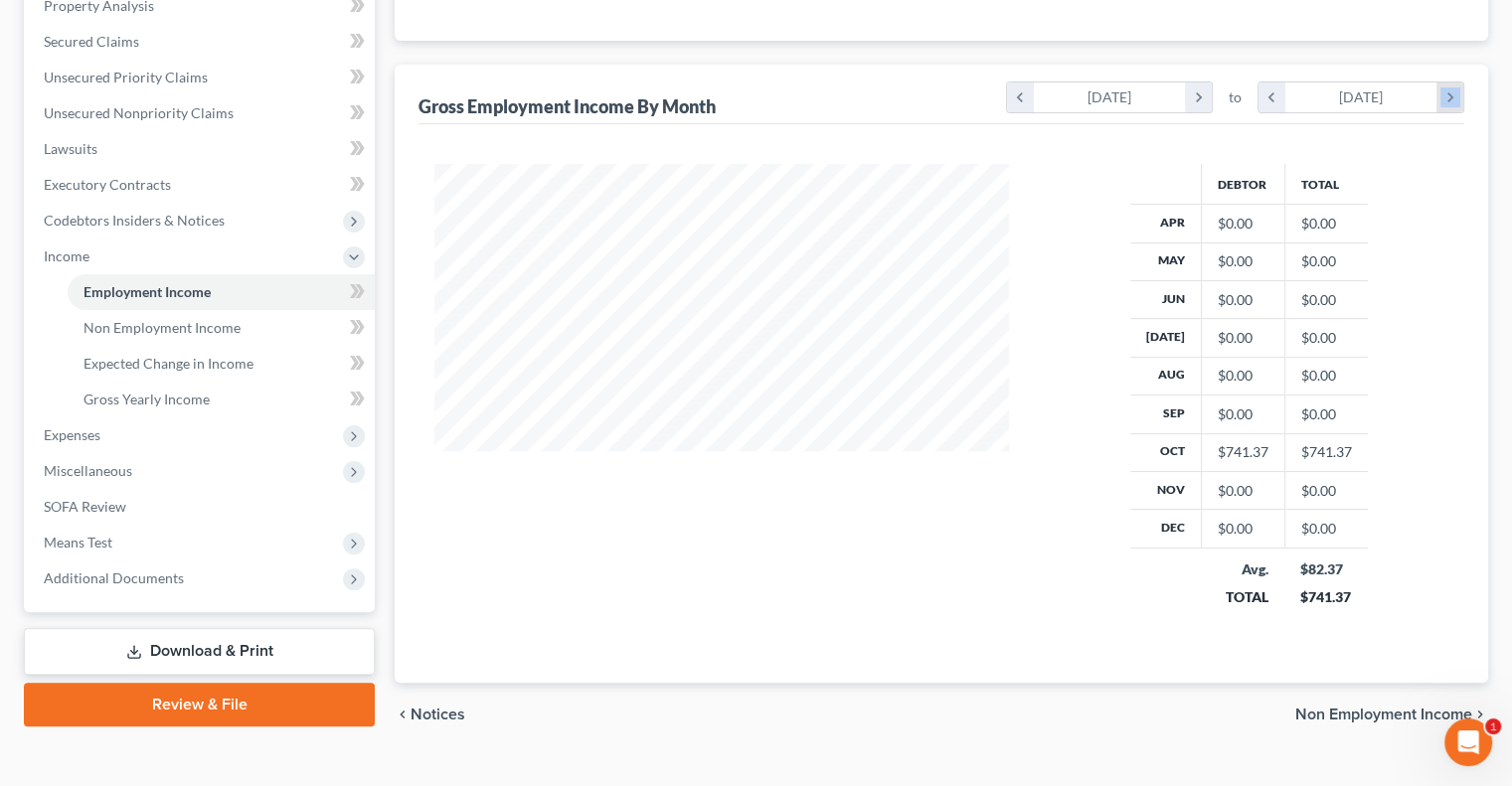 click on "chevron_right" at bounding box center (1449, 97) 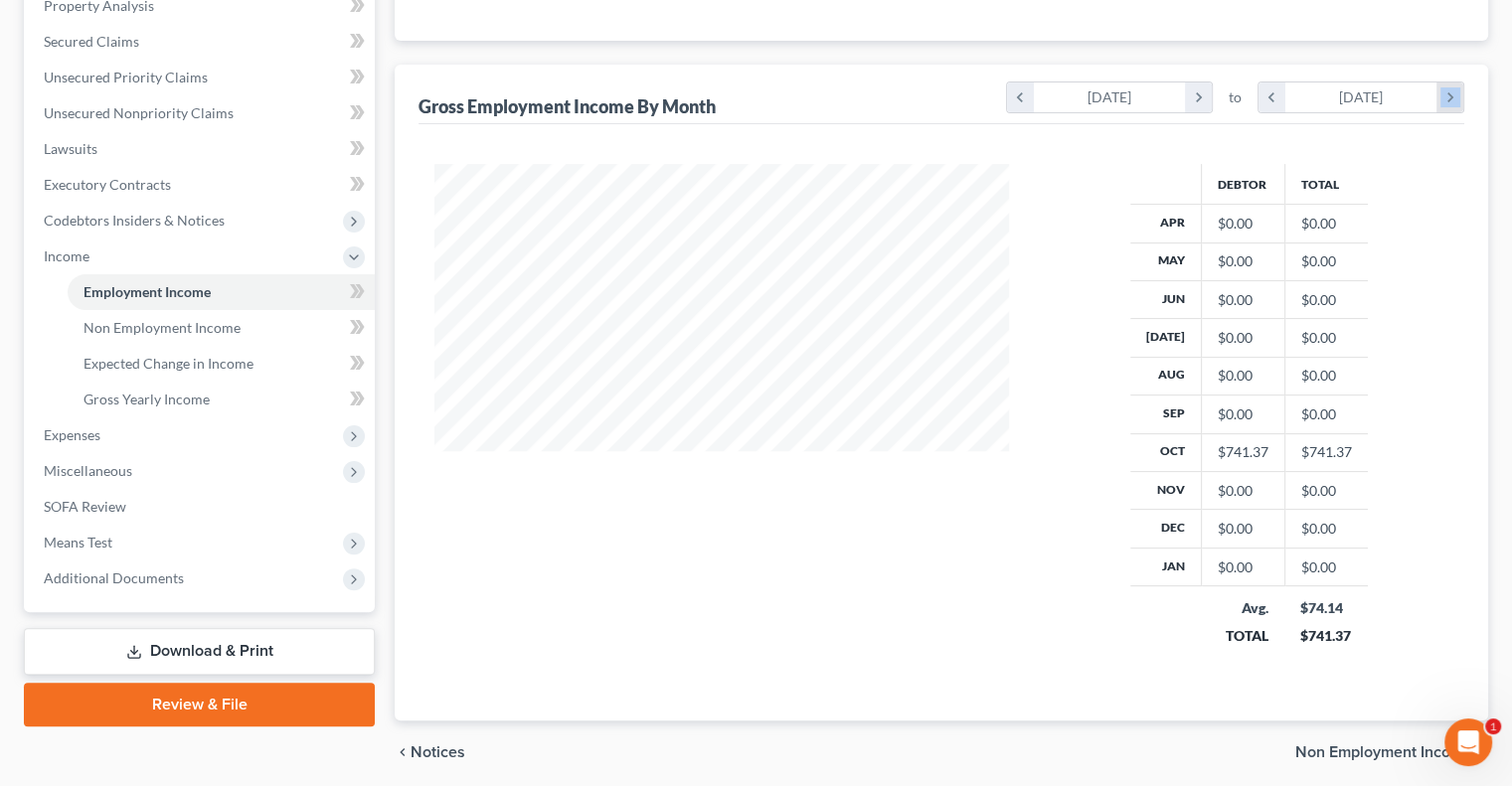 click on "chevron_right" at bounding box center (1449, 97) 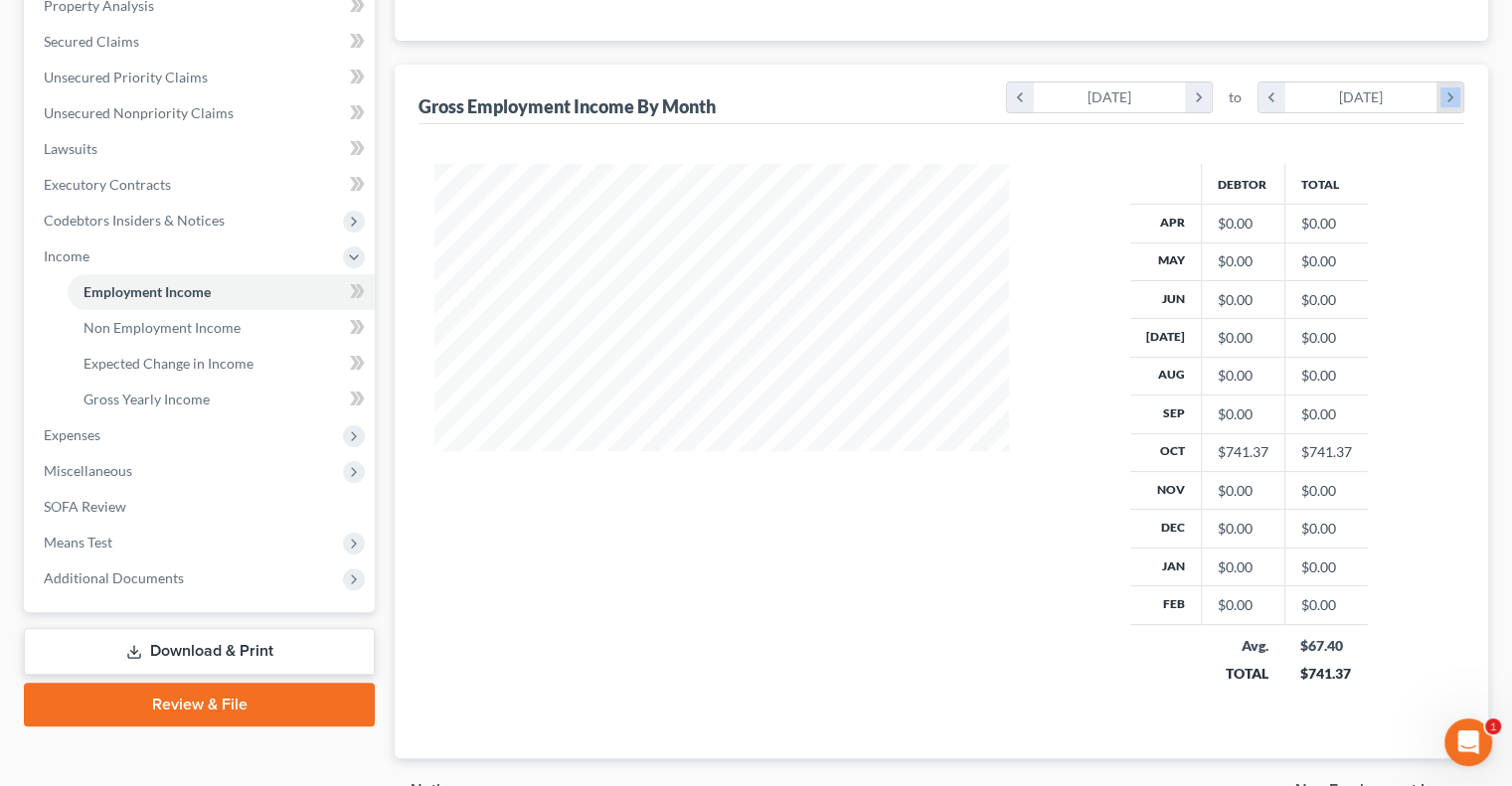 click on "chevron_right" at bounding box center (1449, 97) 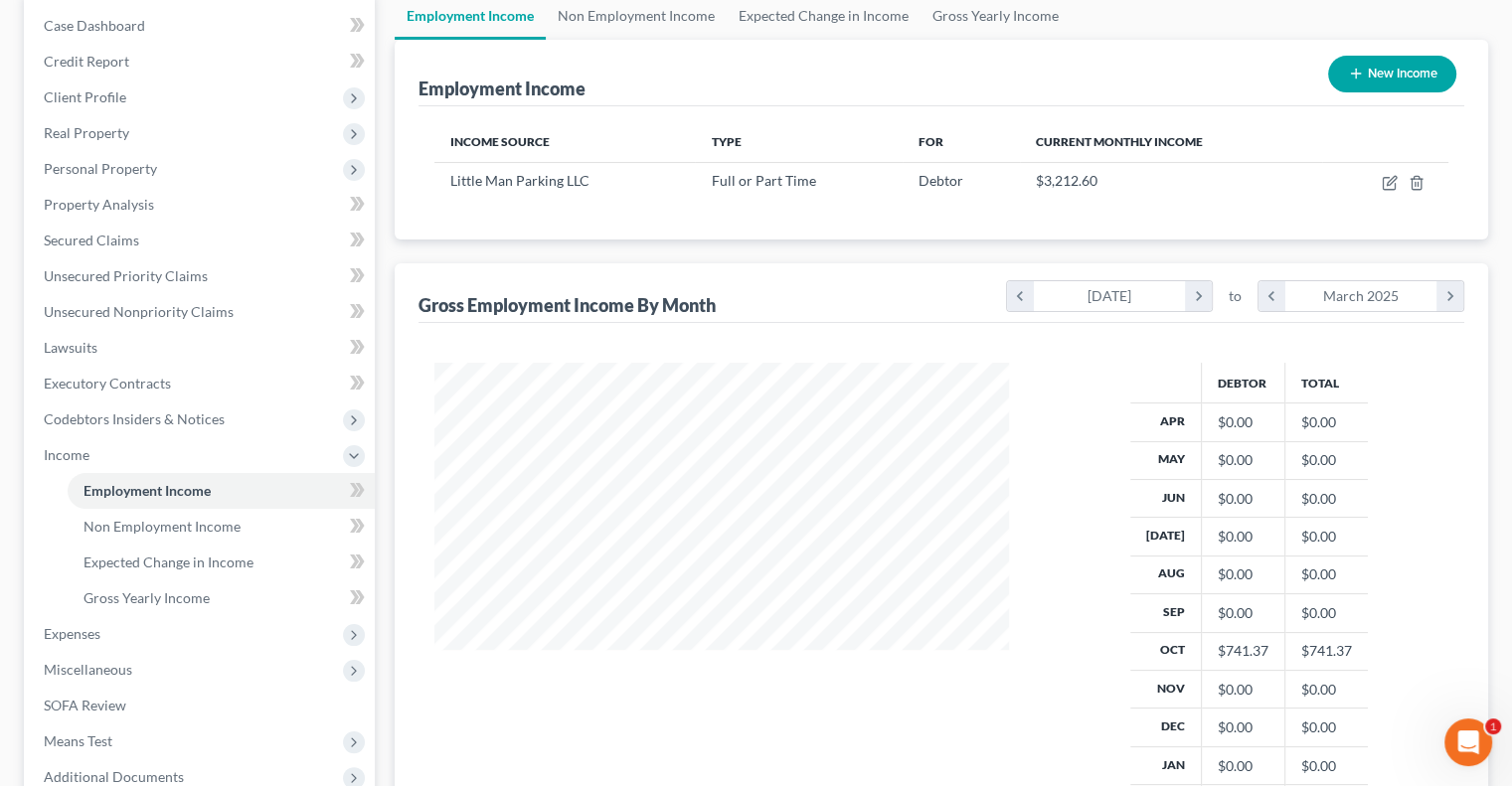 click on "$0.00" at bounding box center (1243, 460) 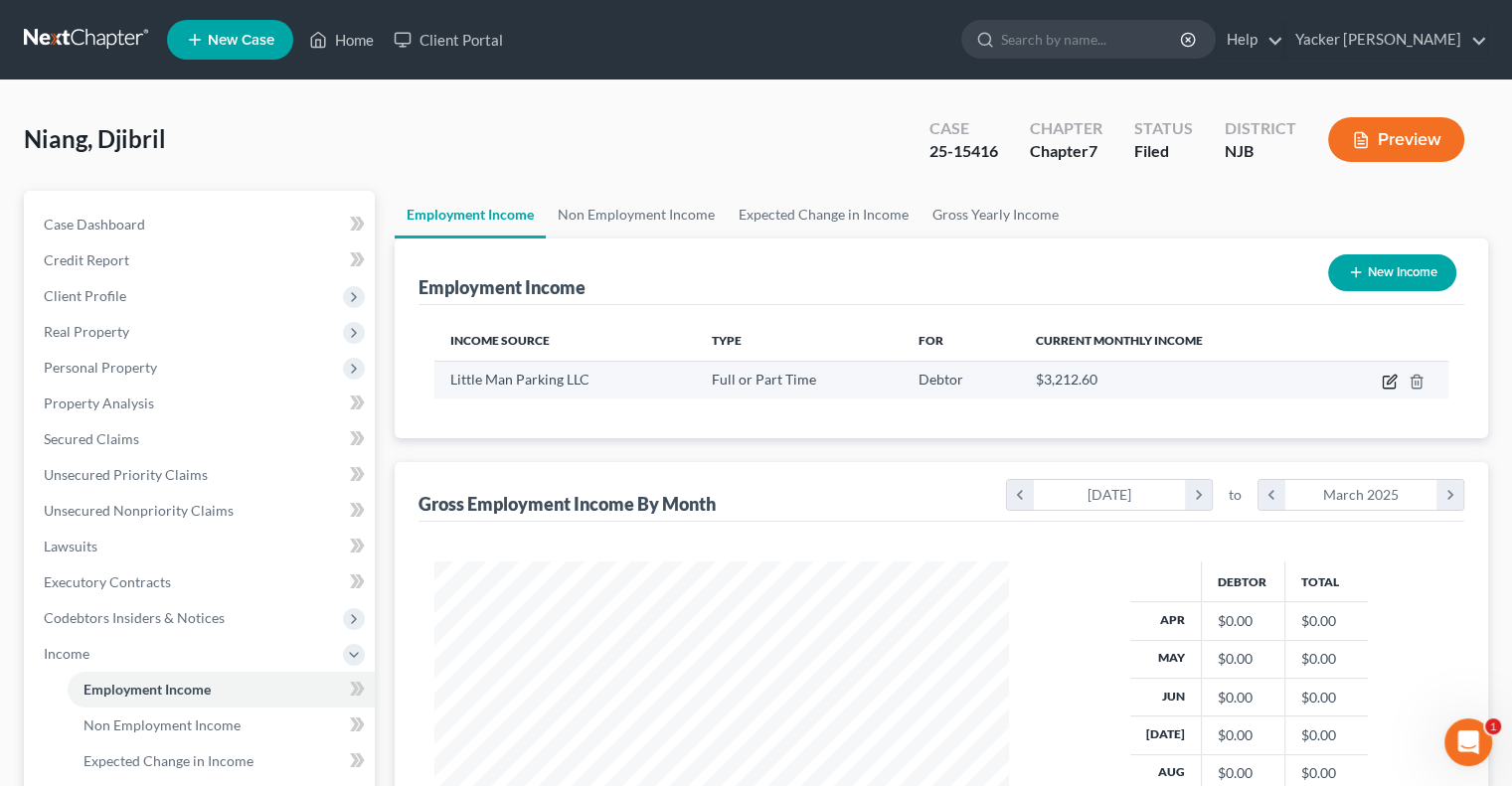 click 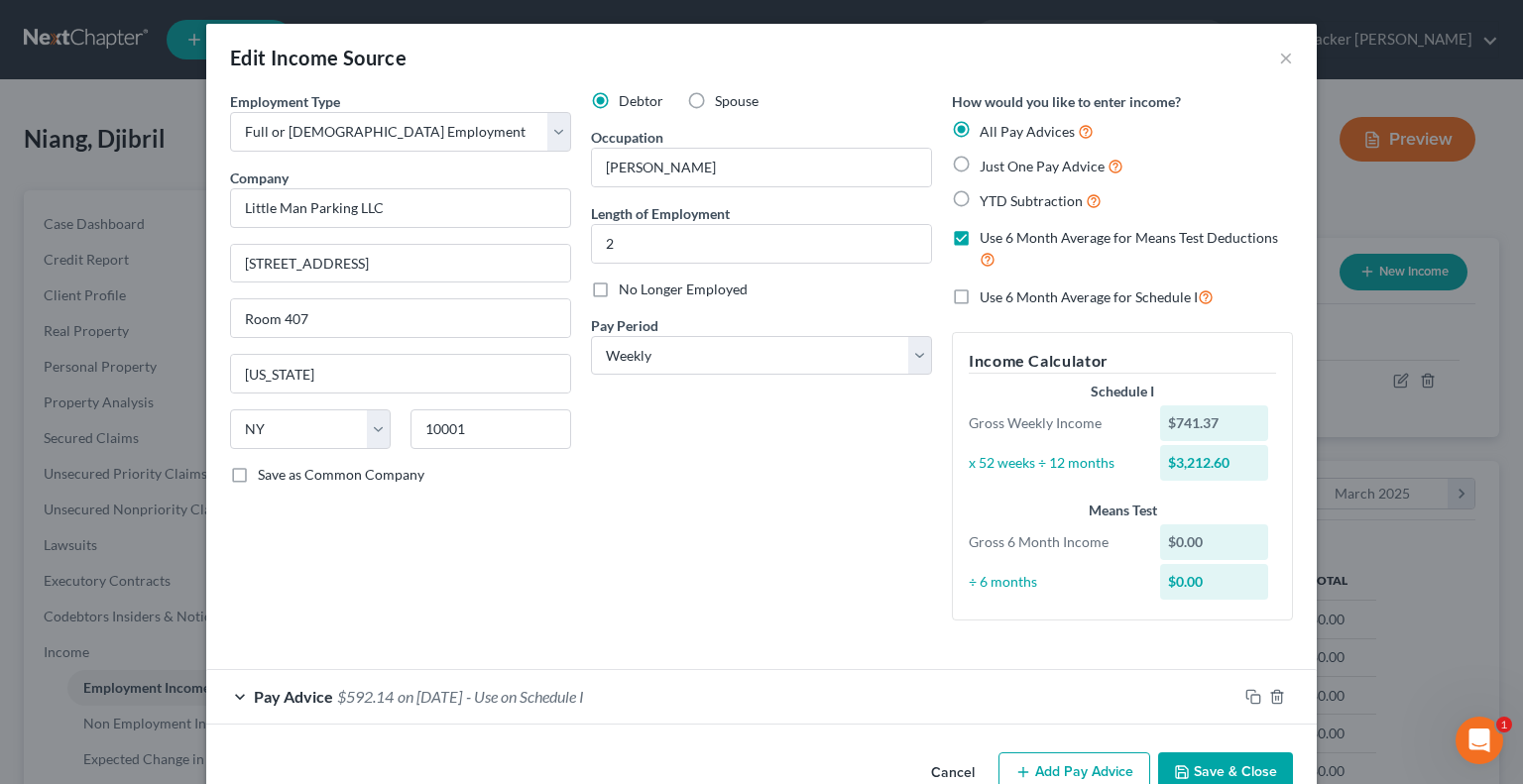 click on "Just One Pay Advice" at bounding box center (1051, 166) 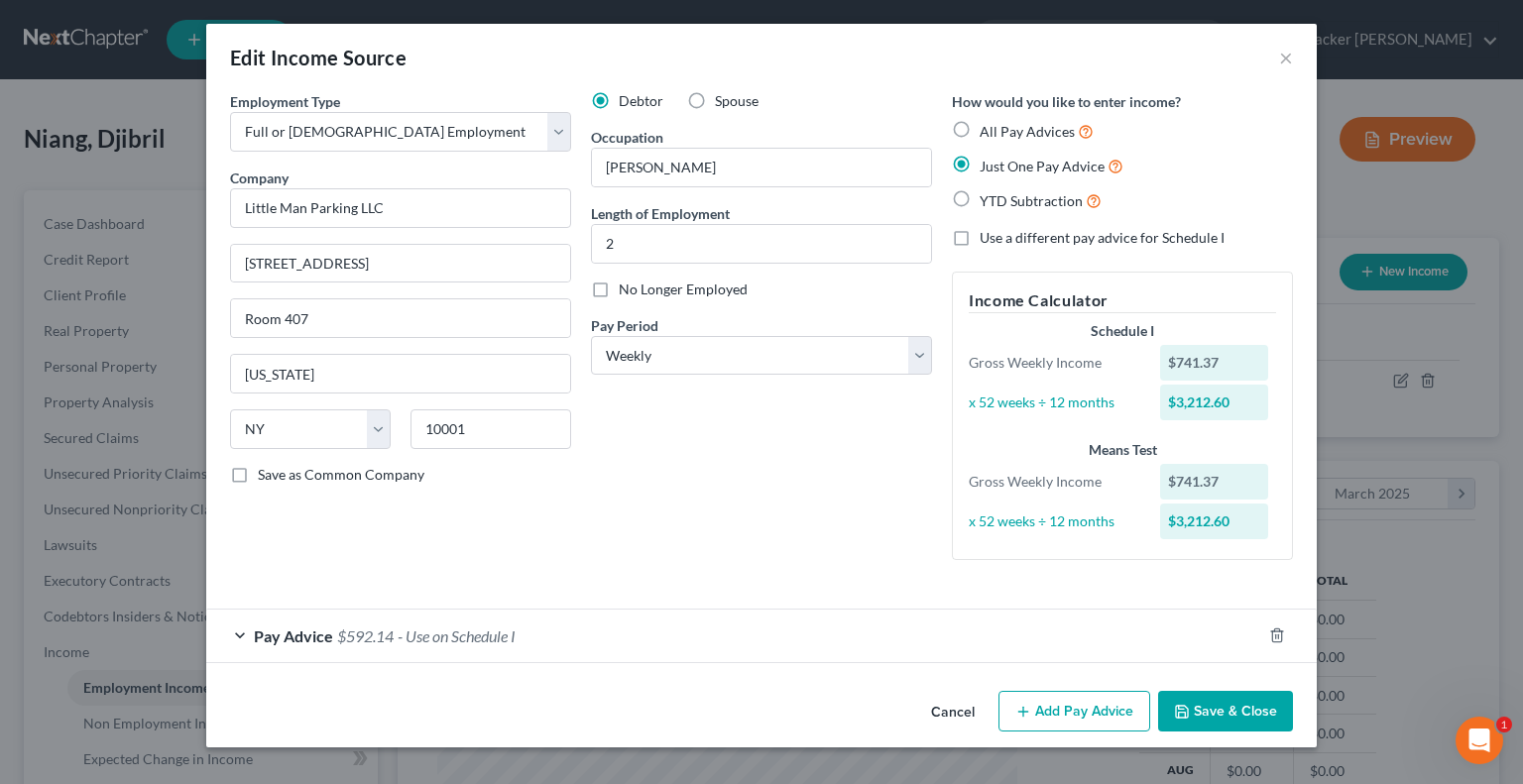 click on "Save & Close" at bounding box center [1226, 712] 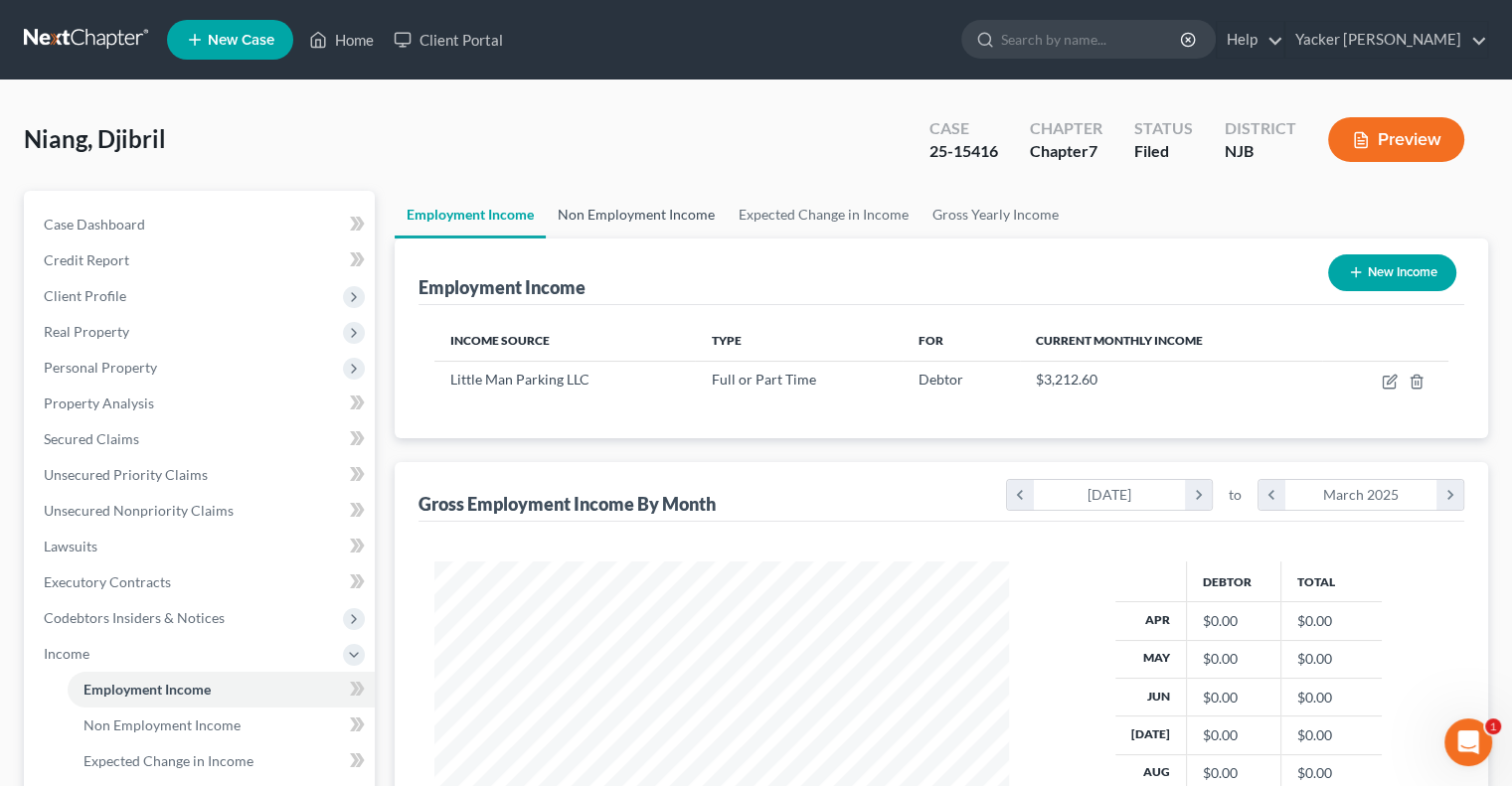 click on "Non Employment Income" at bounding box center (636, 215) 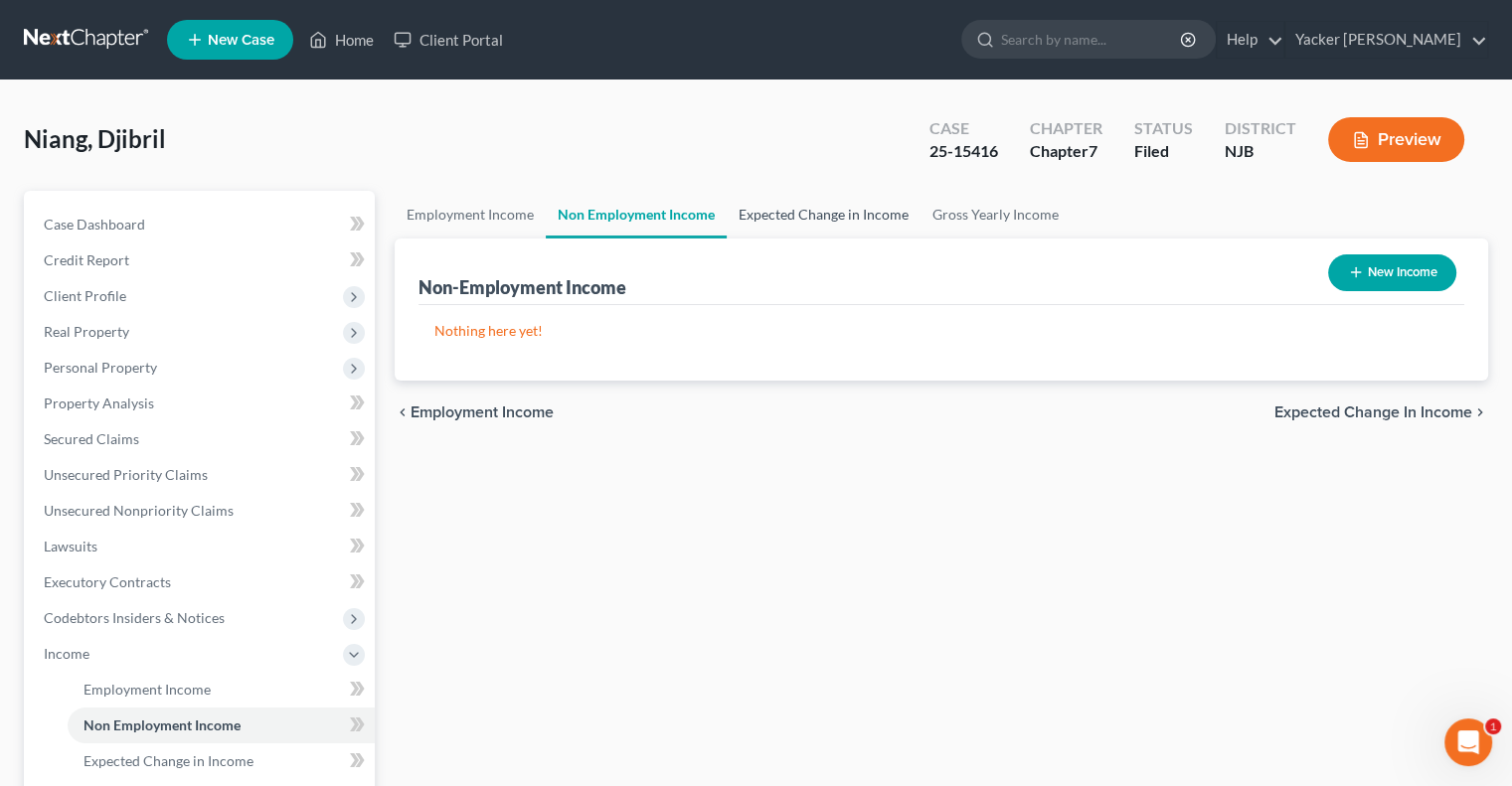 click on "Expected Change in Income" at bounding box center [823, 215] 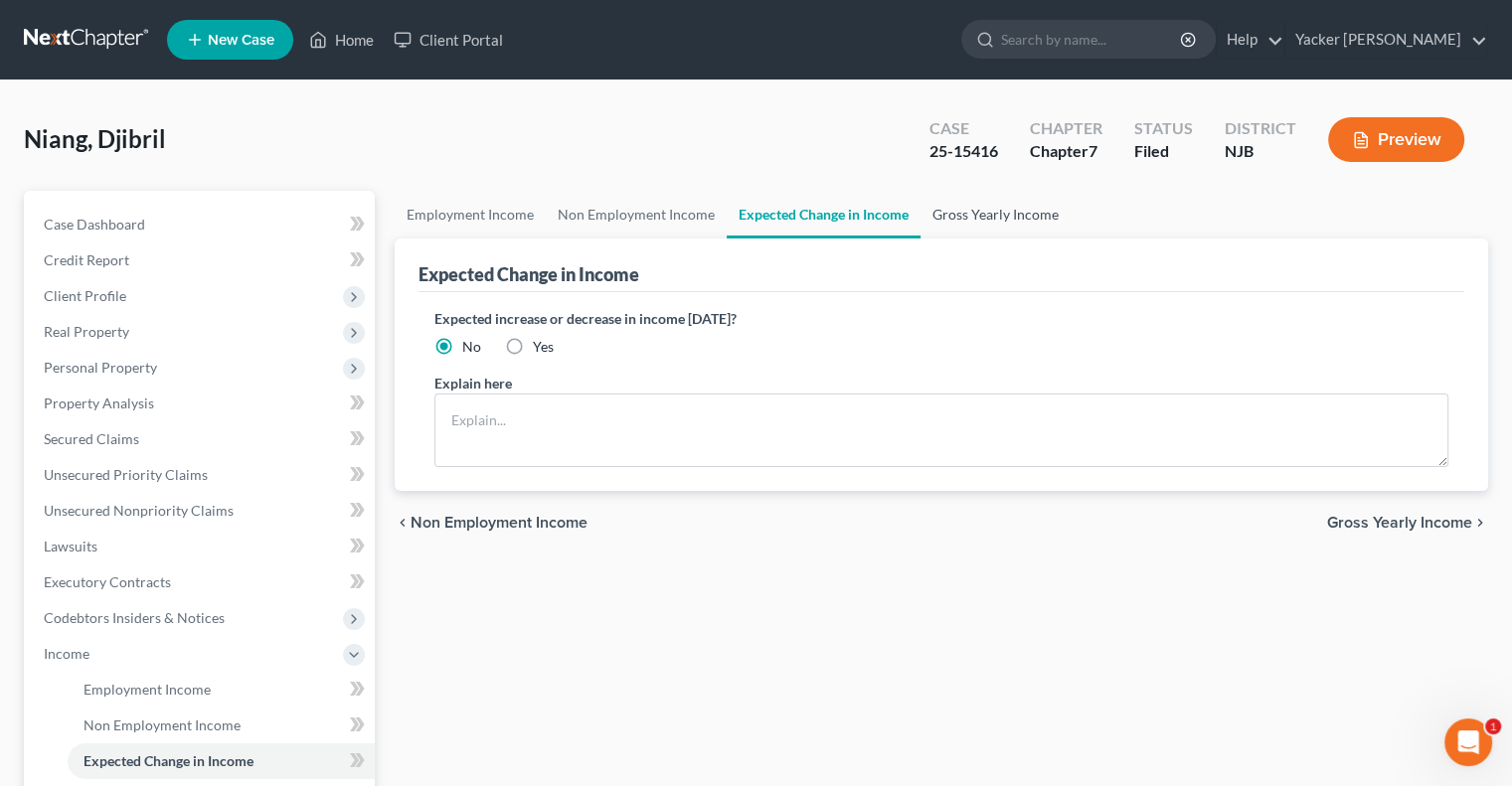 click on "Gross Yearly Income" at bounding box center [995, 215] 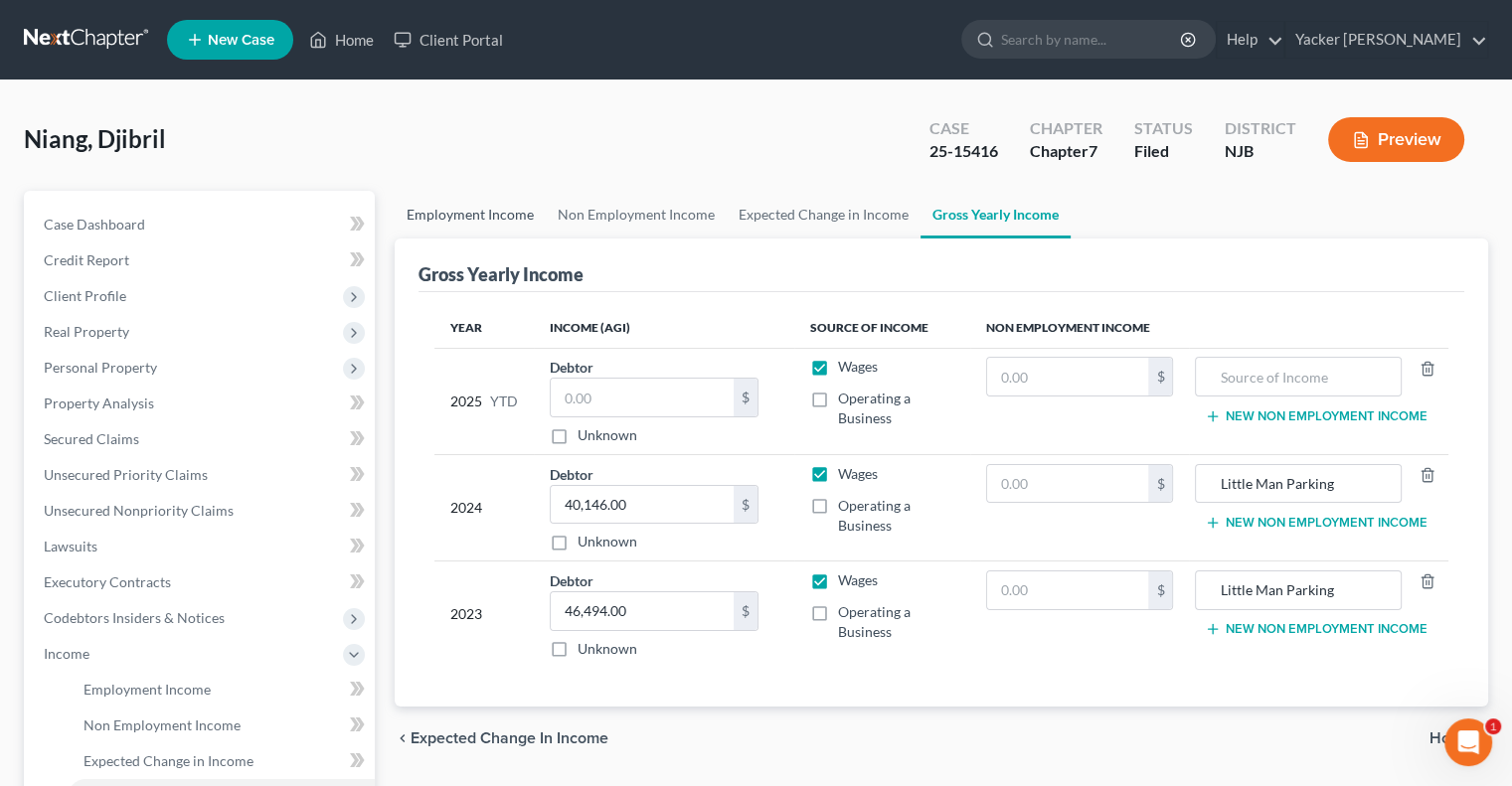 click on "Employment Income" at bounding box center [470, 215] 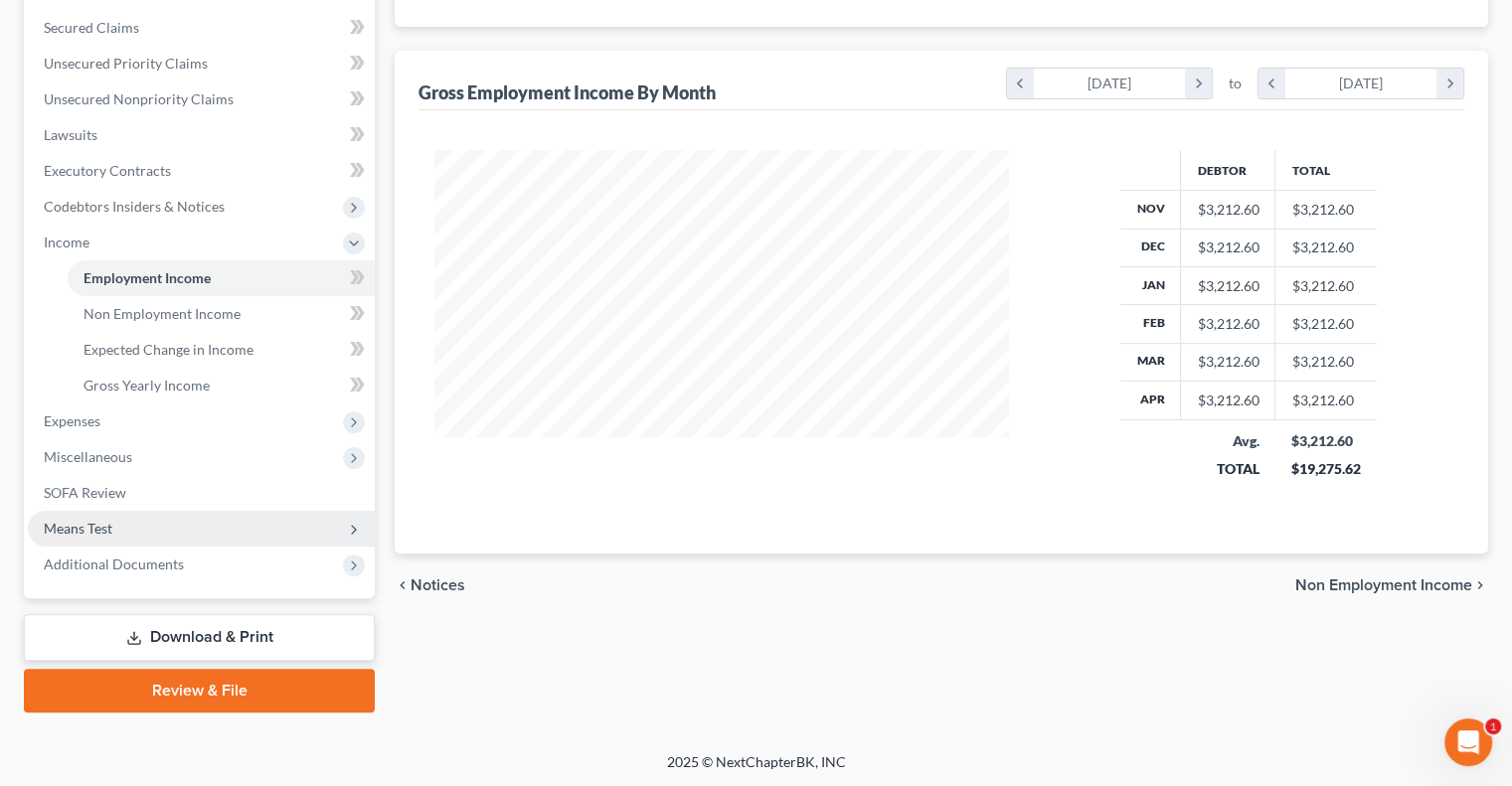 click on "Means Test" at bounding box center (78, 528) 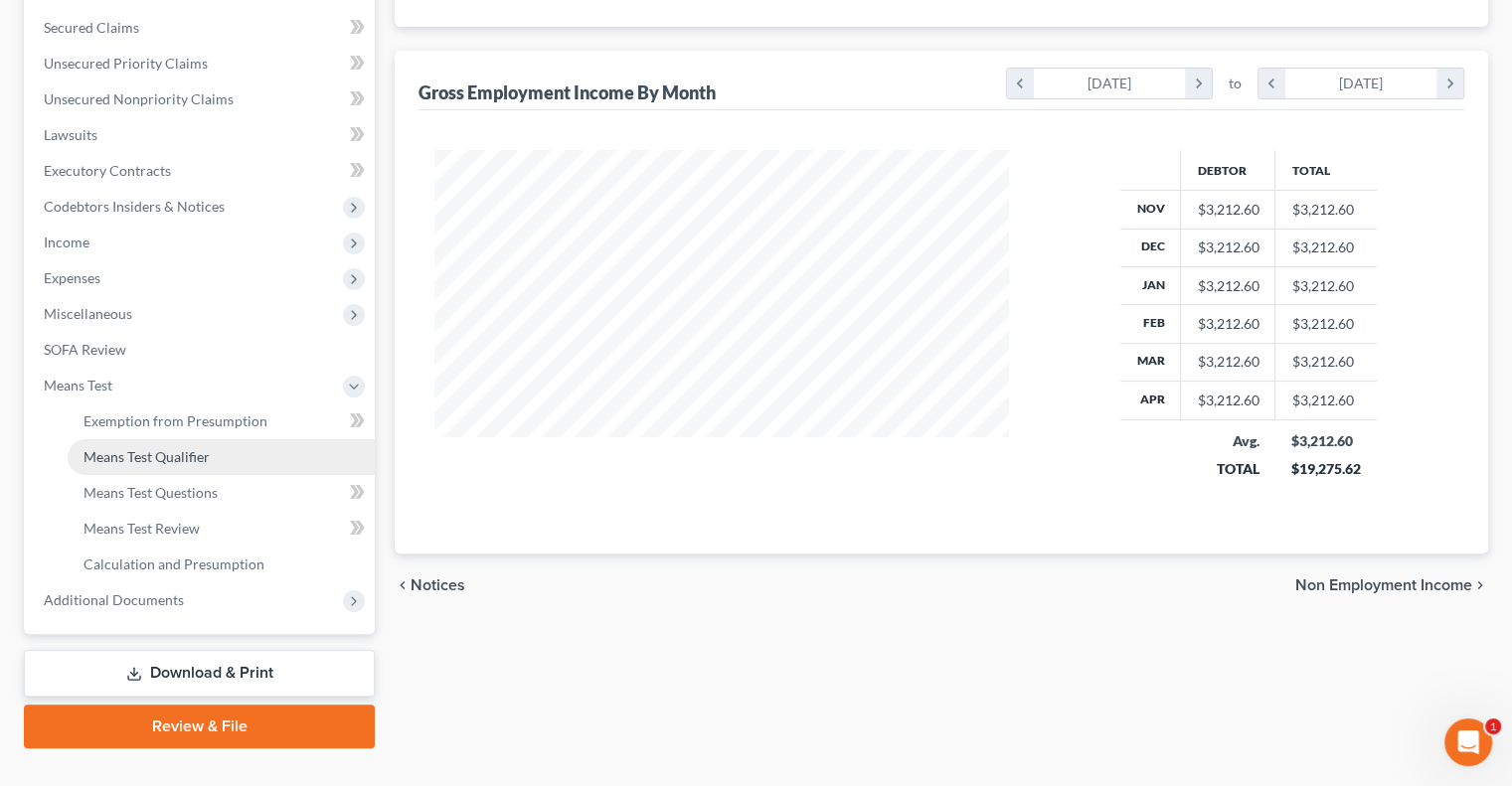 click on "Means Test Qualifier" at bounding box center [146, 456] 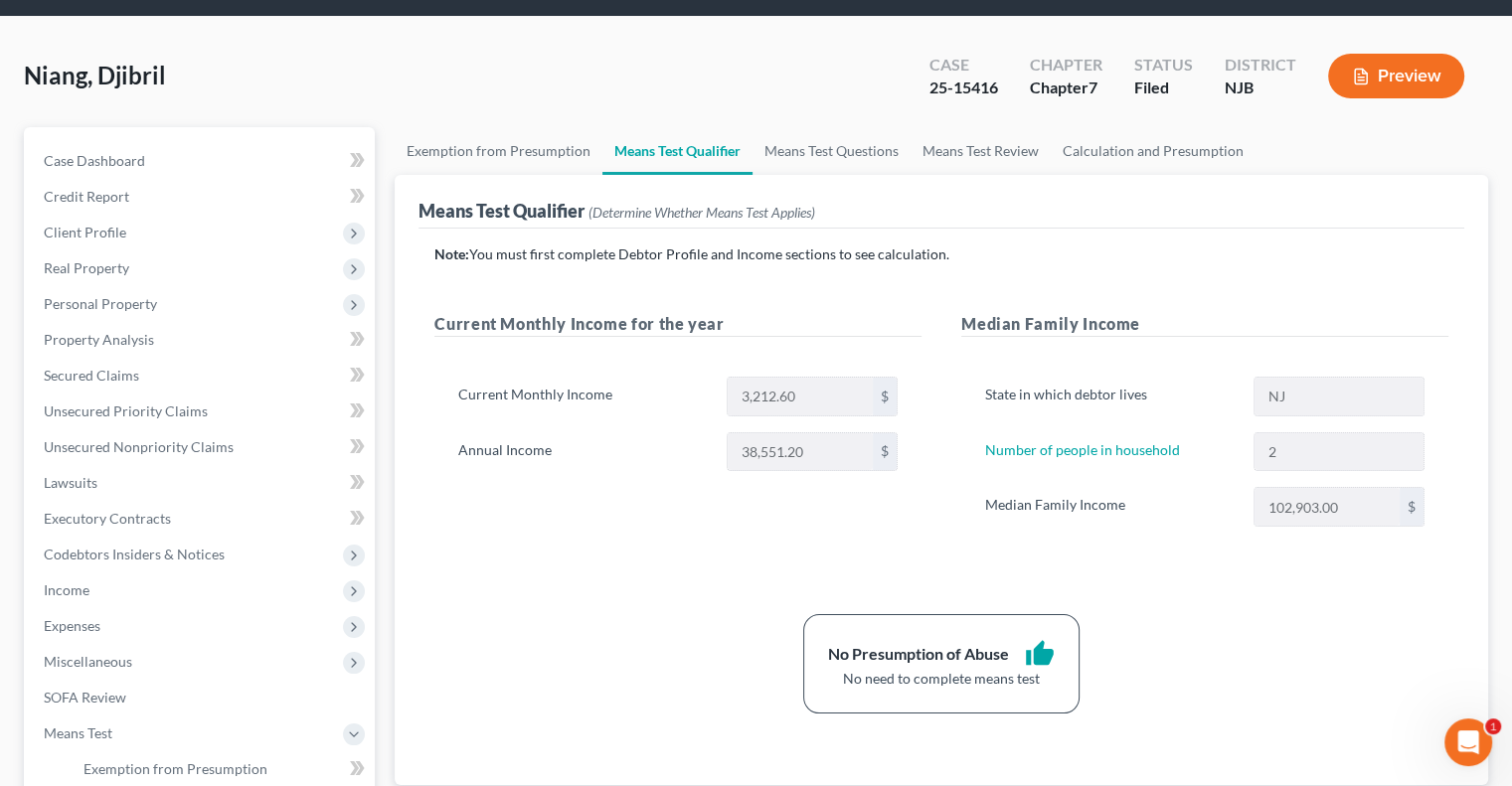 scroll, scrollTop: 99, scrollLeft: 0, axis: vertical 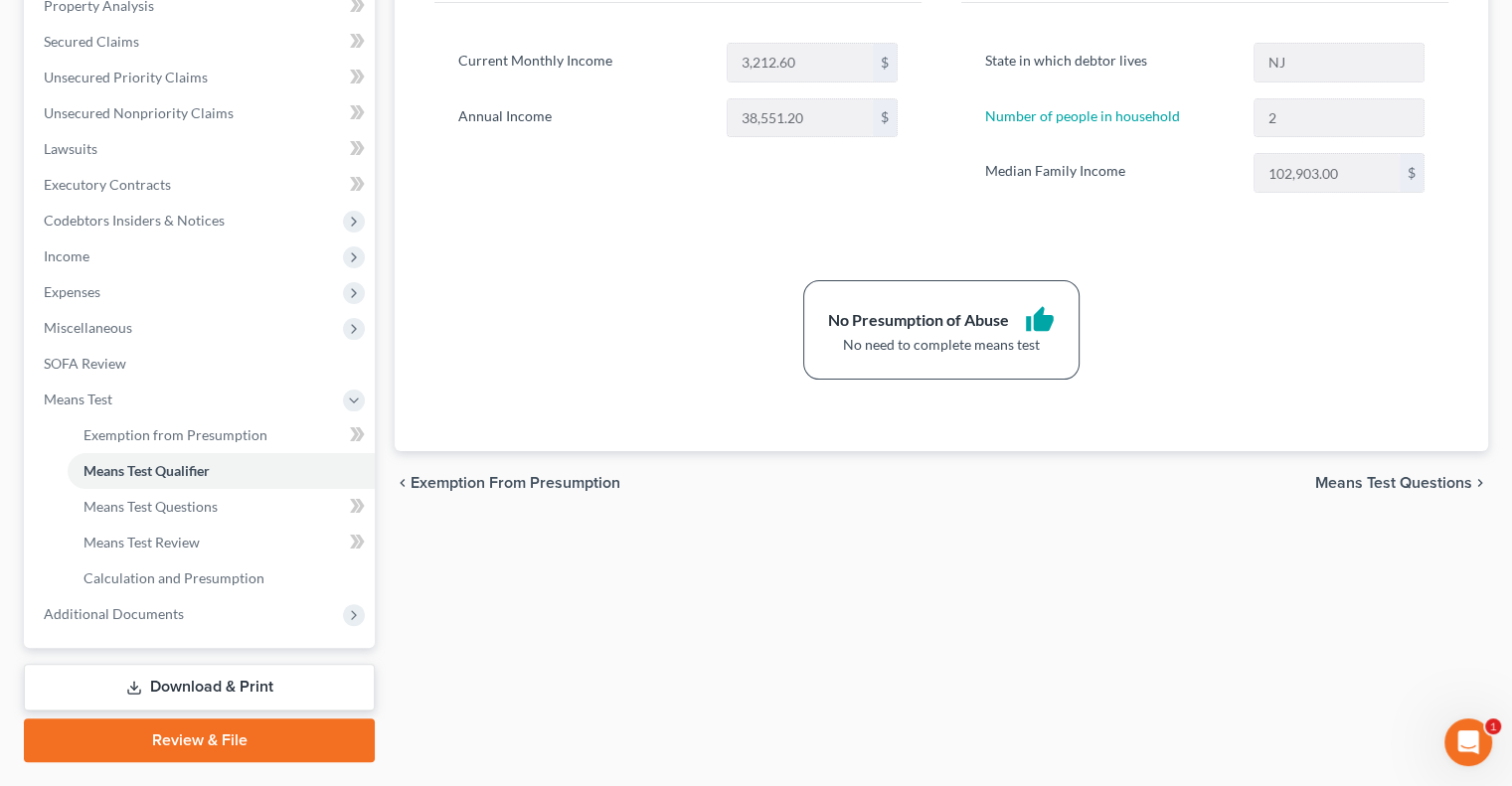 click on "Means Test Questions" at bounding box center (1394, 483) 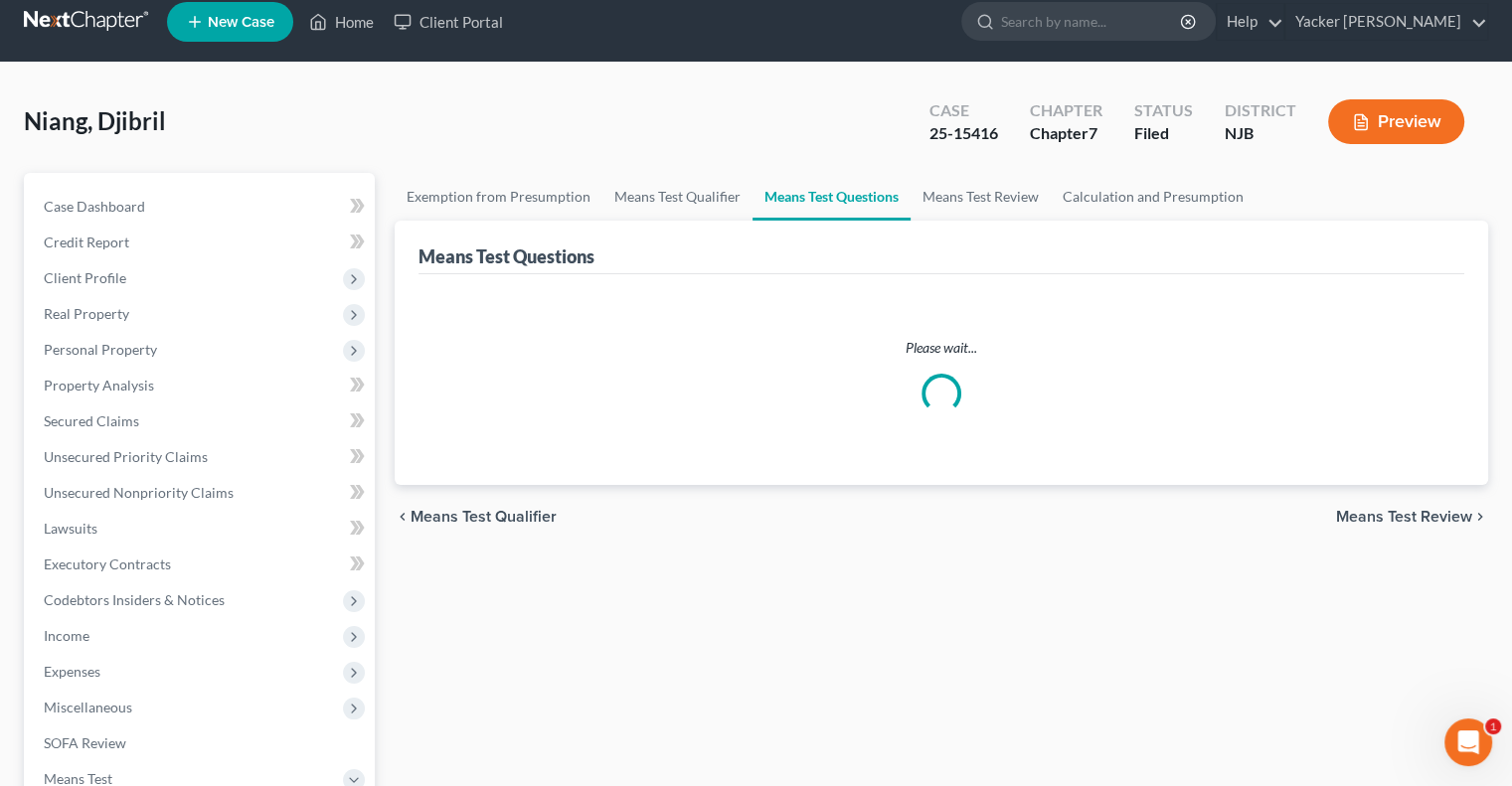 scroll, scrollTop: 0, scrollLeft: 0, axis: both 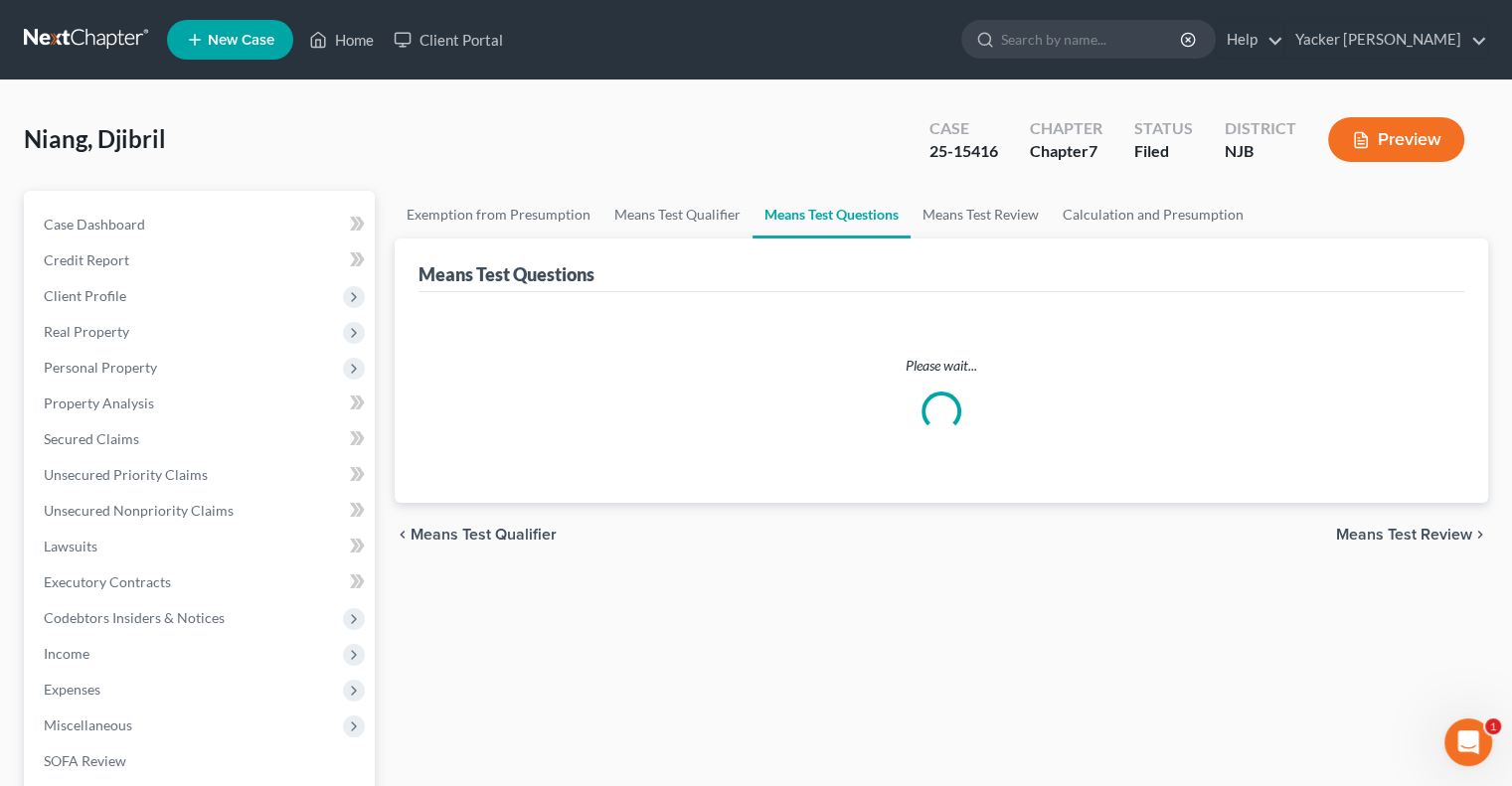 select on "1" 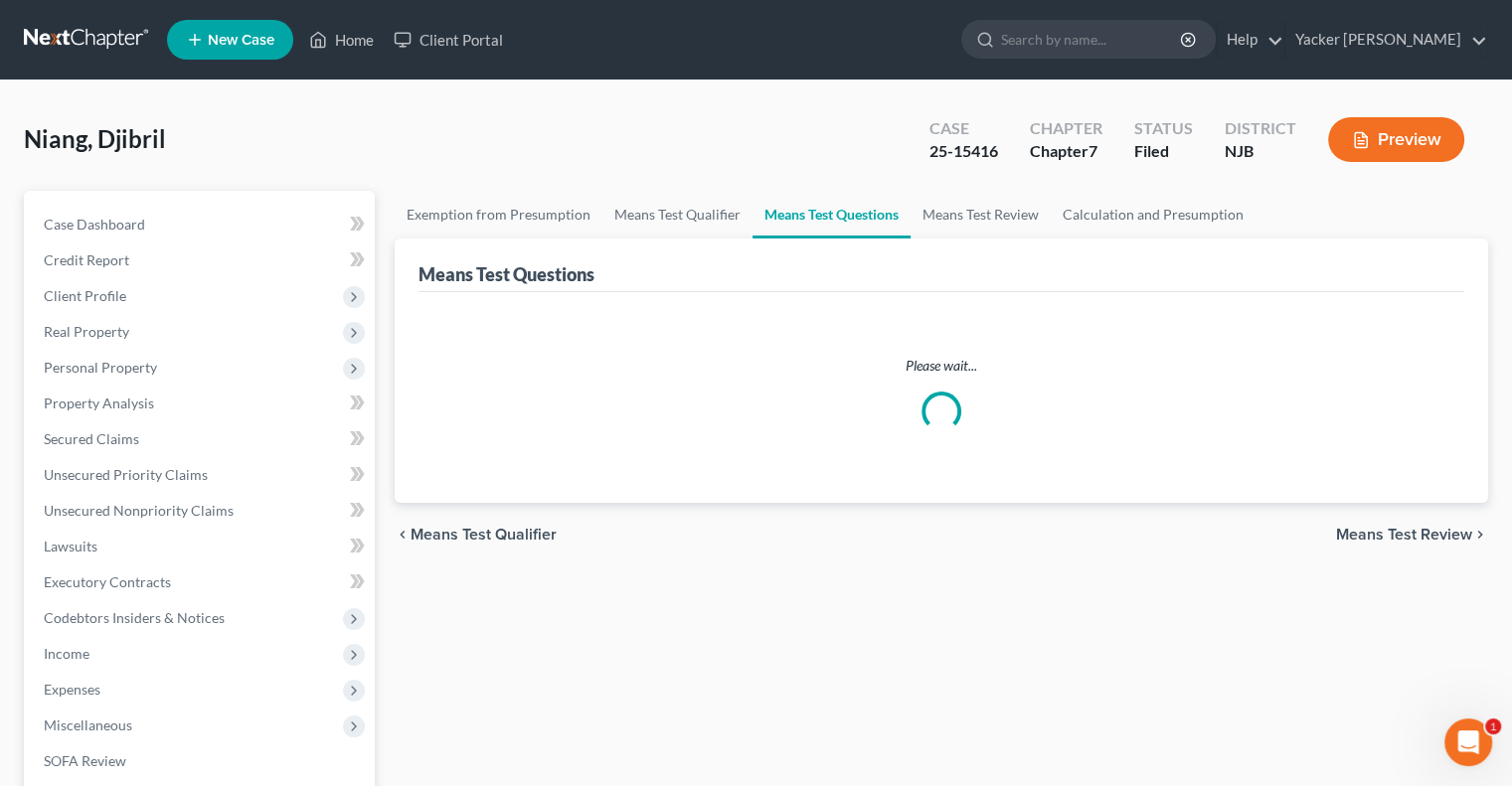 select on "60" 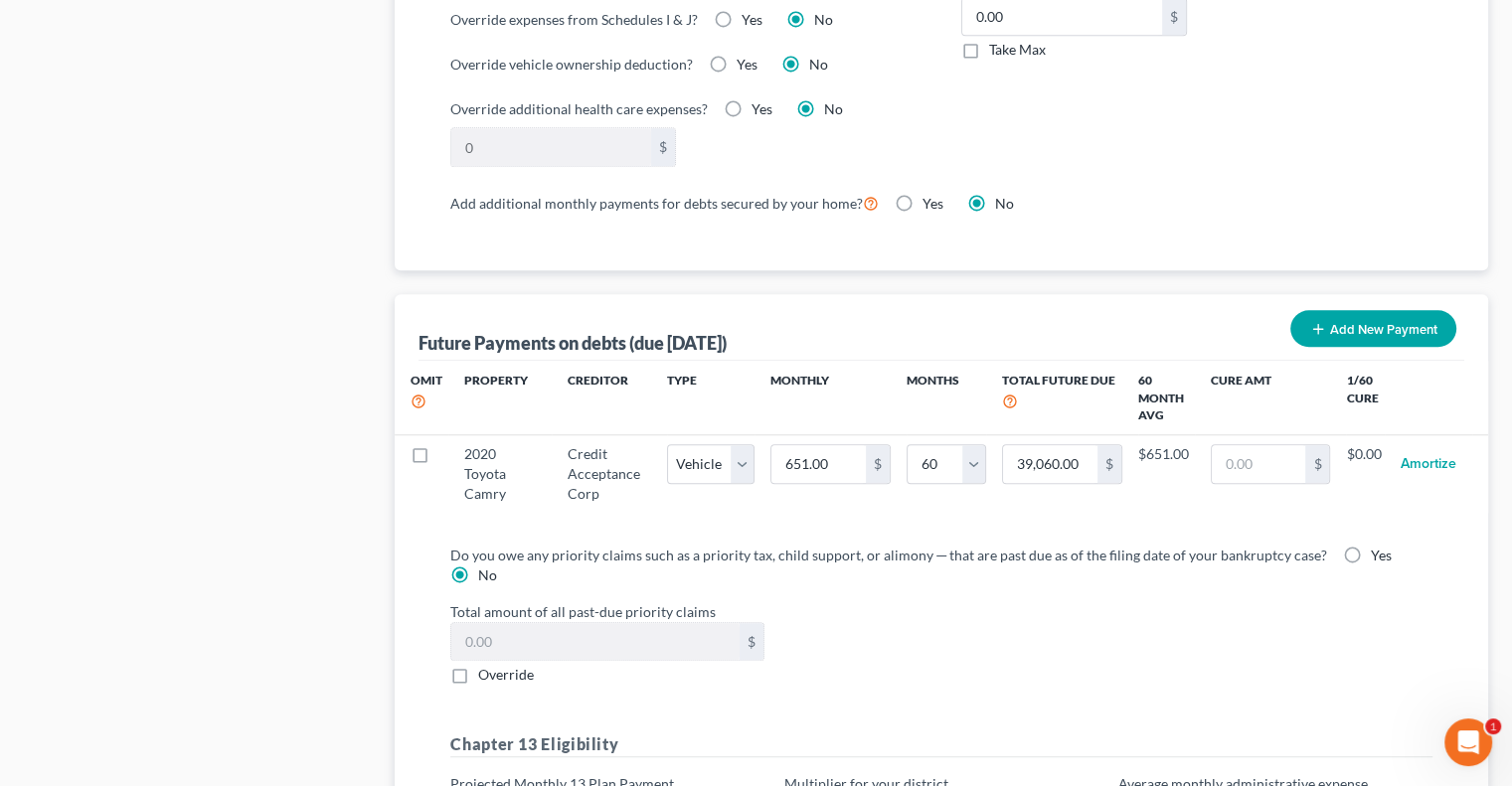 scroll, scrollTop: 2034, scrollLeft: 0, axis: vertical 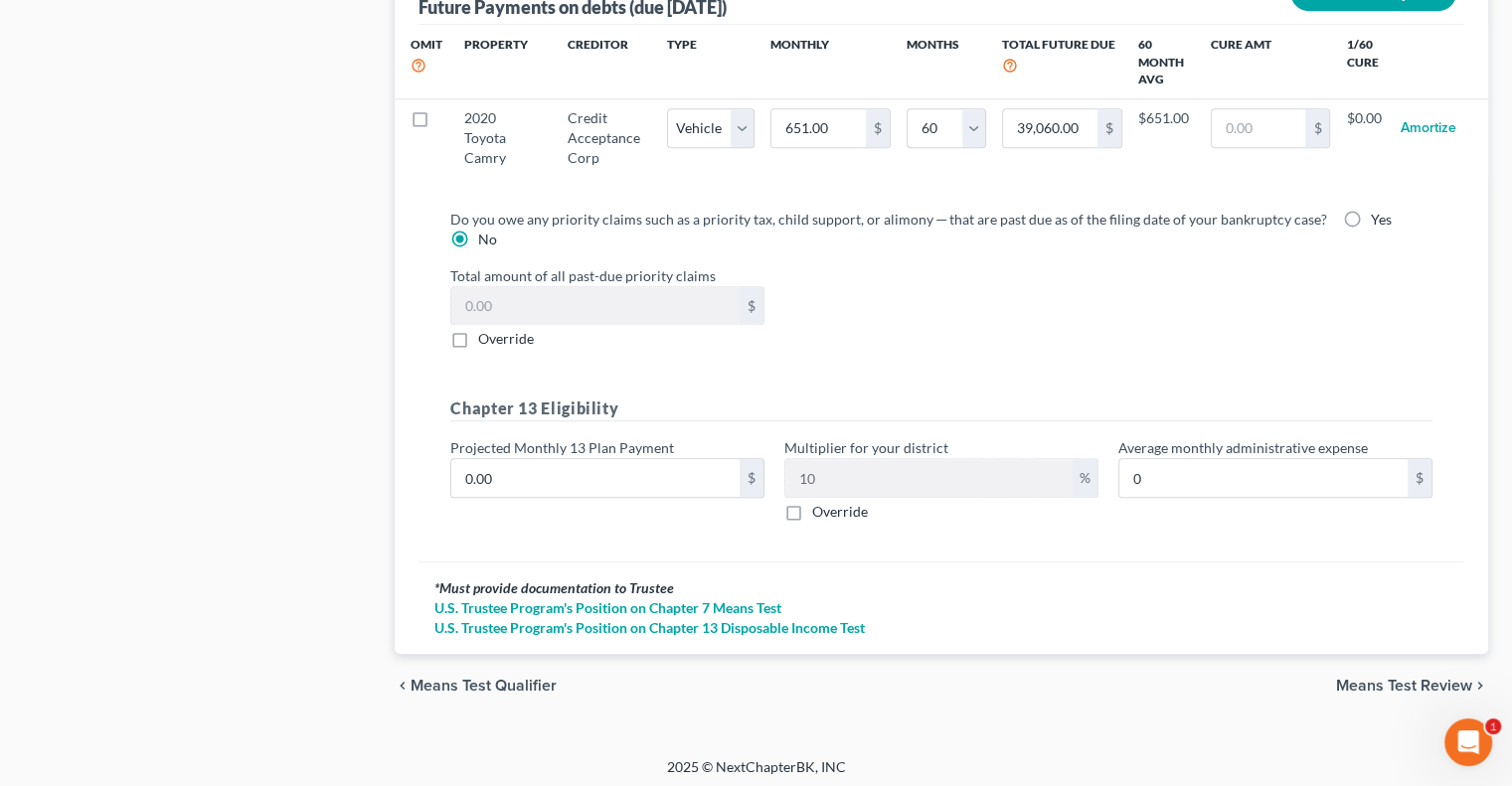click on "Means Test Qualifier" at bounding box center [483, 686] 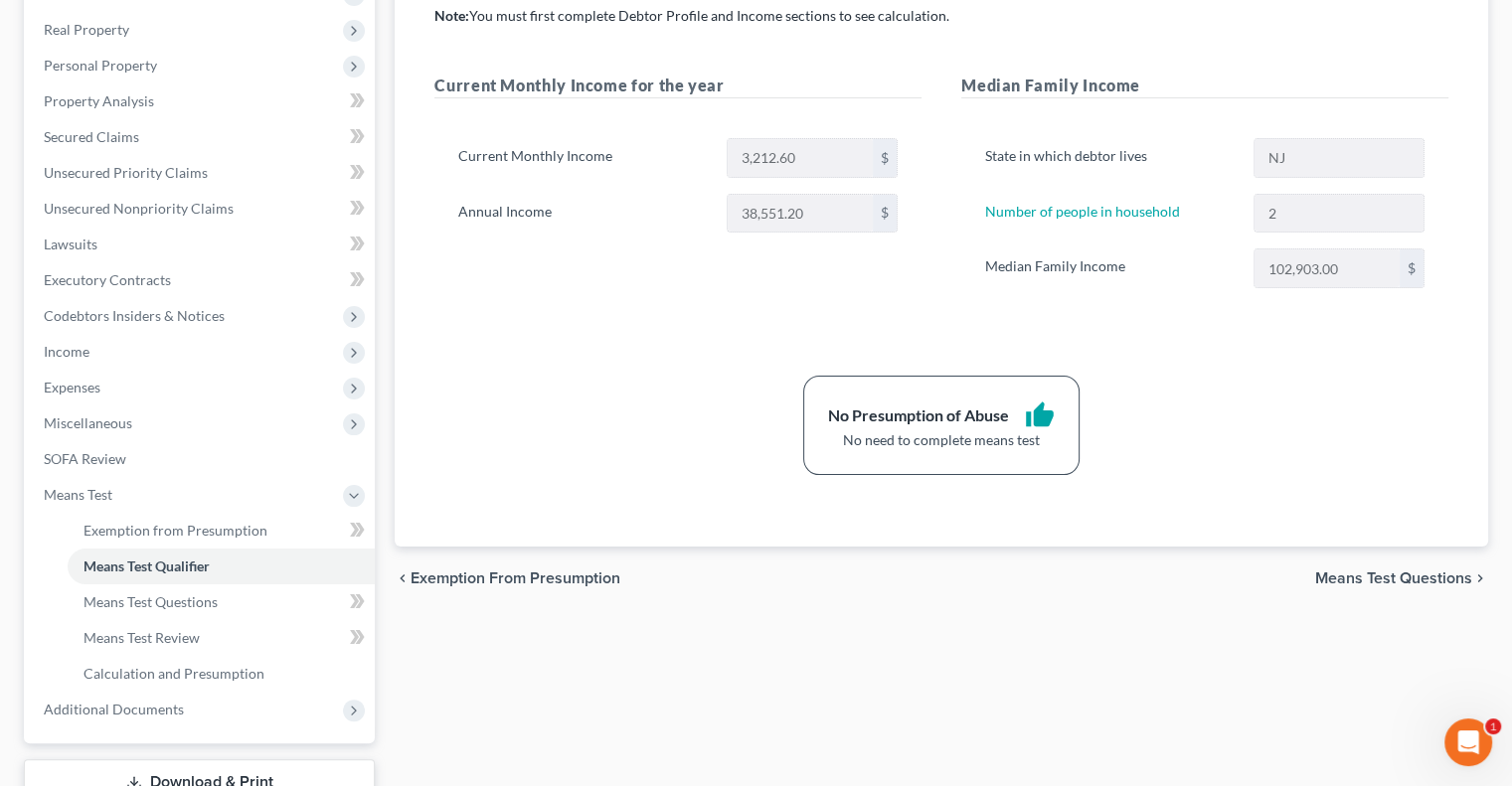 scroll, scrollTop: 298, scrollLeft: 0, axis: vertical 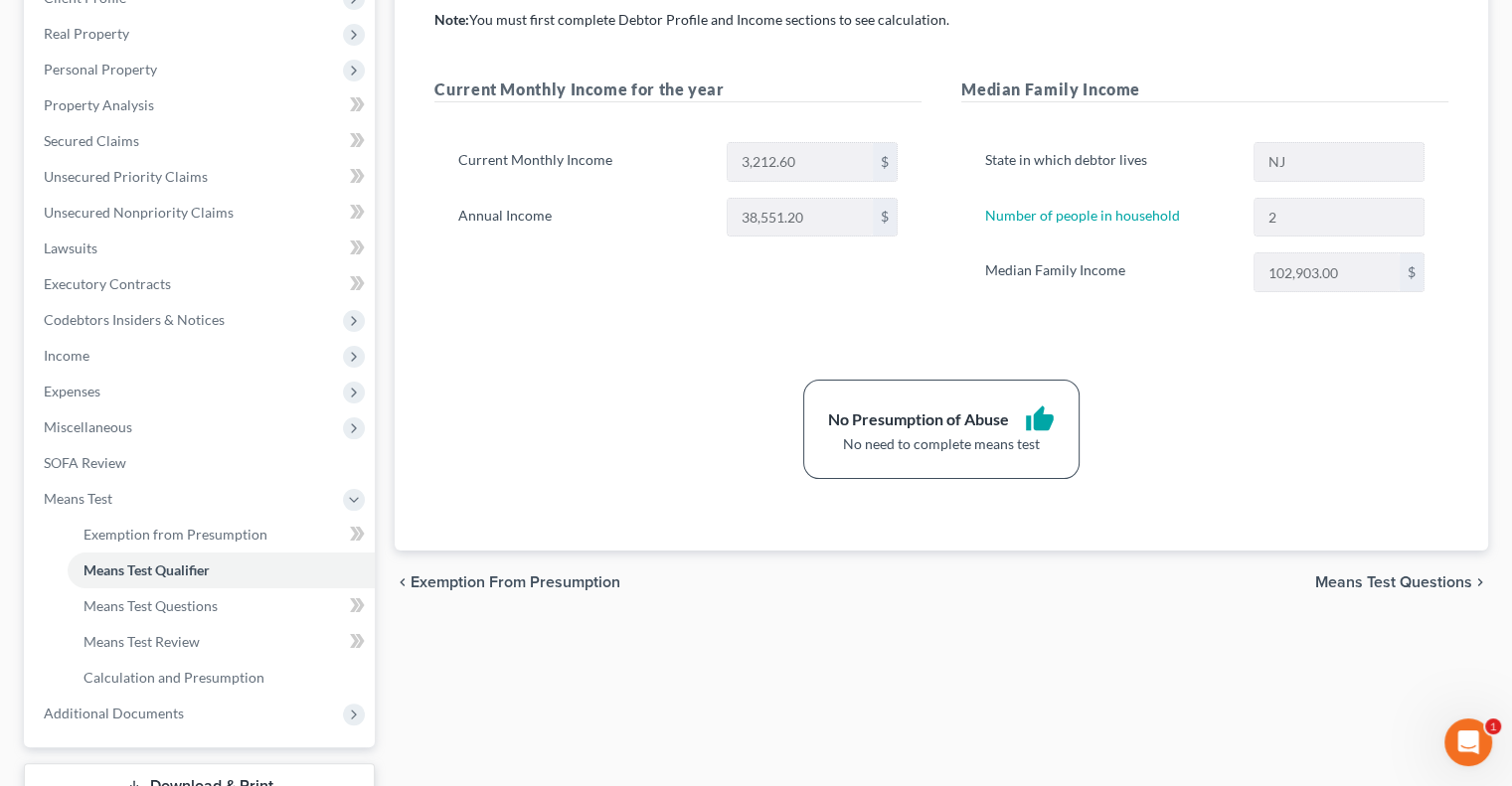 click on "Means Test Questions" at bounding box center [1394, 582] 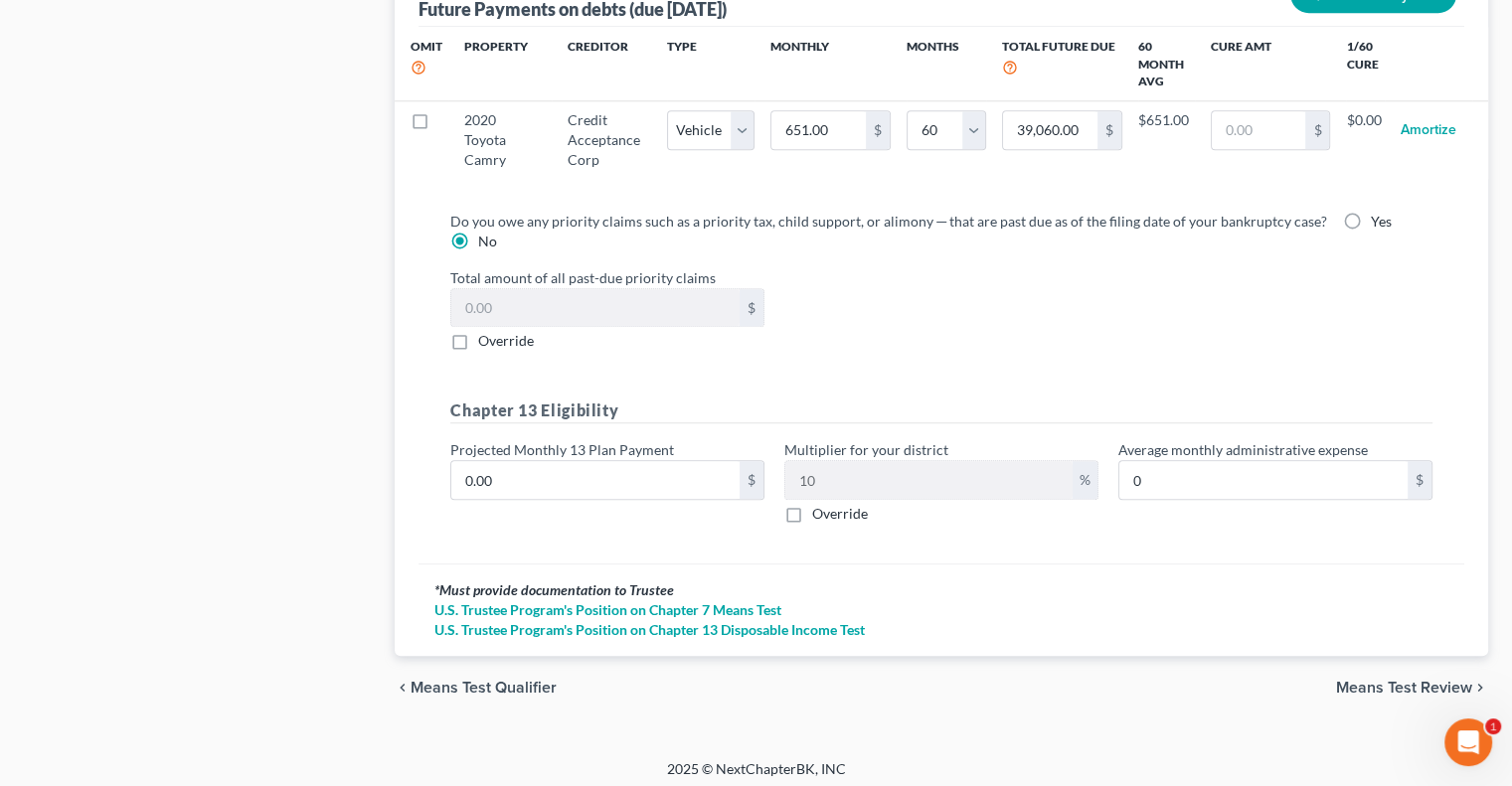 scroll, scrollTop: 2034, scrollLeft: 0, axis: vertical 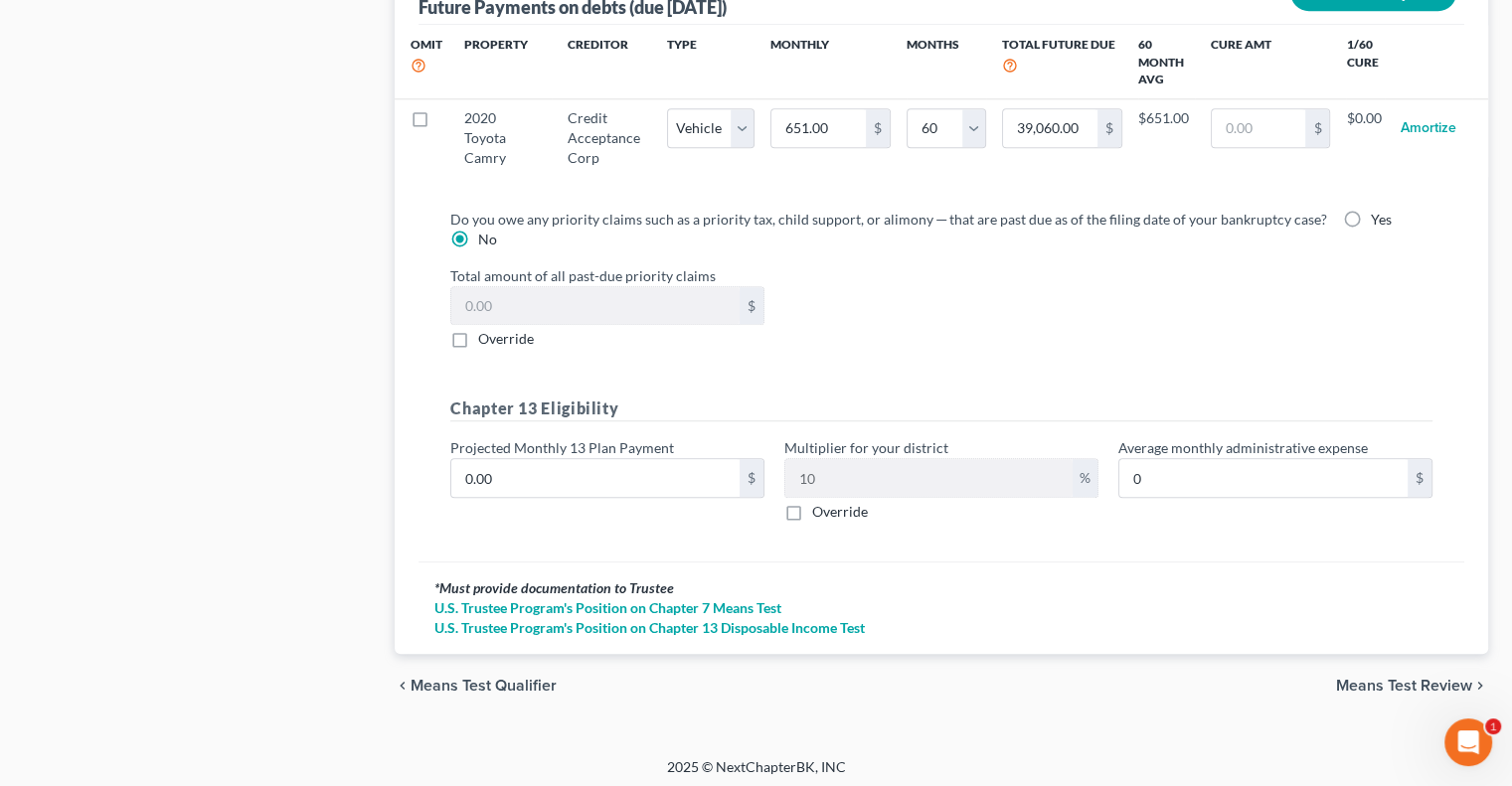 click on "Means Test Review" at bounding box center (1404, 686) 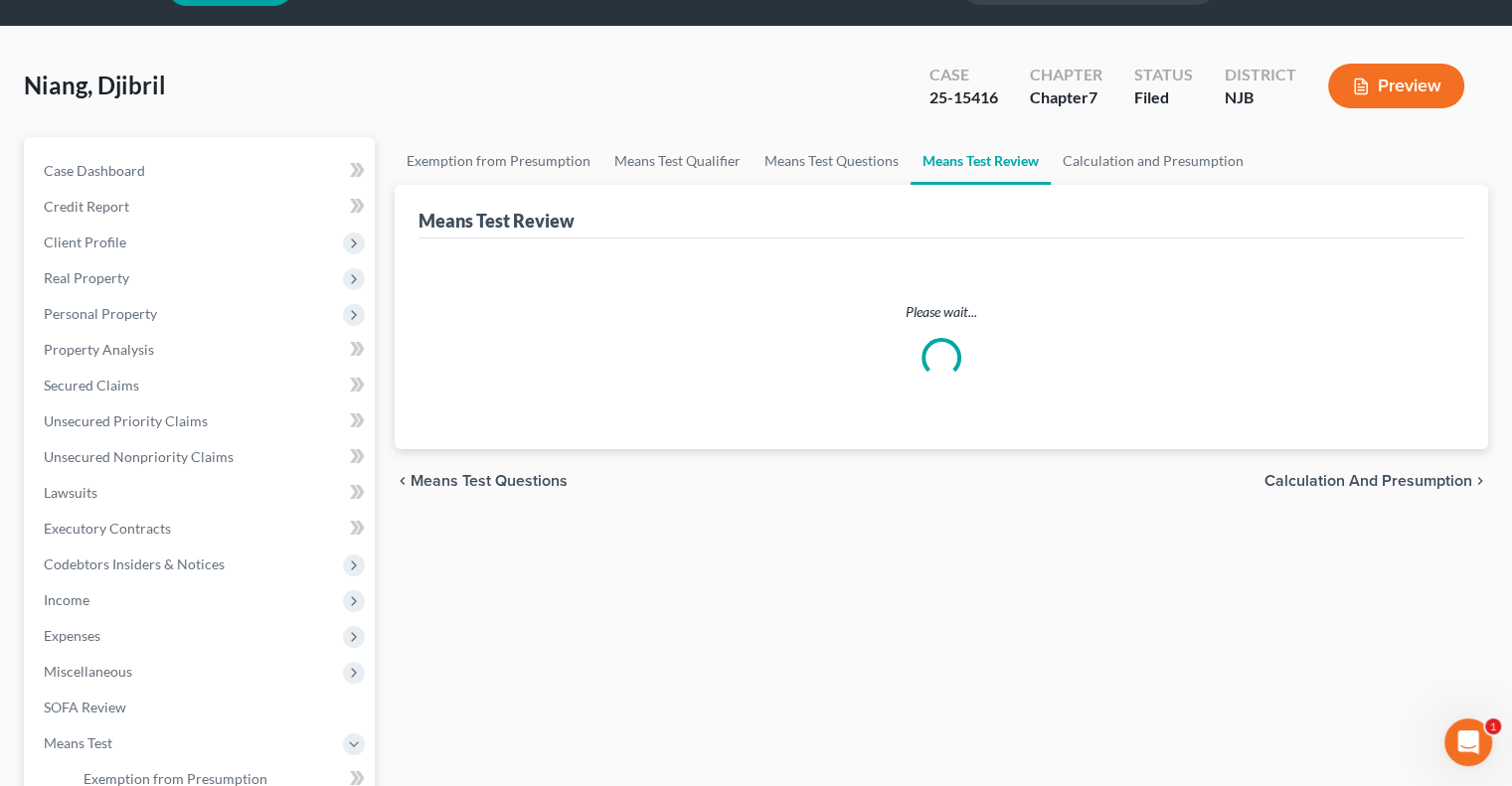 scroll, scrollTop: 0, scrollLeft: 0, axis: both 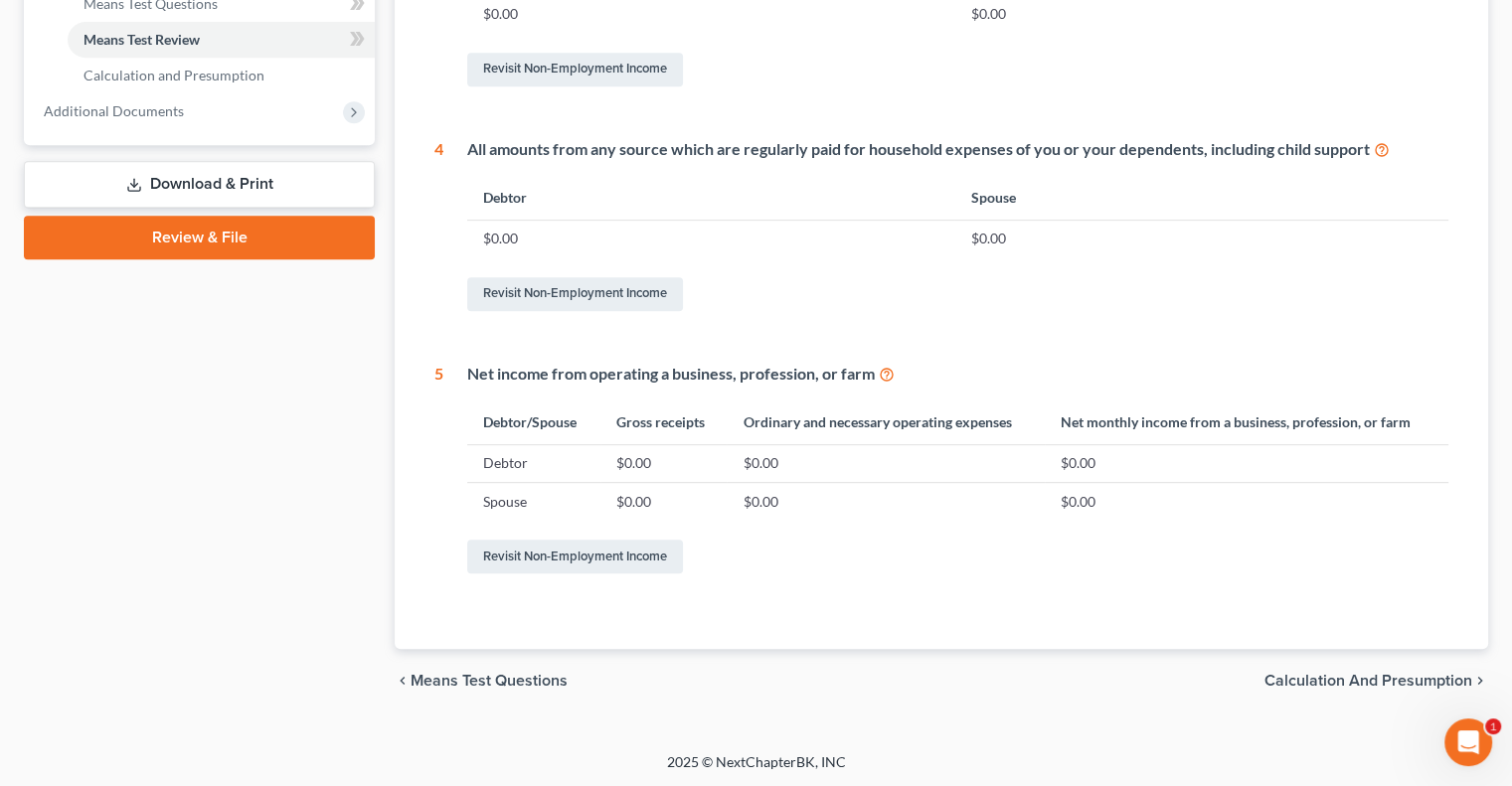 click on "Calculation and Presumption" at bounding box center (1368, 681) 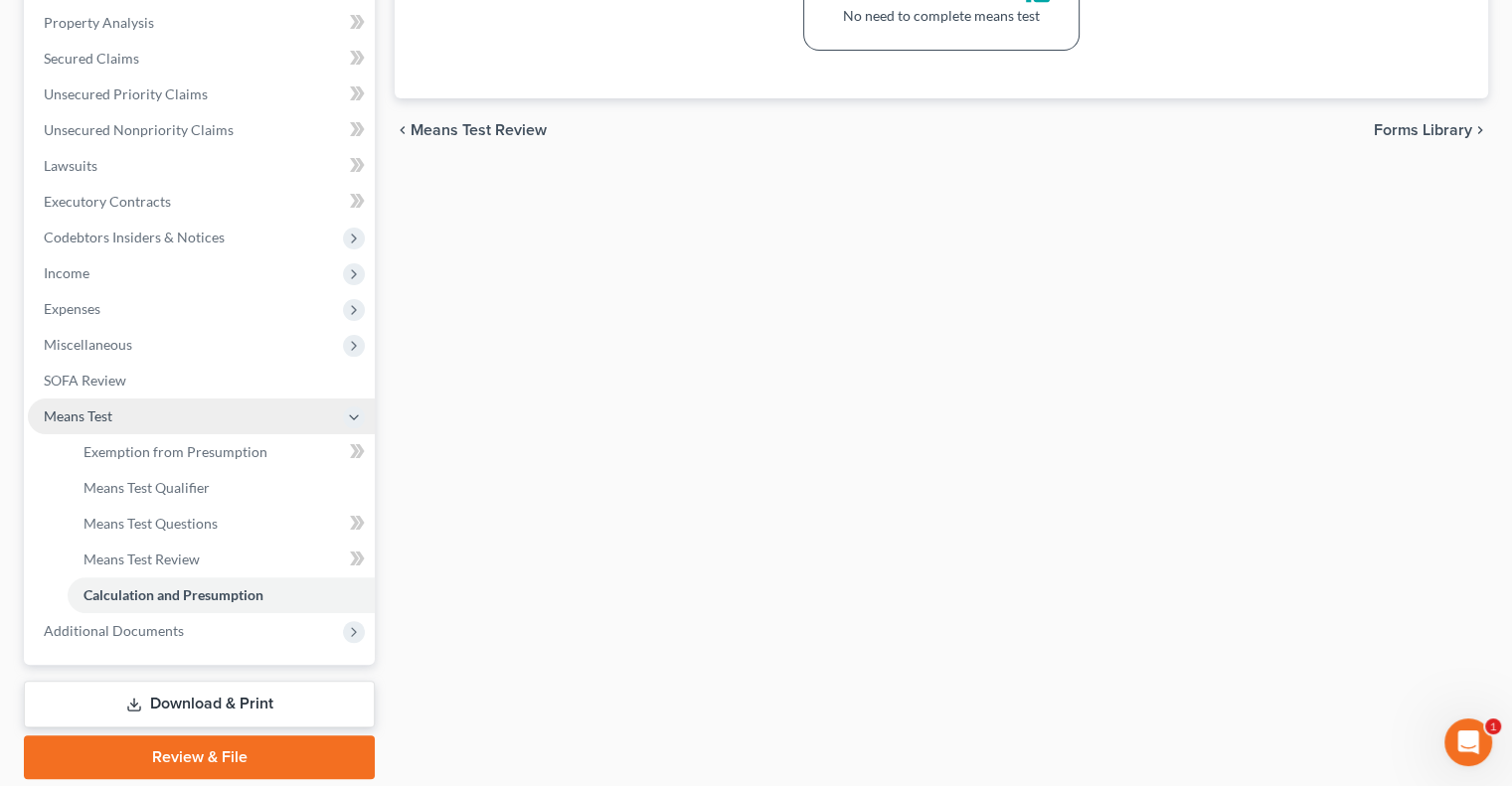 scroll, scrollTop: 447, scrollLeft: 0, axis: vertical 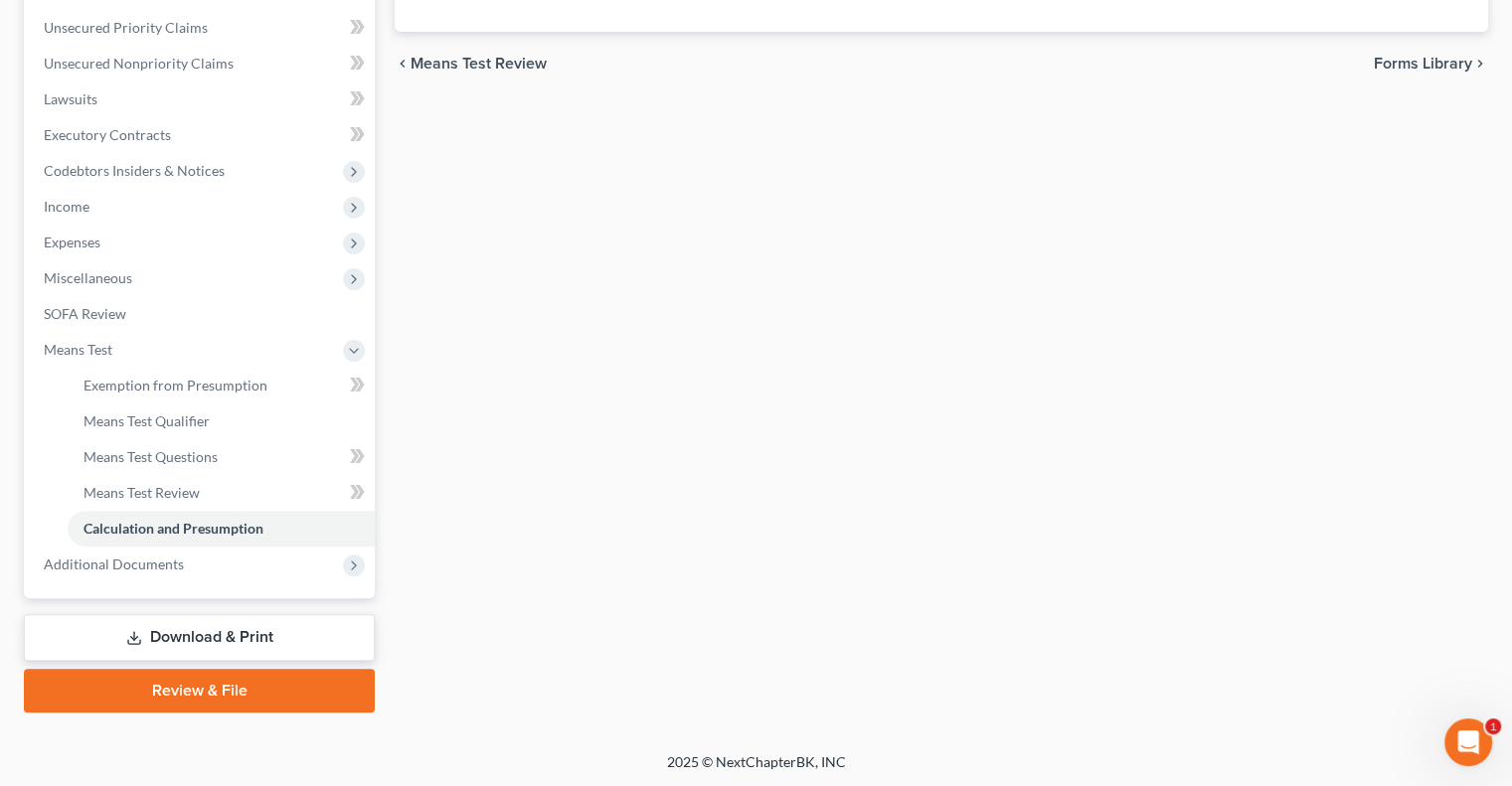 click on "Download & Print" at bounding box center (199, 637) 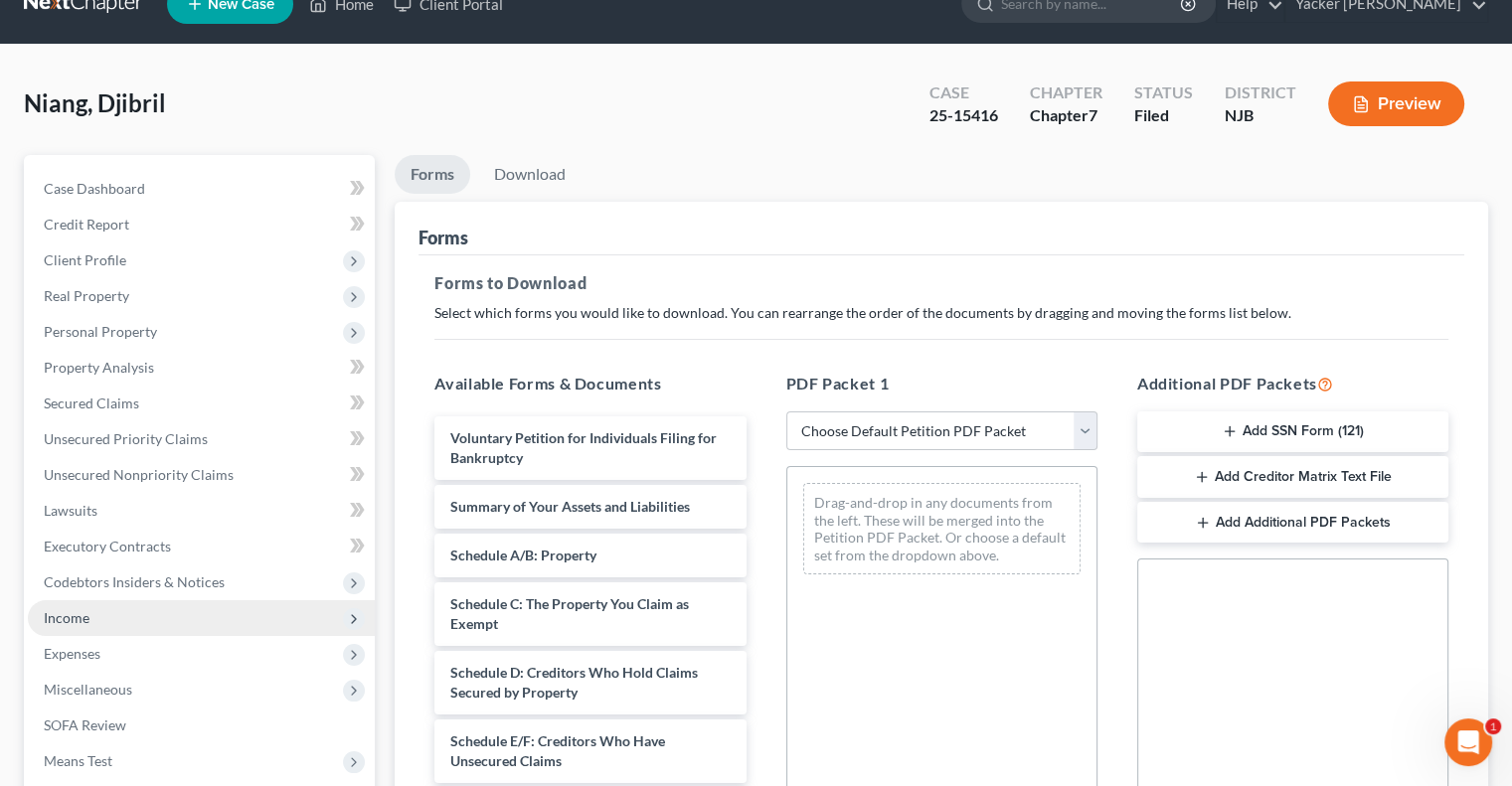 scroll, scrollTop: 0, scrollLeft: 0, axis: both 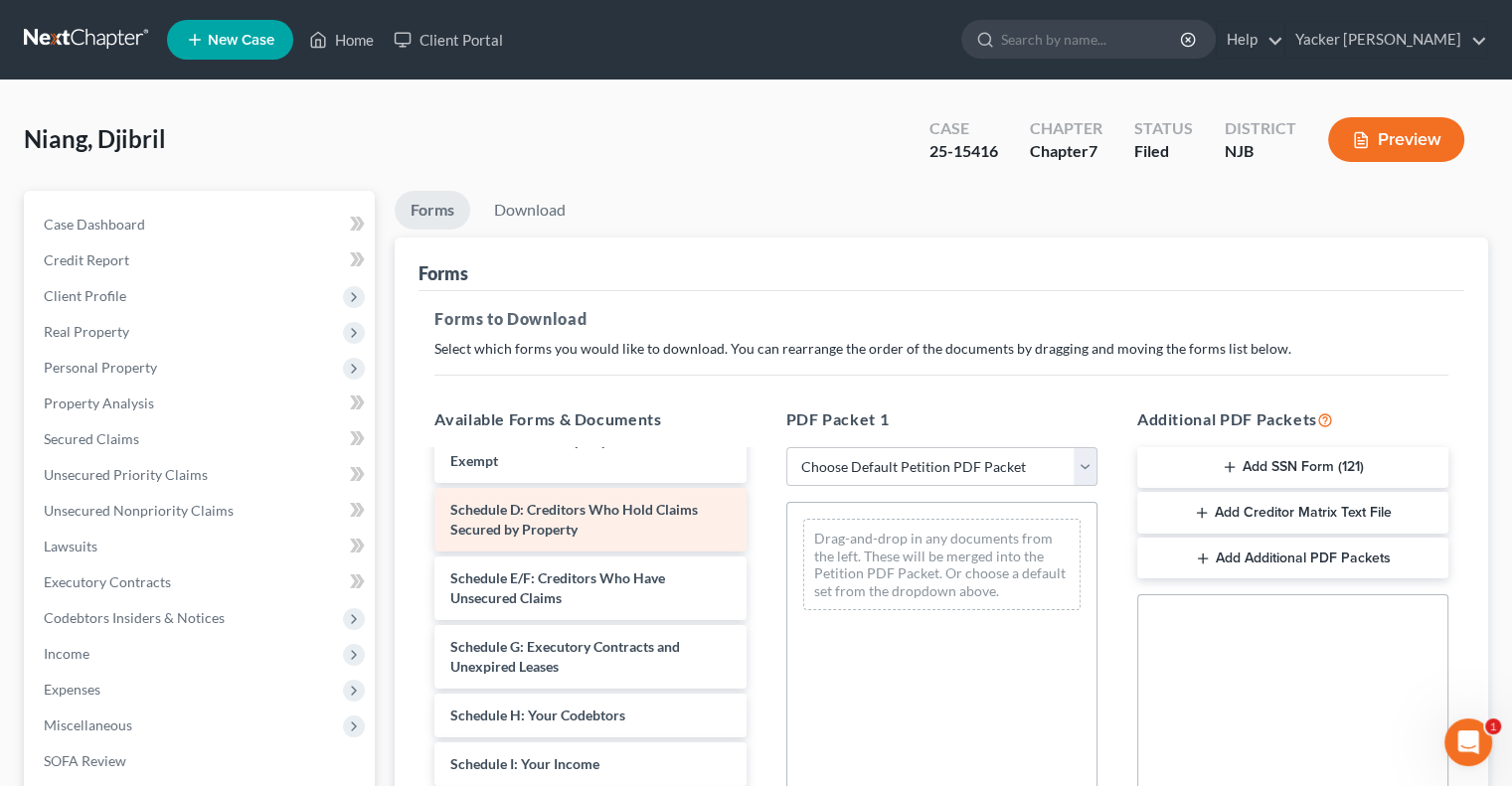 click on "Schedule D: Creditors Who Hold Claims Secured by Property" at bounding box center (574, 519) 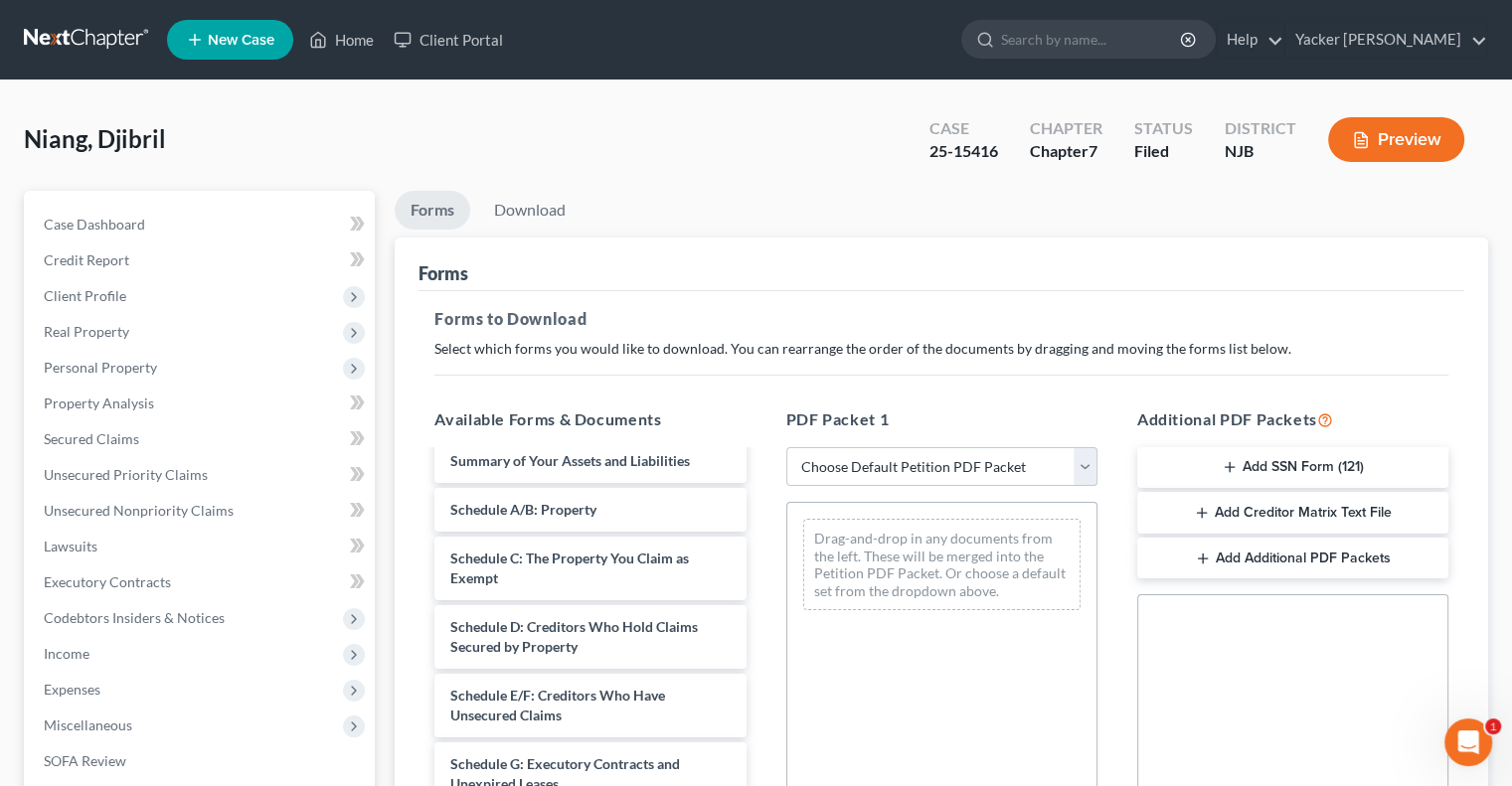 scroll, scrollTop: 0, scrollLeft: 0, axis: both 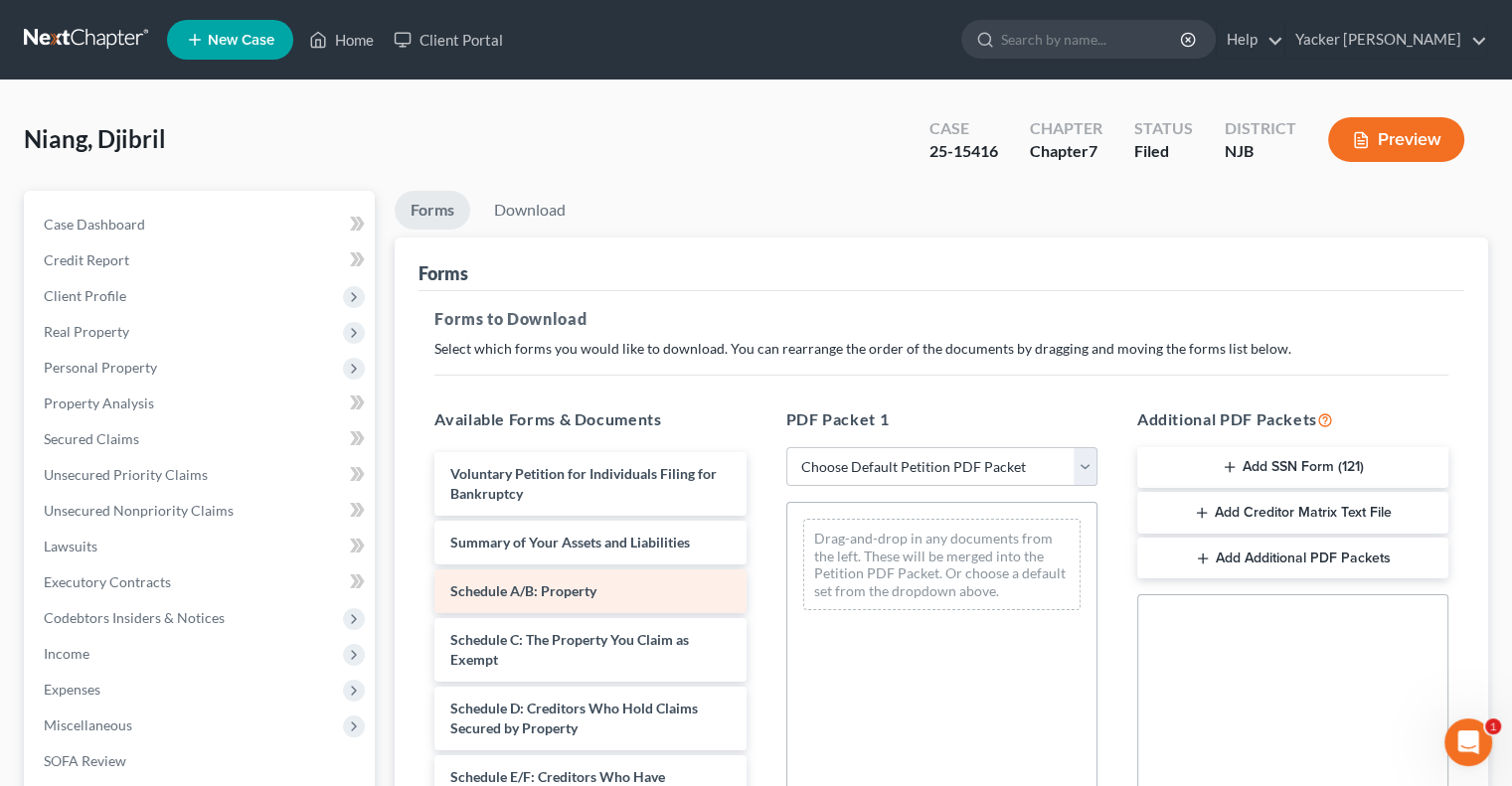 click on "Schedule A/B: Property" at bounding box center [523, 590] 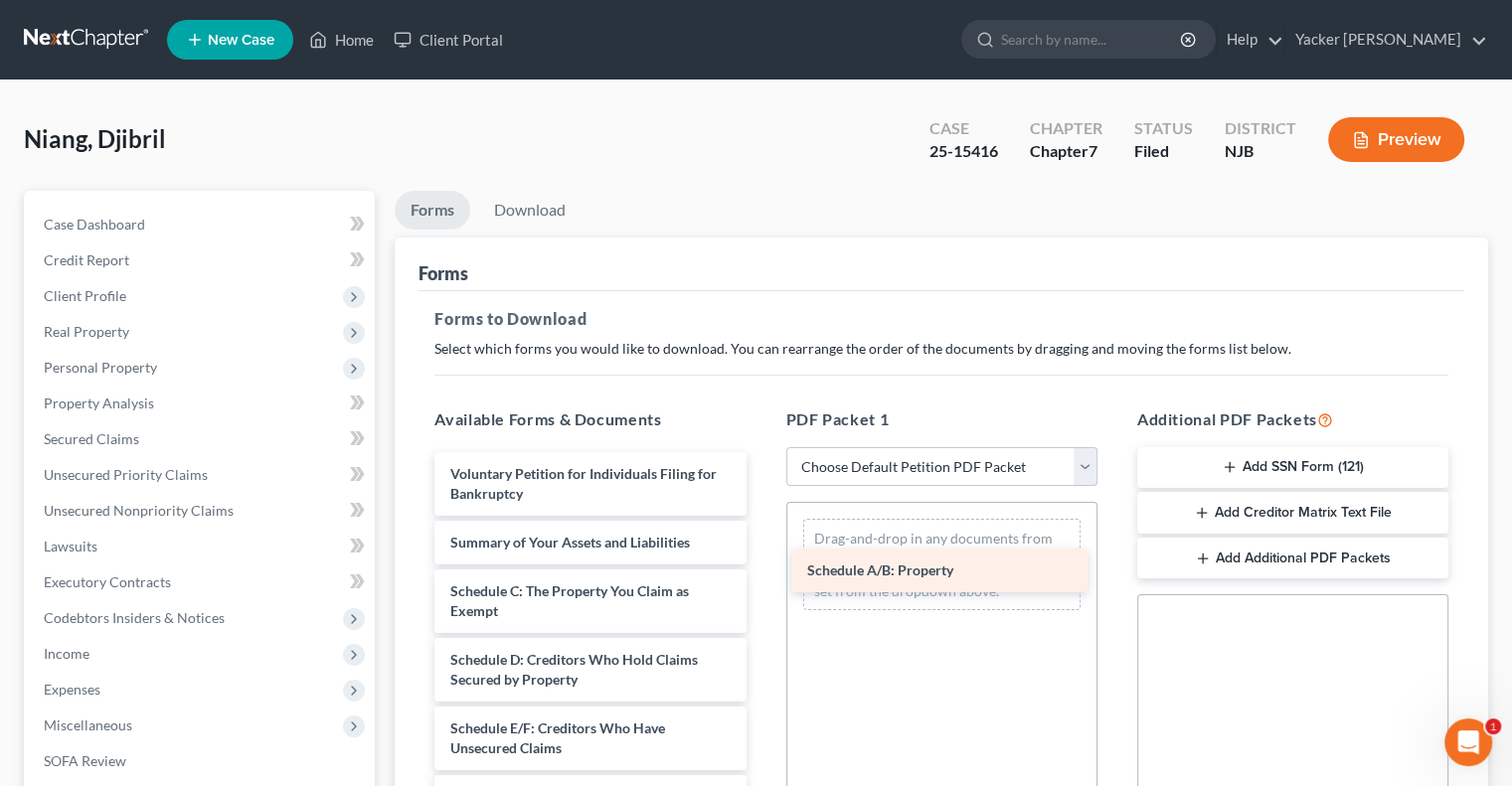 drag, startPoint x: 575, startPoint y: 582, endPoint x: 931, endPoint y: 563, distance: 356.50666 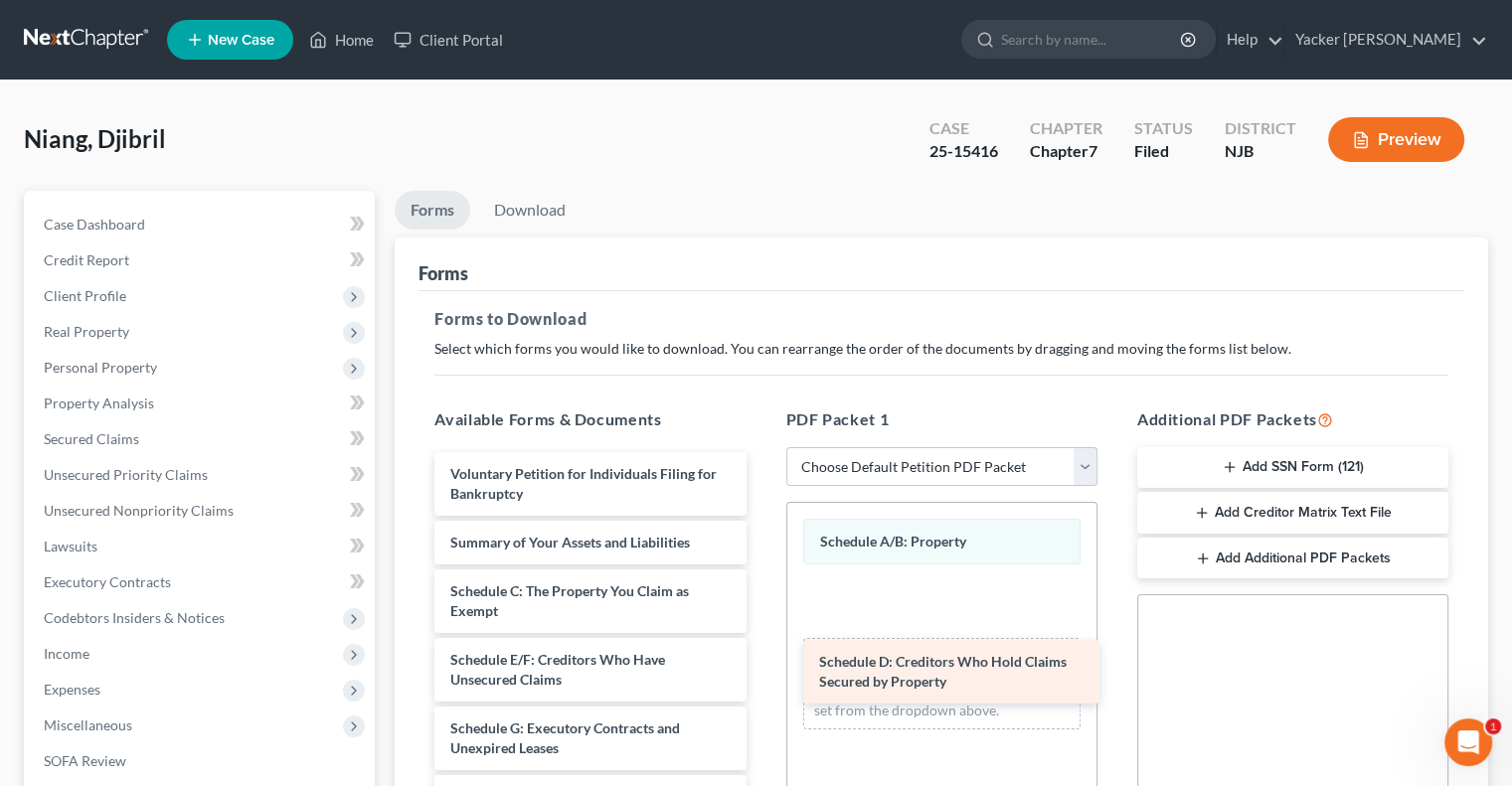 drag, startPoint x: 535, startPoint y: 660, endPoint x: 903, endPoint y: 664, distance: 368.0217 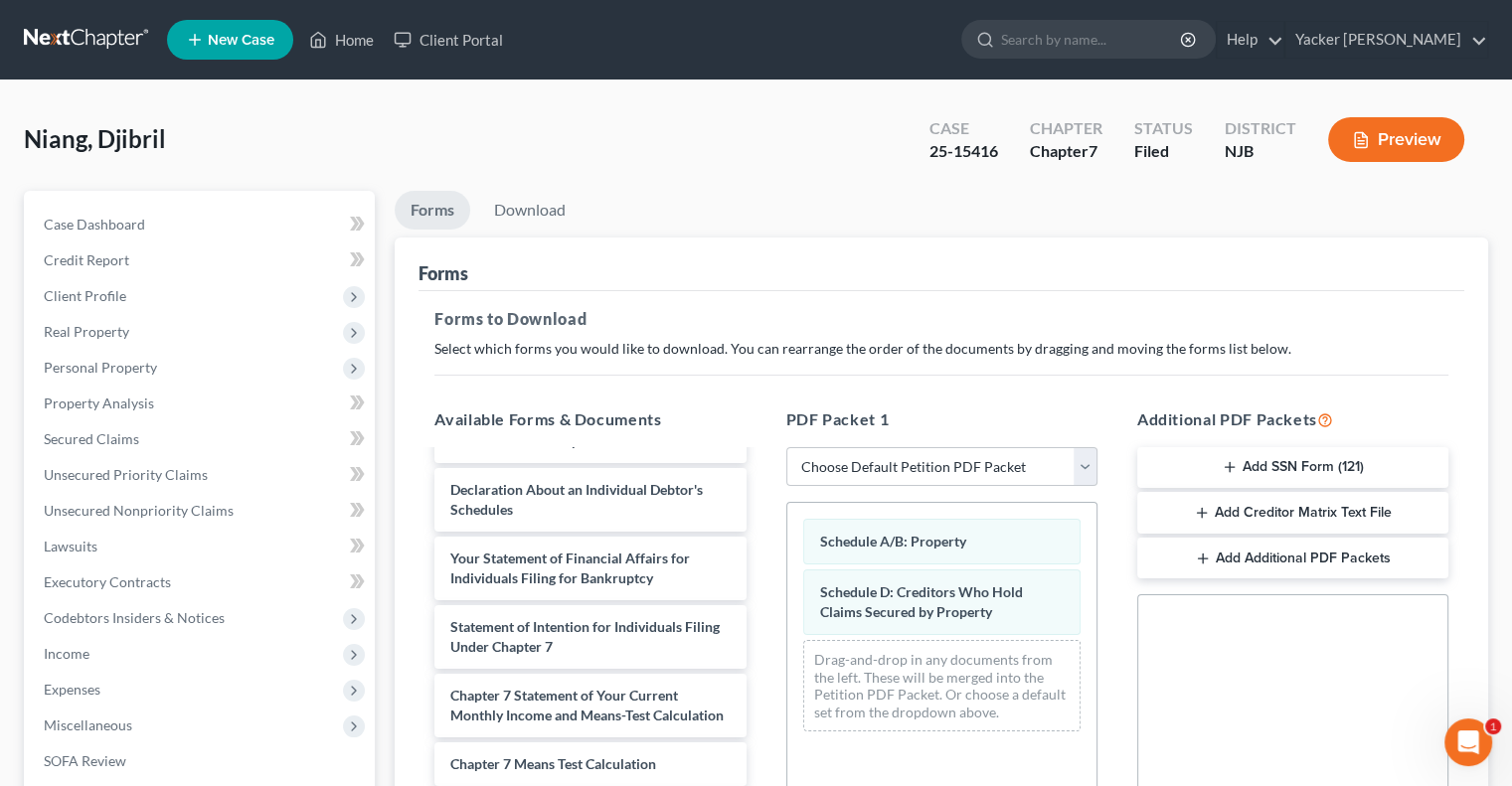 scroll, scrollTop: 485, scrollLeft: 0, axis: vertical 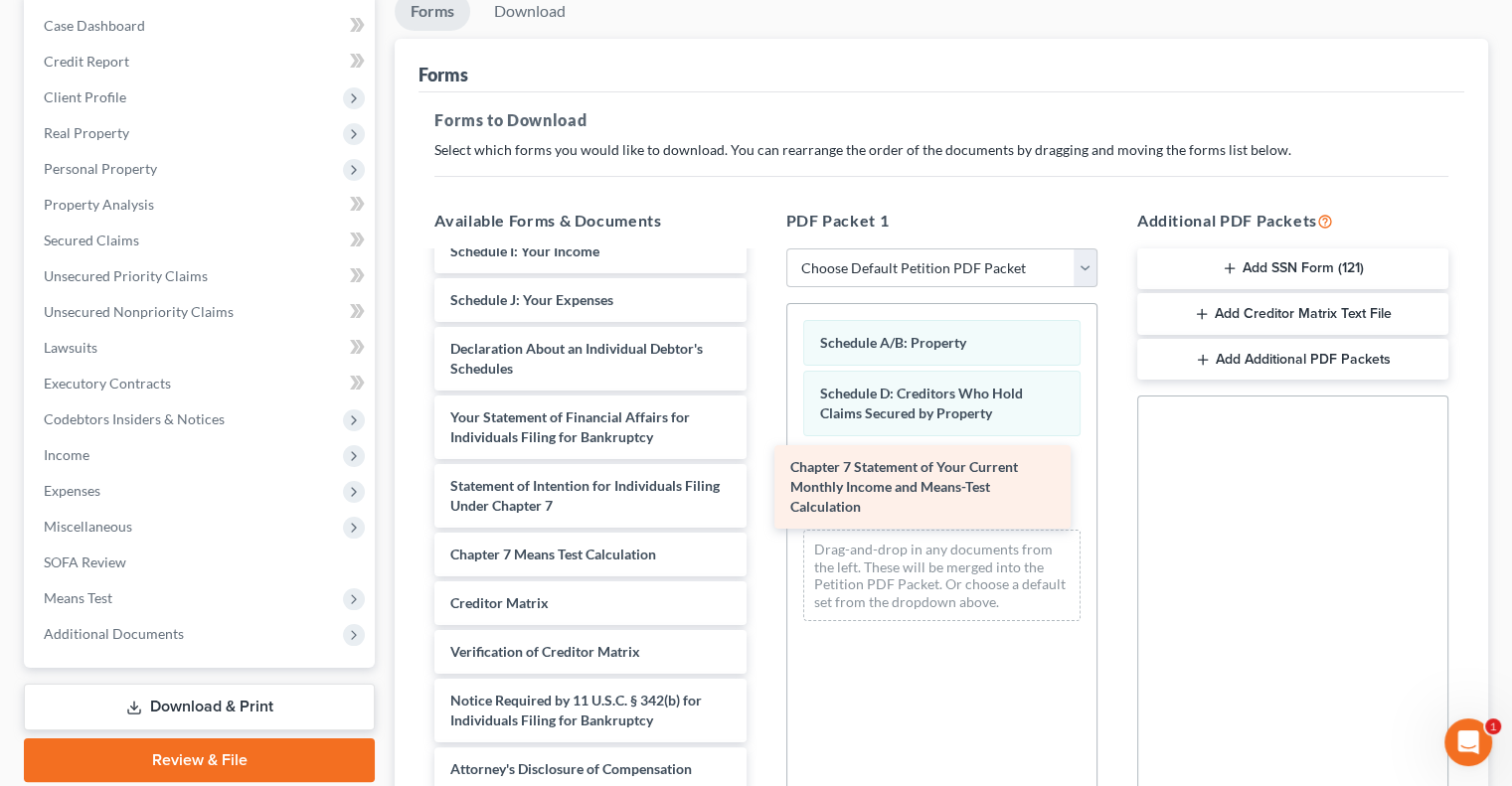 drag, startPoint x: 561, startPoint y: 480, endPoint x: 901, endPoint y: 484, distance: 340.02353 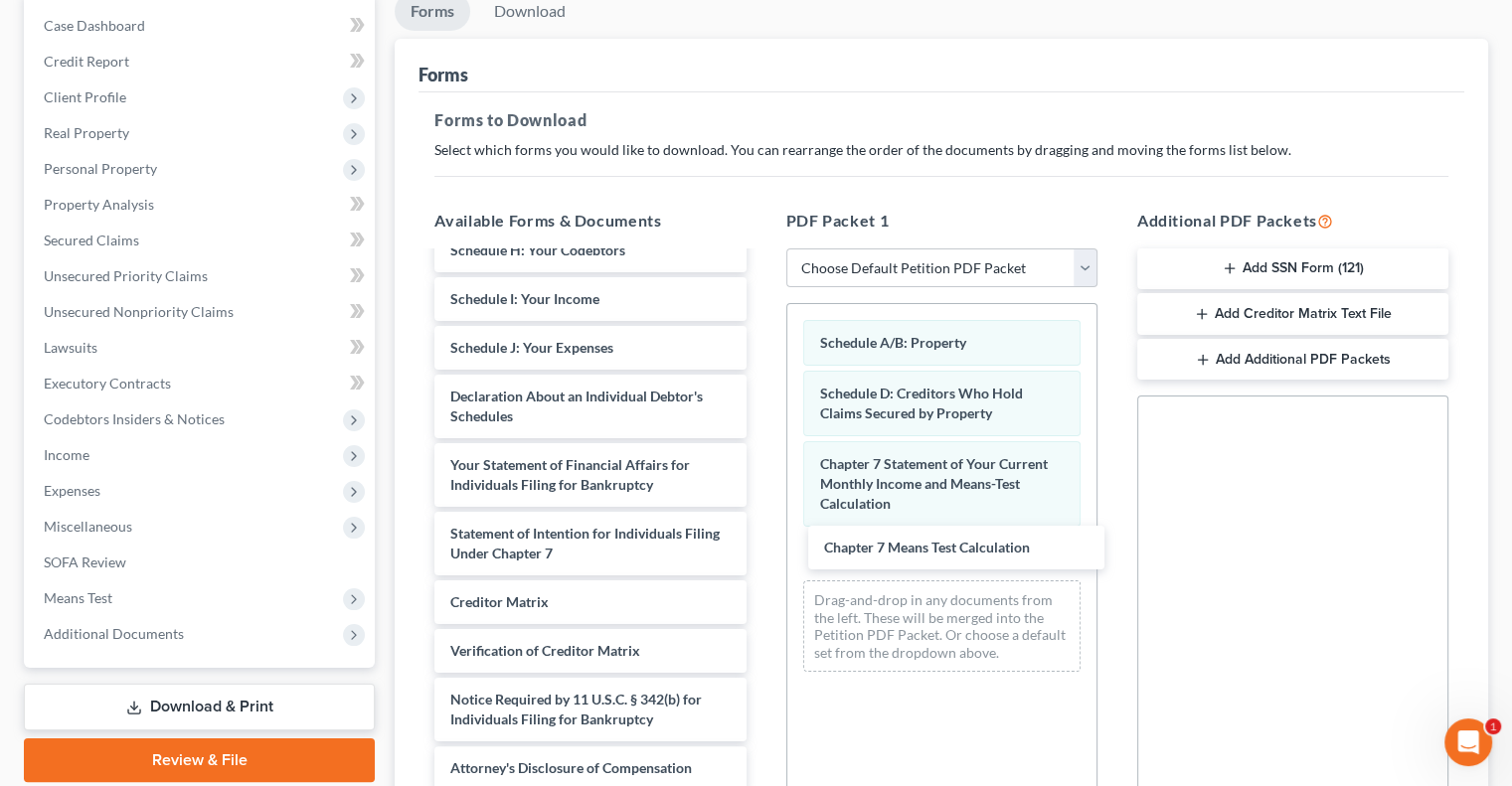 scroll, scrollTop: 347, scrollLeft: 0, axis: vertical 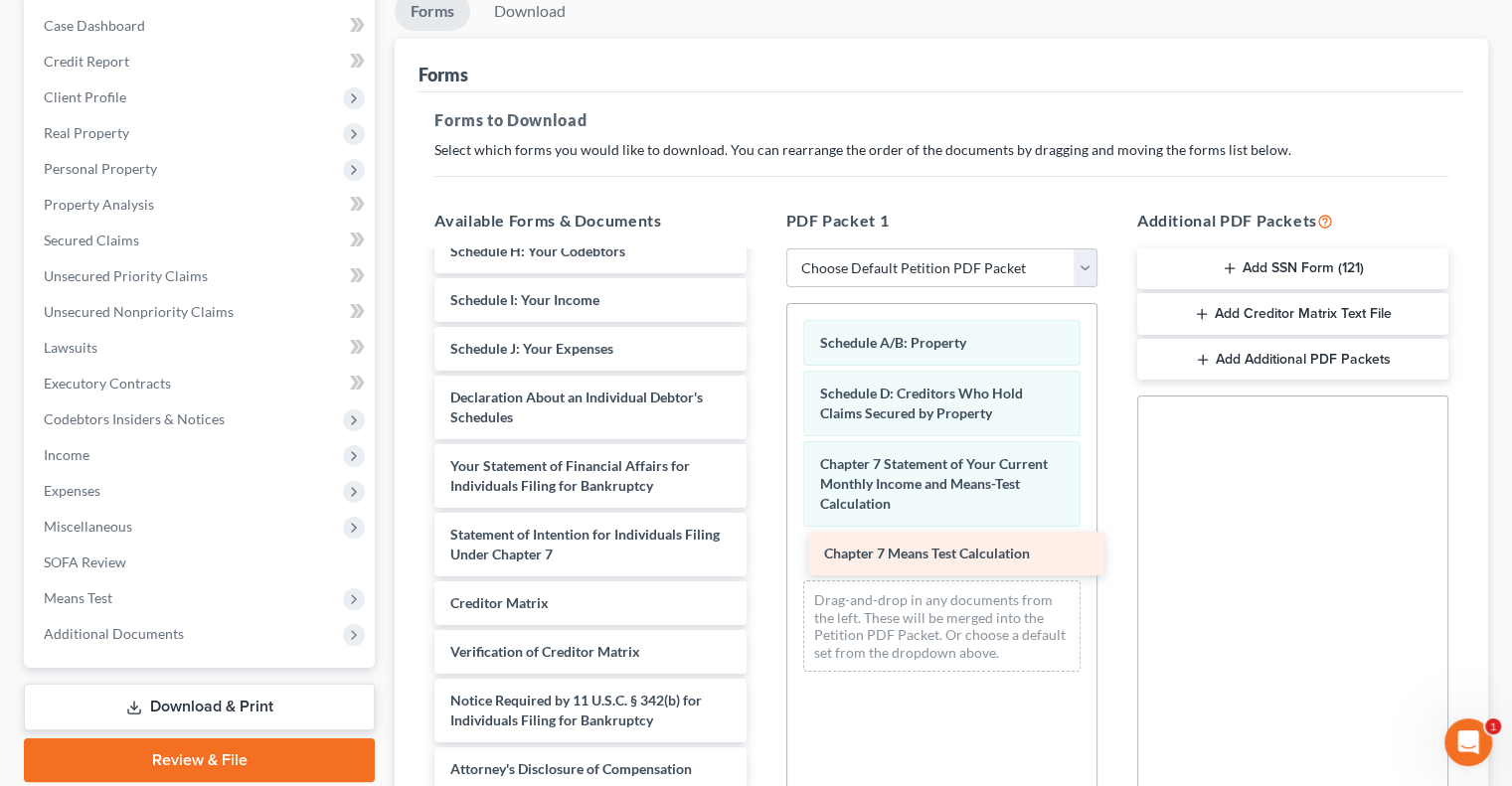 drag, startPoint x: 553, startPoint y: 551, endPoint x: 926, endPoint y: 552, distance: 373.00134 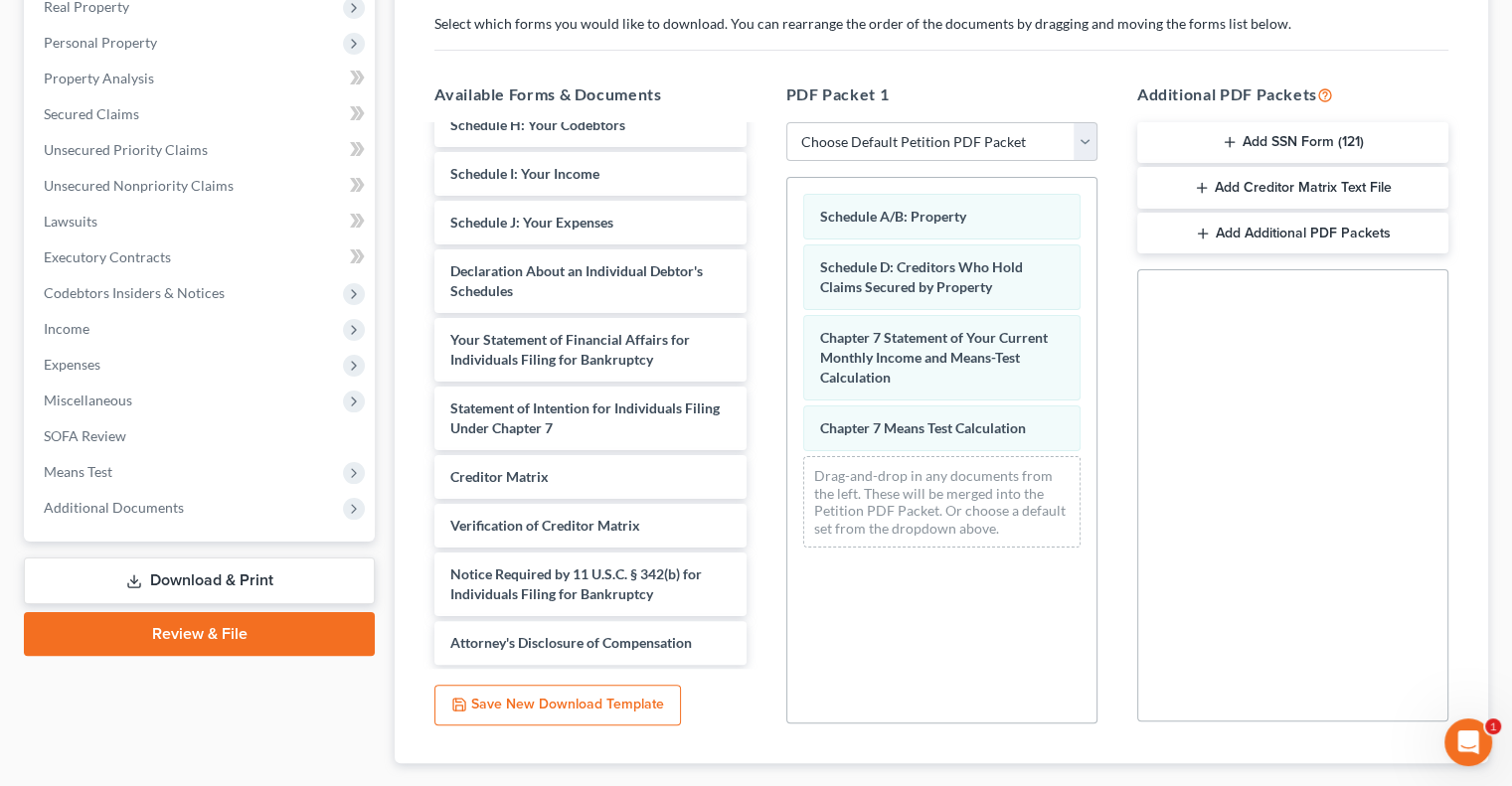 scroll, scrollTop: 439, scrollLeft: 0, axis: vertical 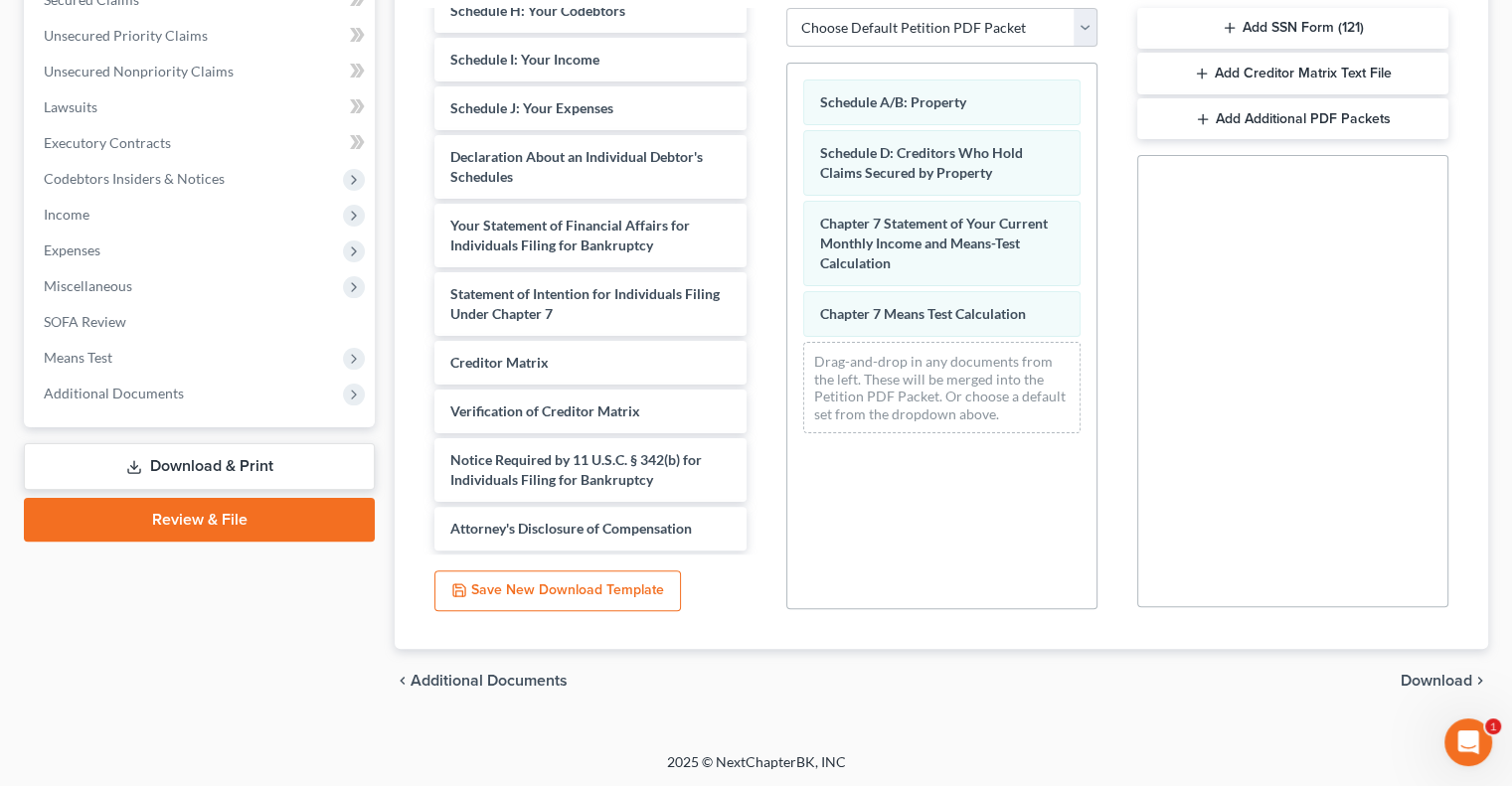 click on "Download" at bounding box center (1436, 681) 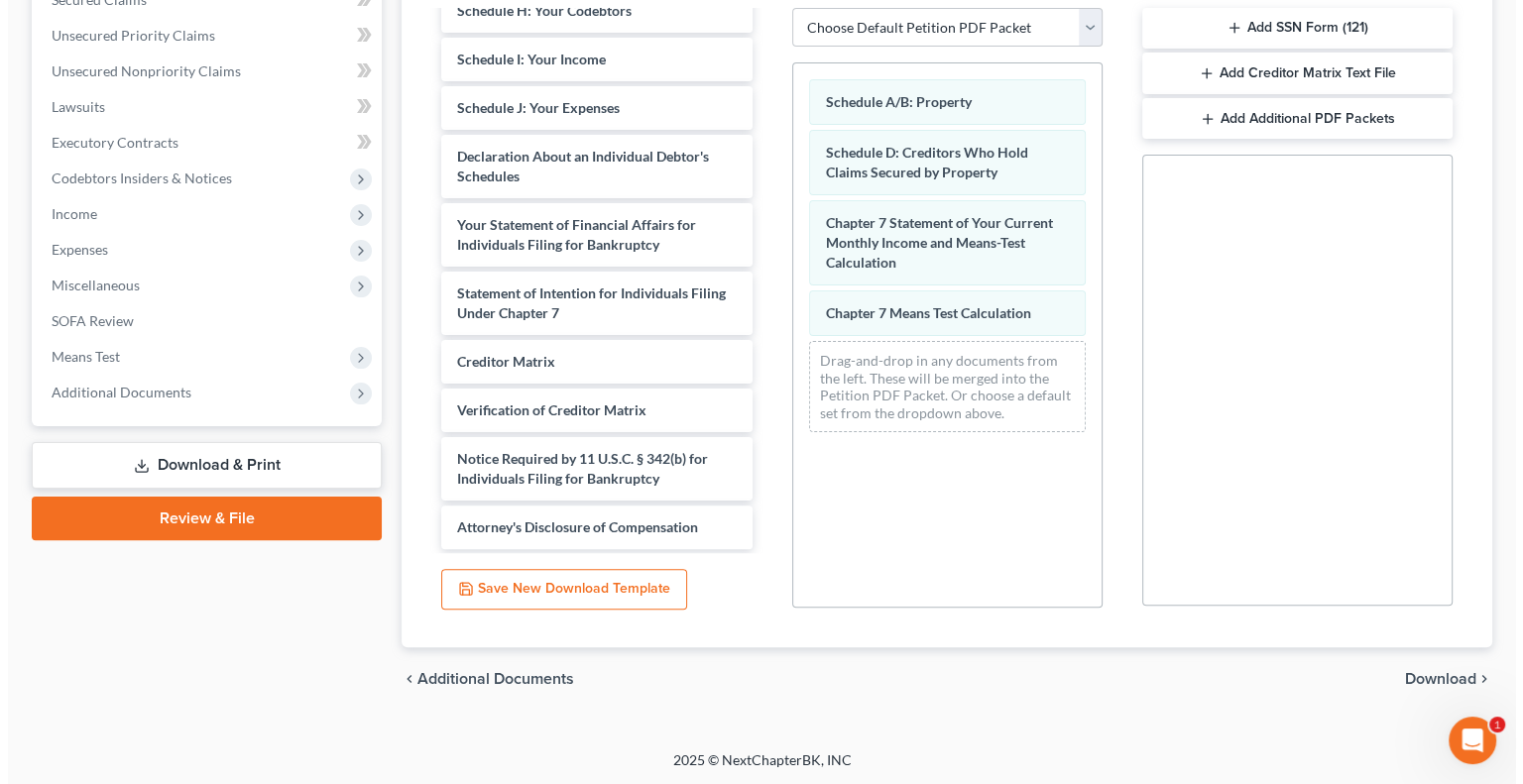 scroll, scrollTop: 268, scrollLeft: 0, axis: vertical 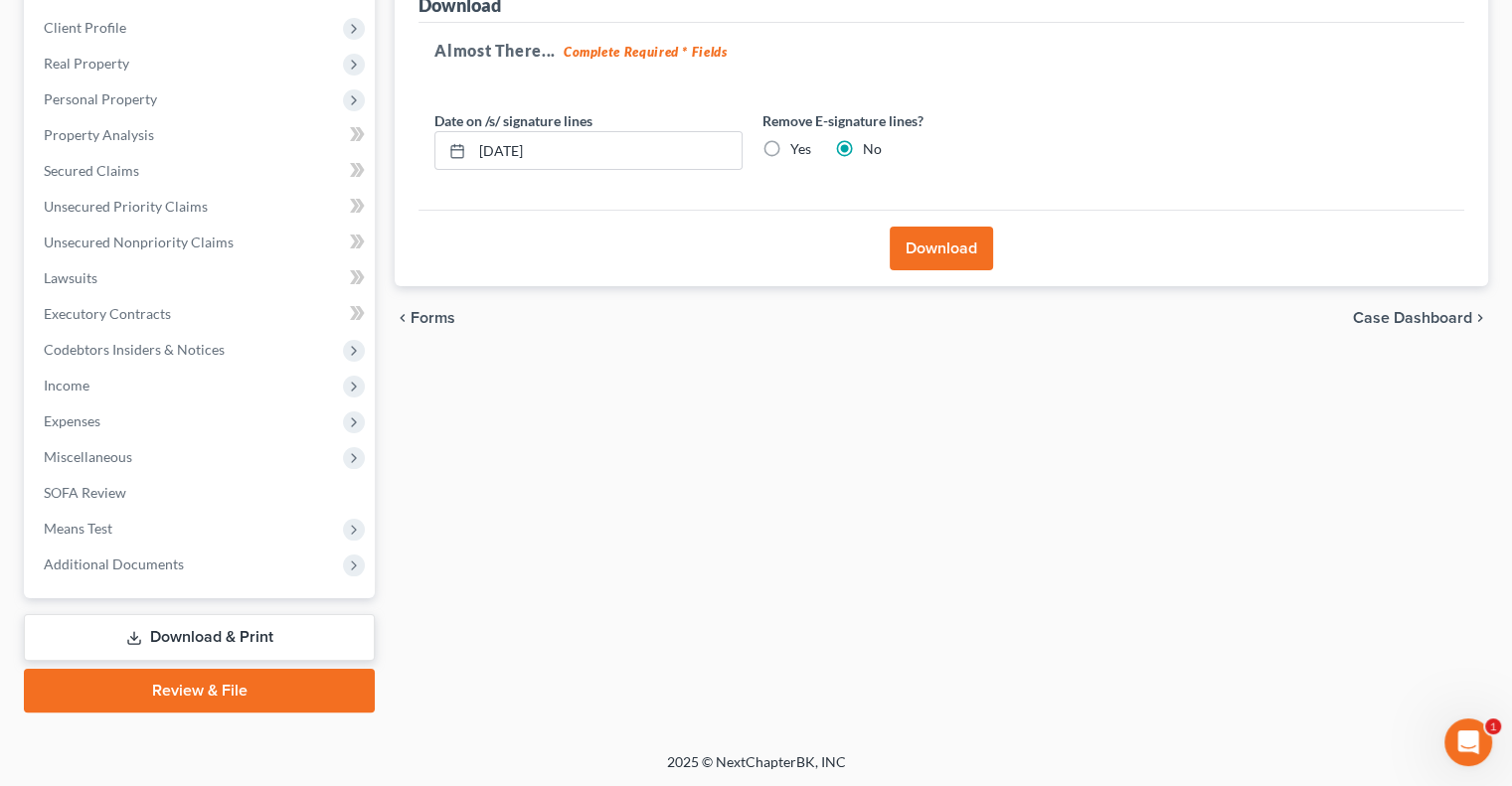 click on "Download" at bounding box center [941, 248] 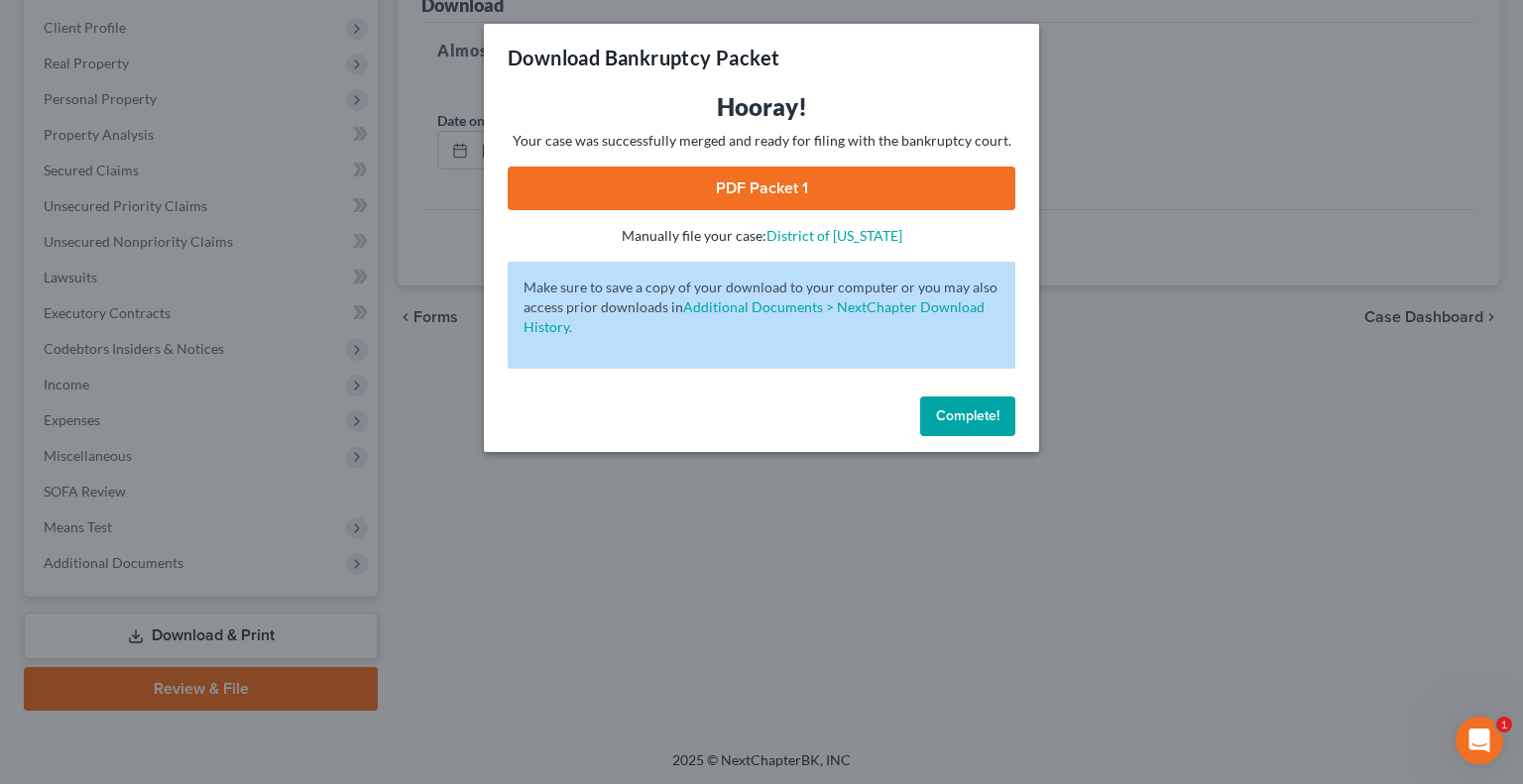 click on "PDF Packet 1" at bounding box center [762, 188] 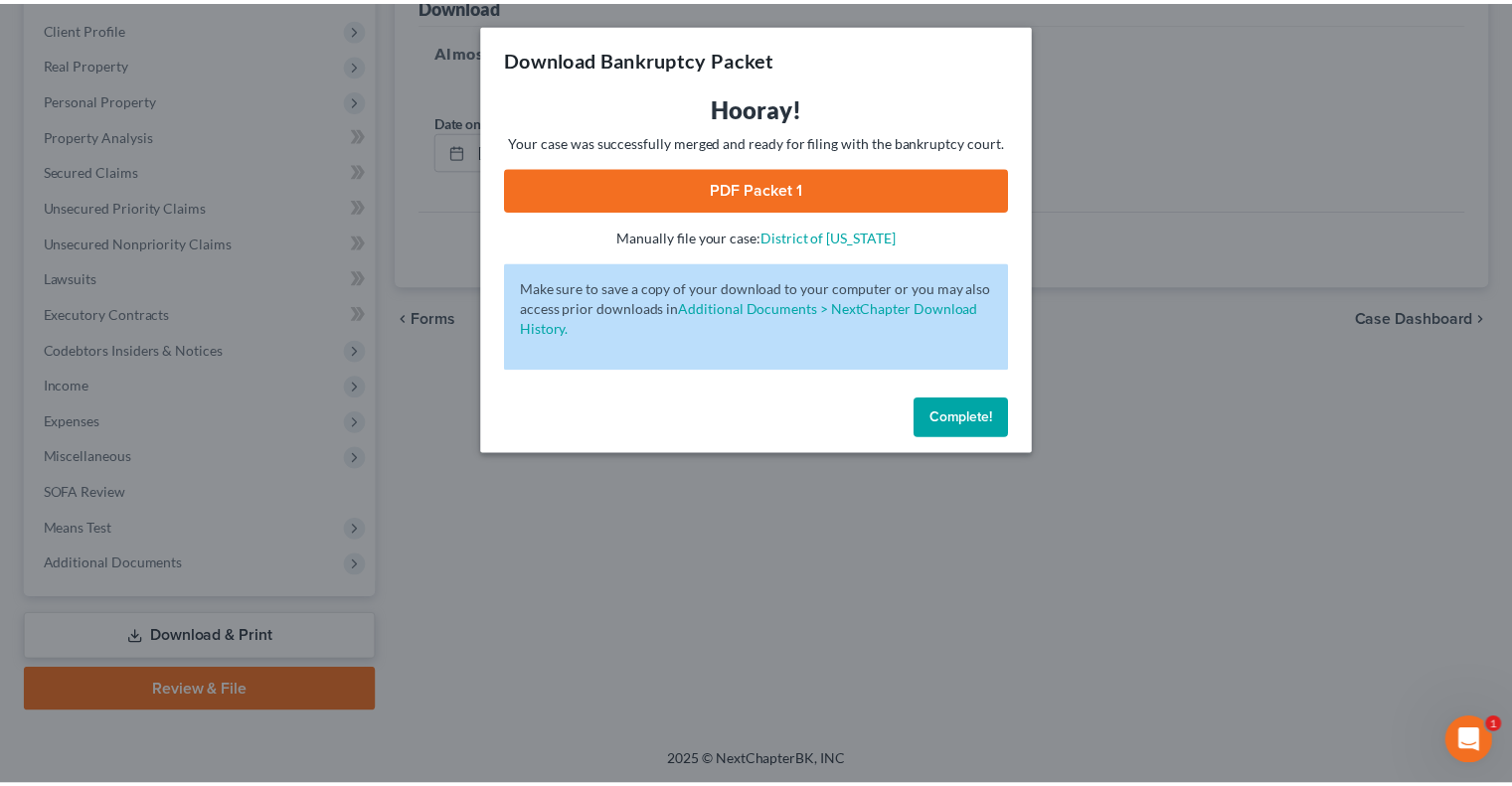 scroll, scrollTop: 0, scrollLeft: 0, axis: both 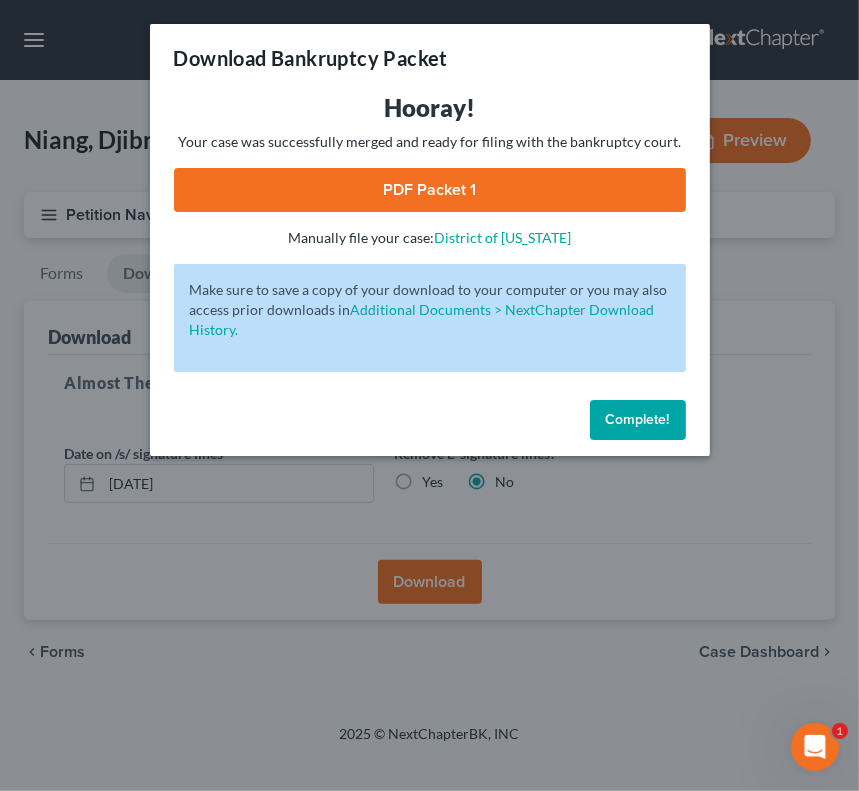 click on "Complete!" at bounding box center [638, 419] 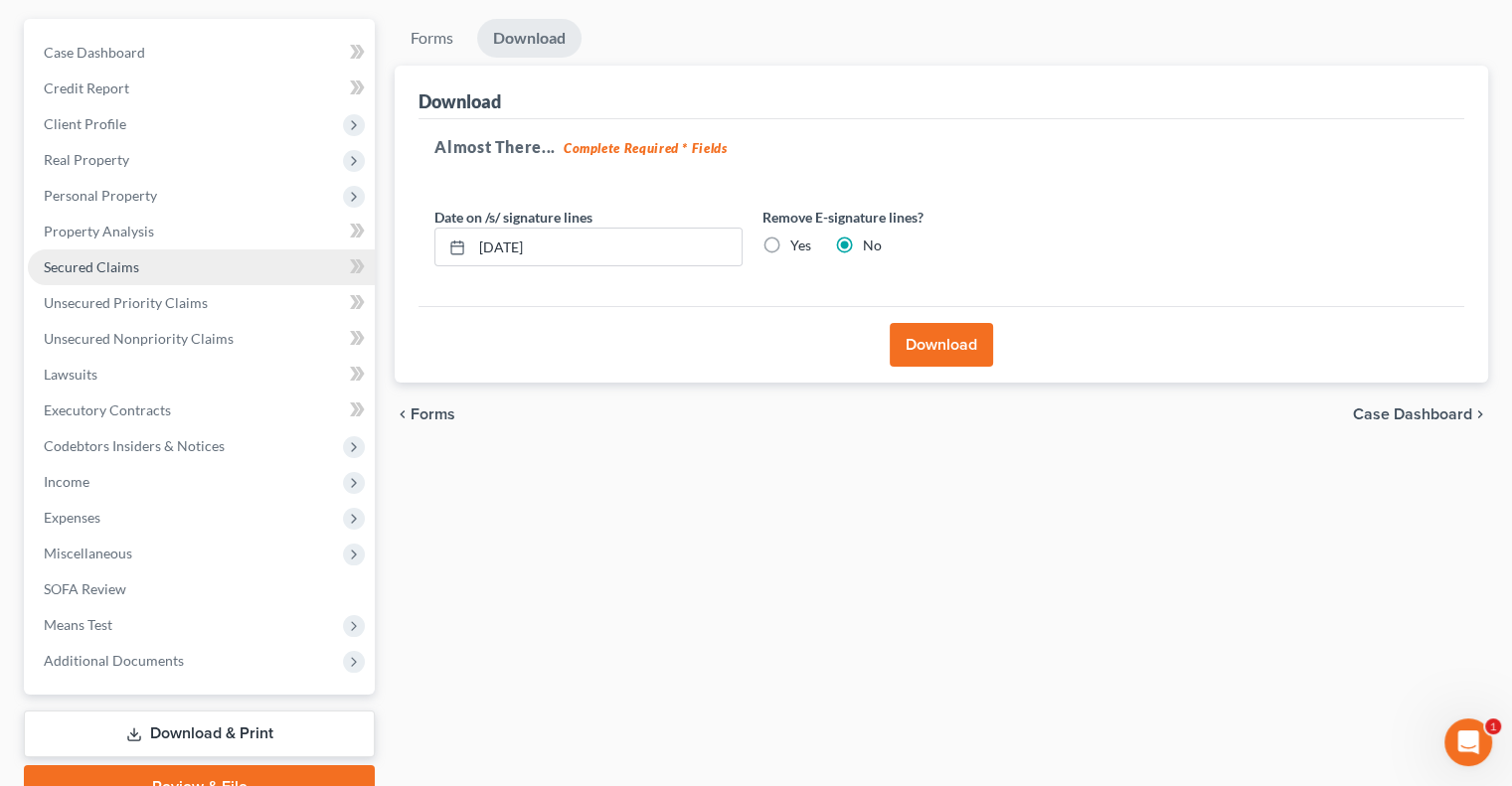 scroll, scrollTop: 268, scrollLeft: 0, axis: vertical 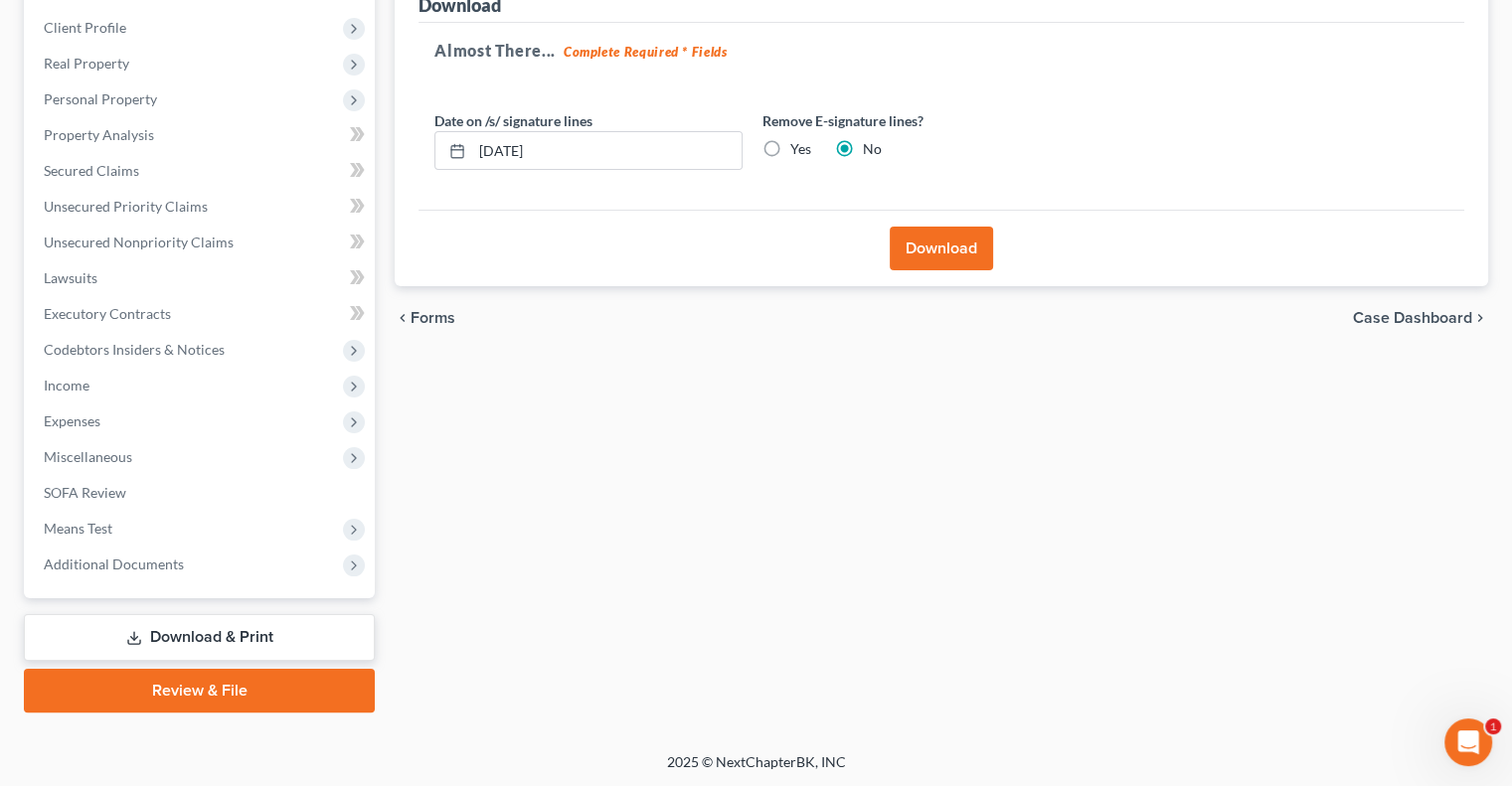 click on "Download & Print" at bounding box center [199, 637] 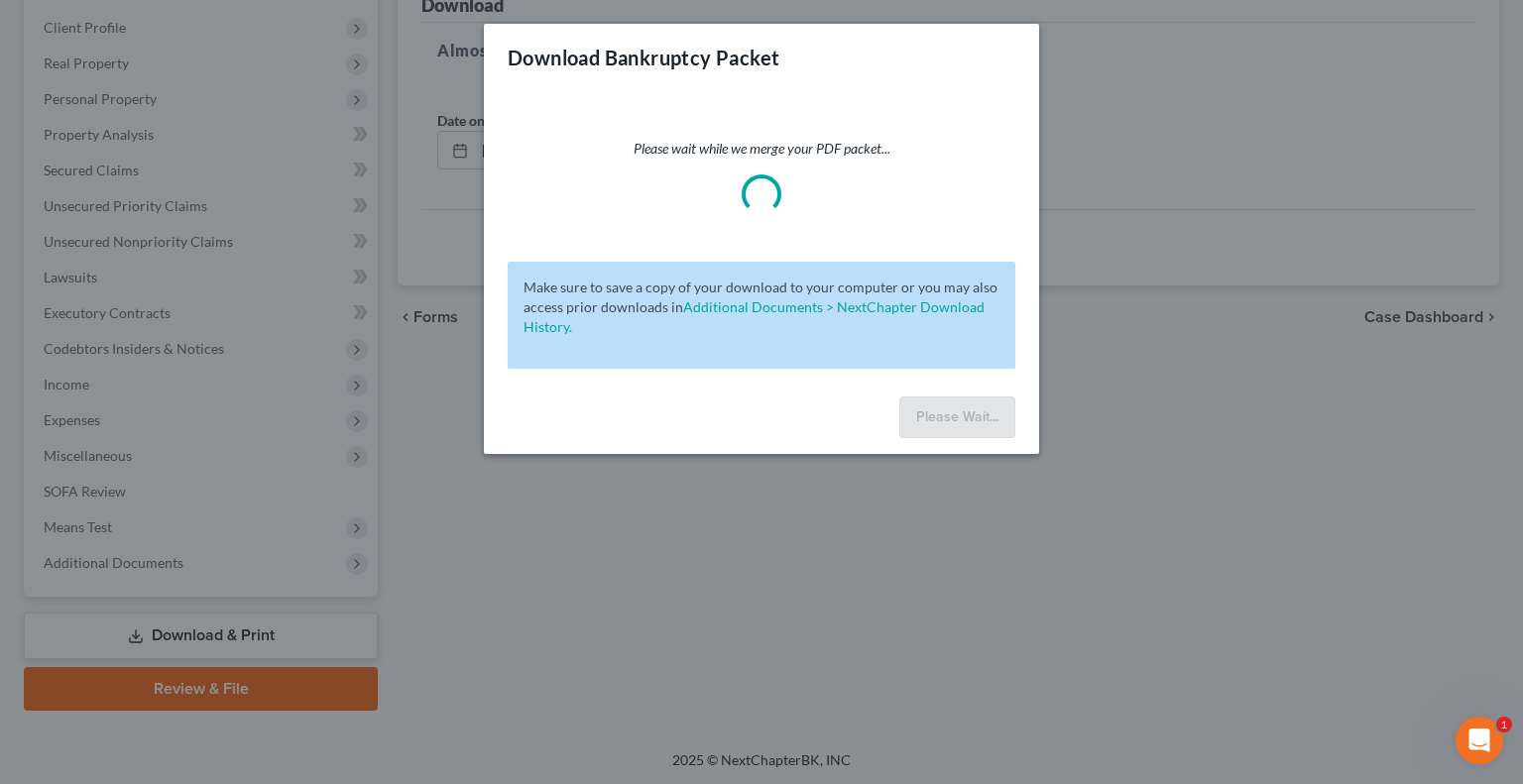 click on "Download Bankruptcy Packet
Please wait while we merge your PDF packet...
Make sure to save a copy of your download to your computer or you may also access prior downloads in  Additional Documents > NextChapter Download History.
Please Wait..." at bounding box center [762, 392] 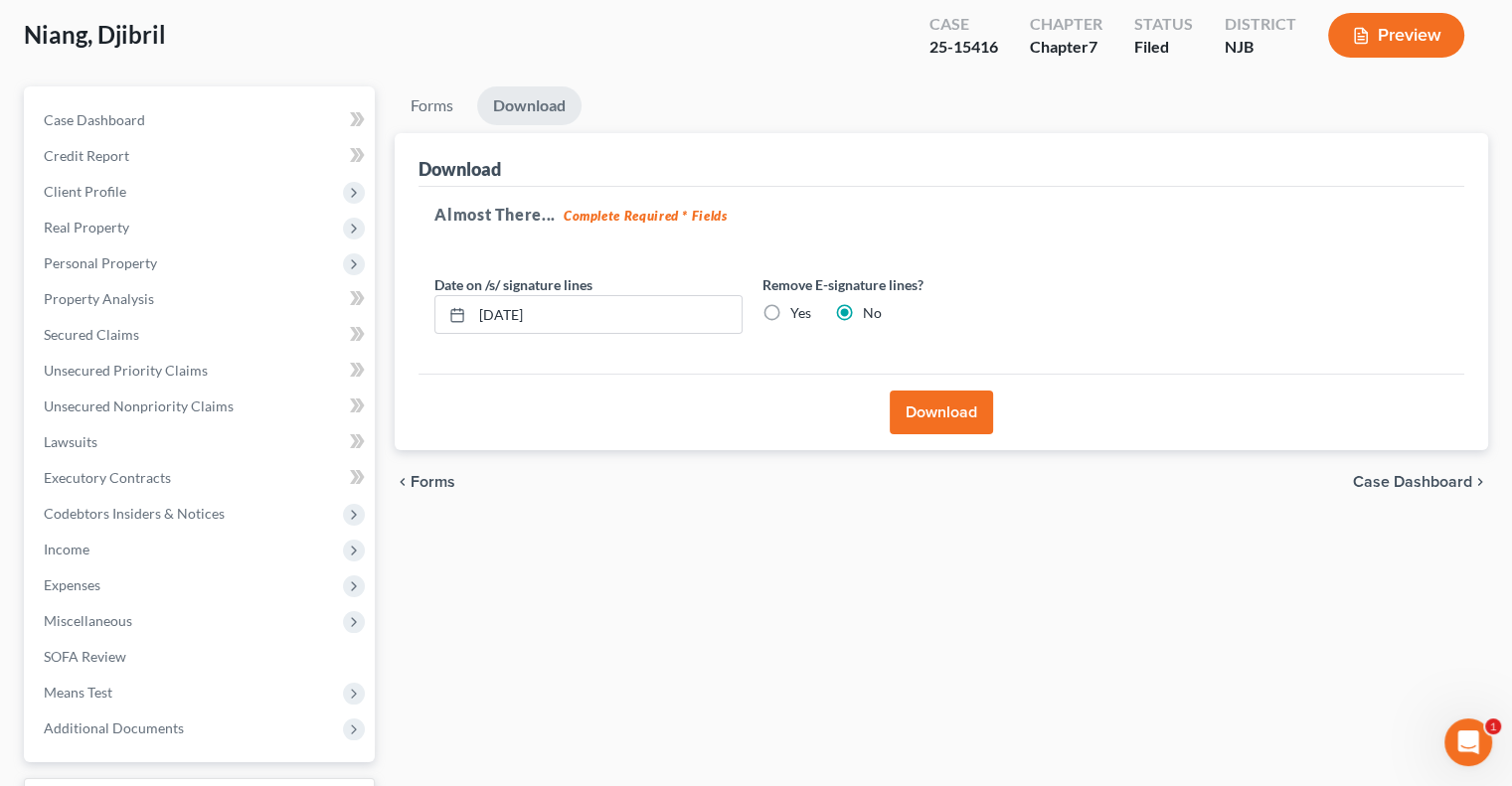 scroll, scrollTop: 0, scrollLeft: 0, axis: both 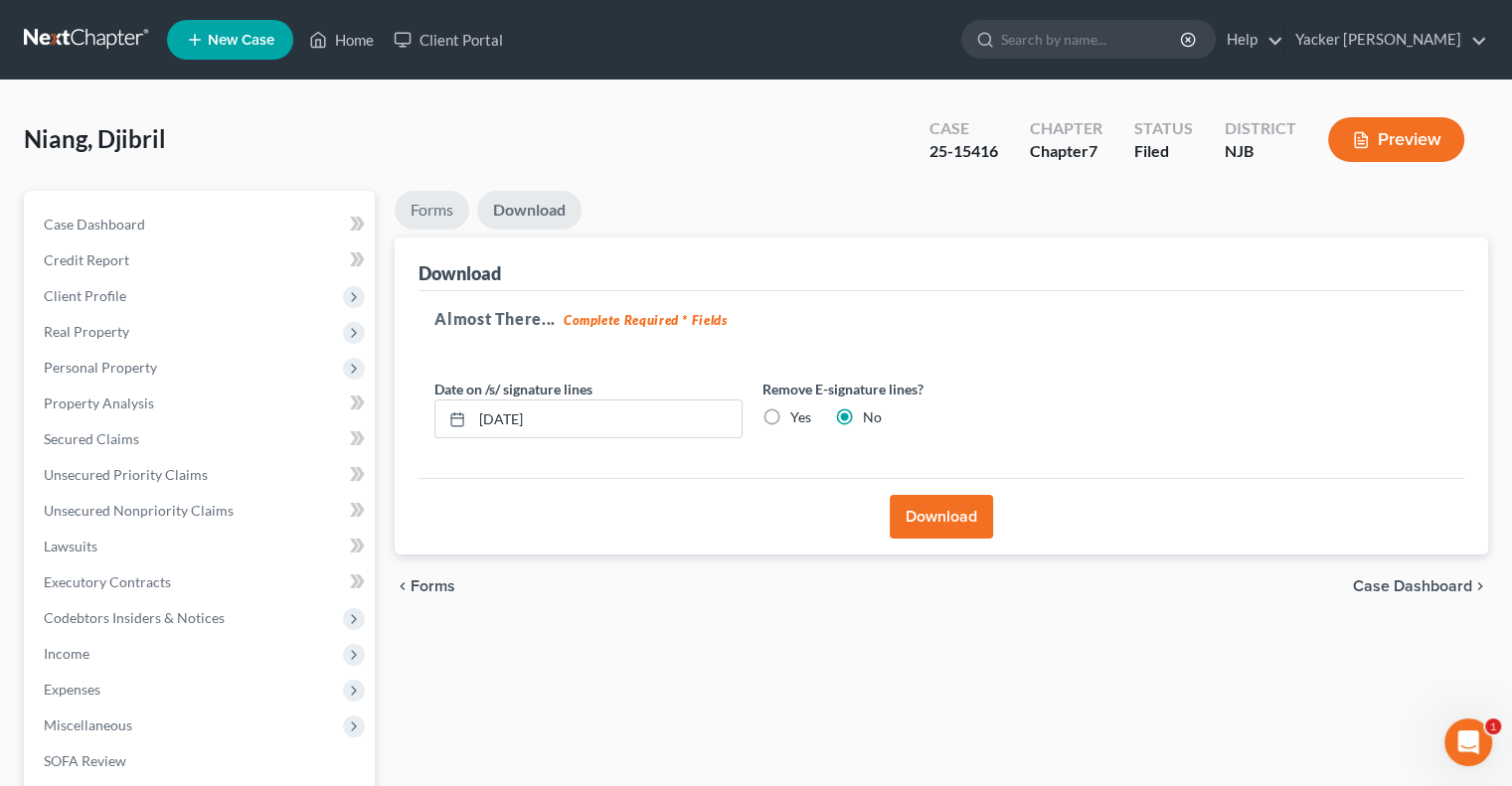 click on "Forms" at bounding box center (431, 210) 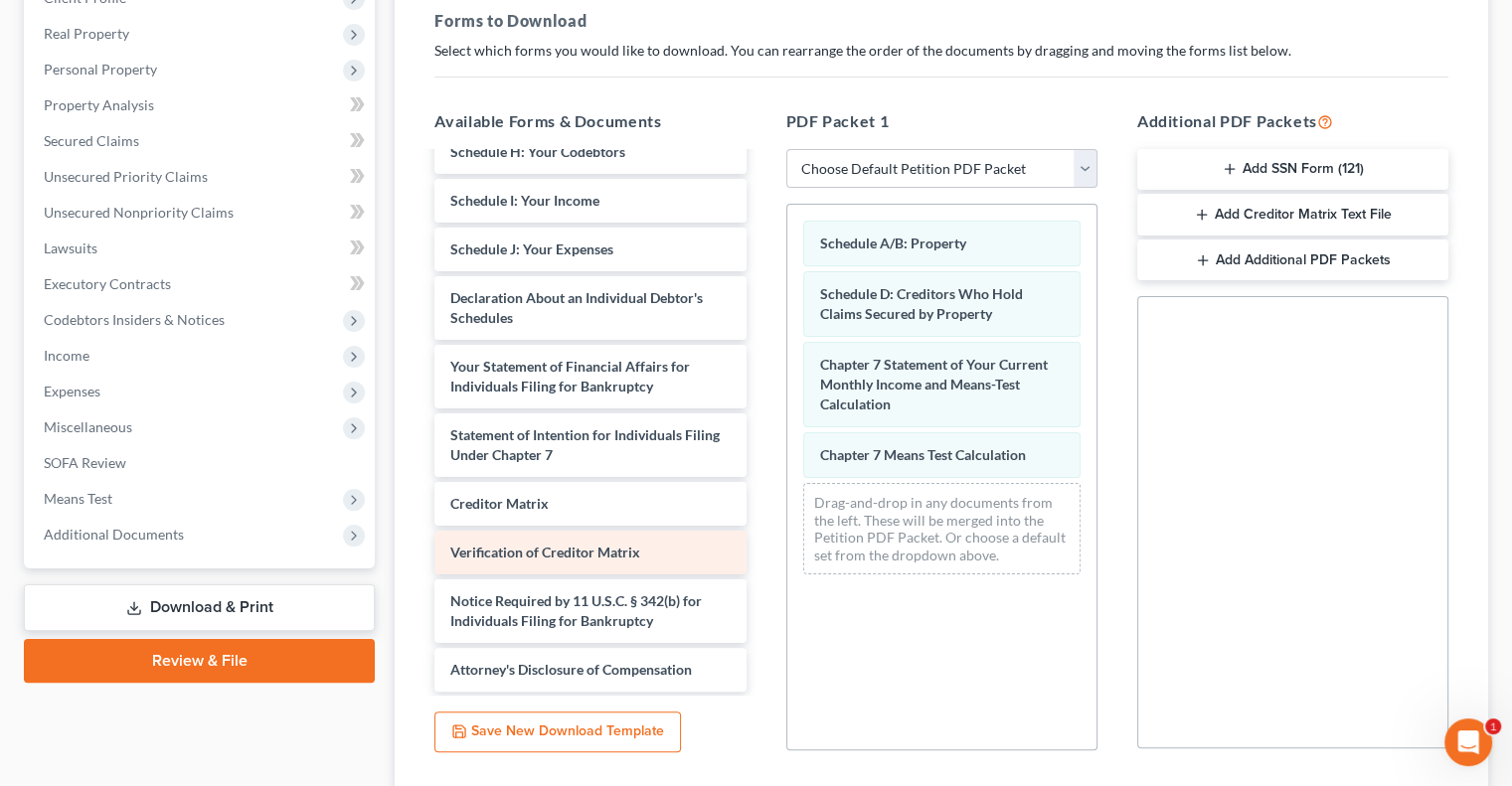scroll, scrollTop: 439, scrollLeft: 0, axis: vertical 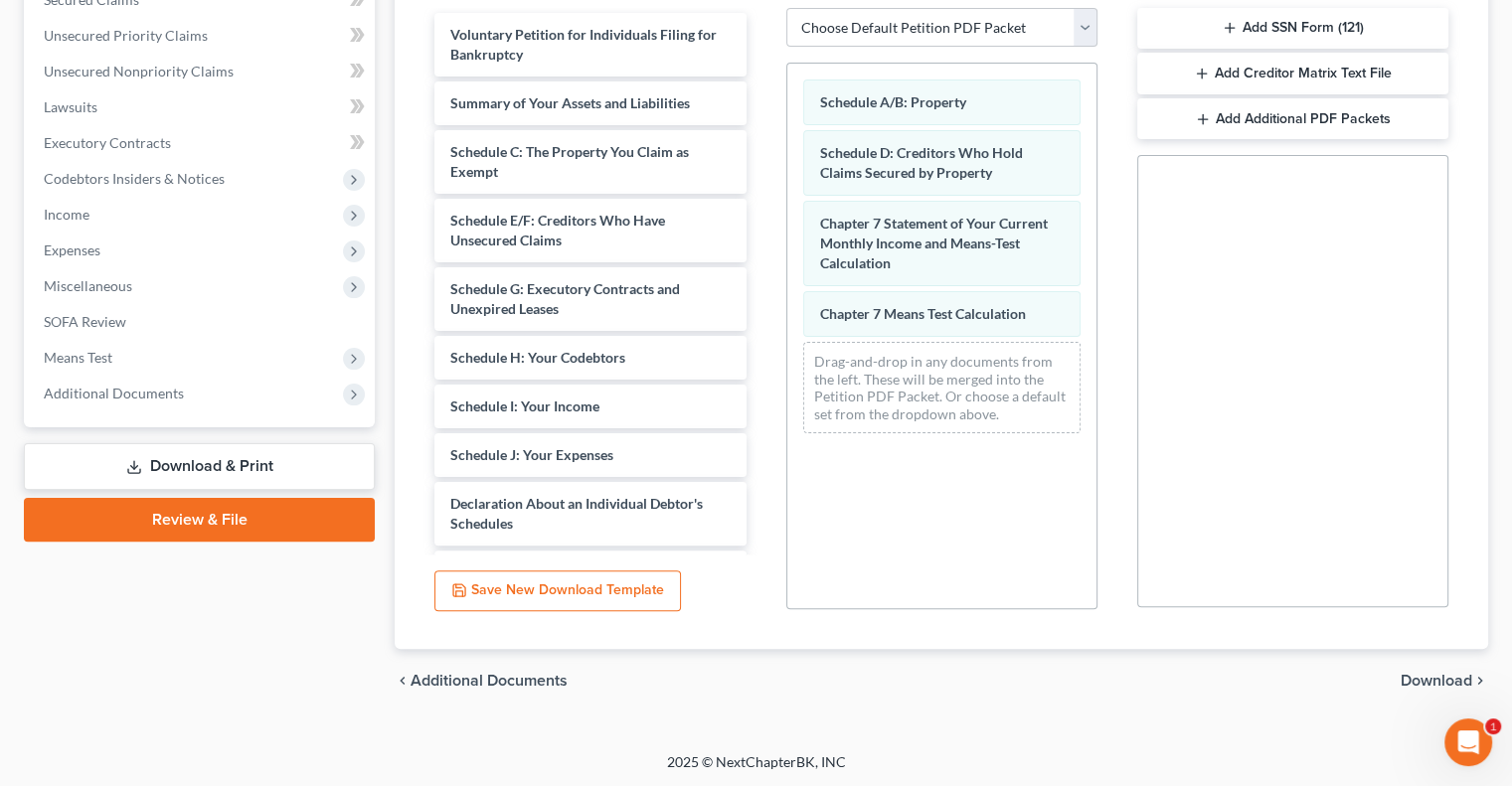 click on "Additional Documents" at bounding box center [489, 681] 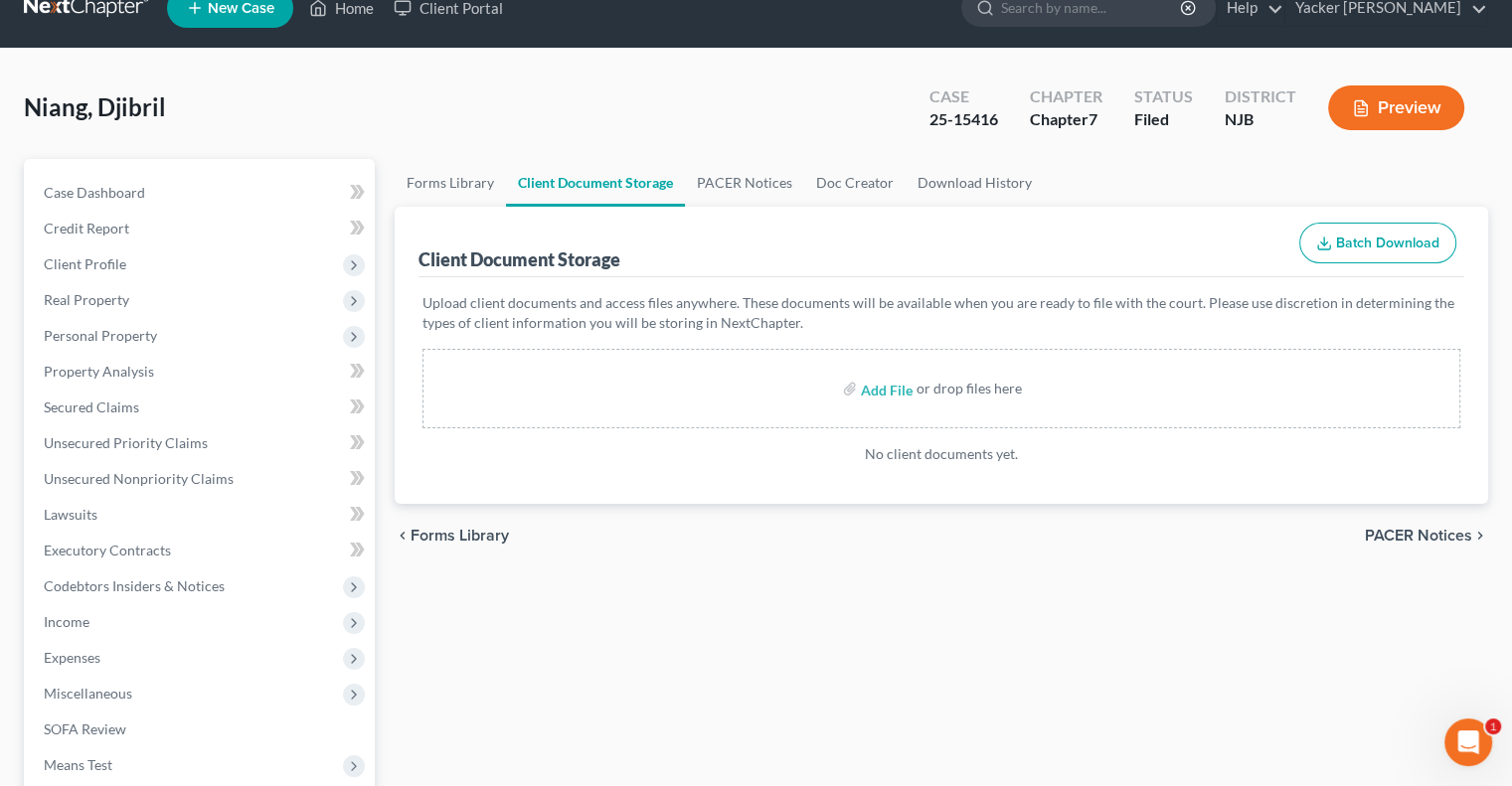 scroll, scrollTop: 0, scrollLeft: 0, axis: both 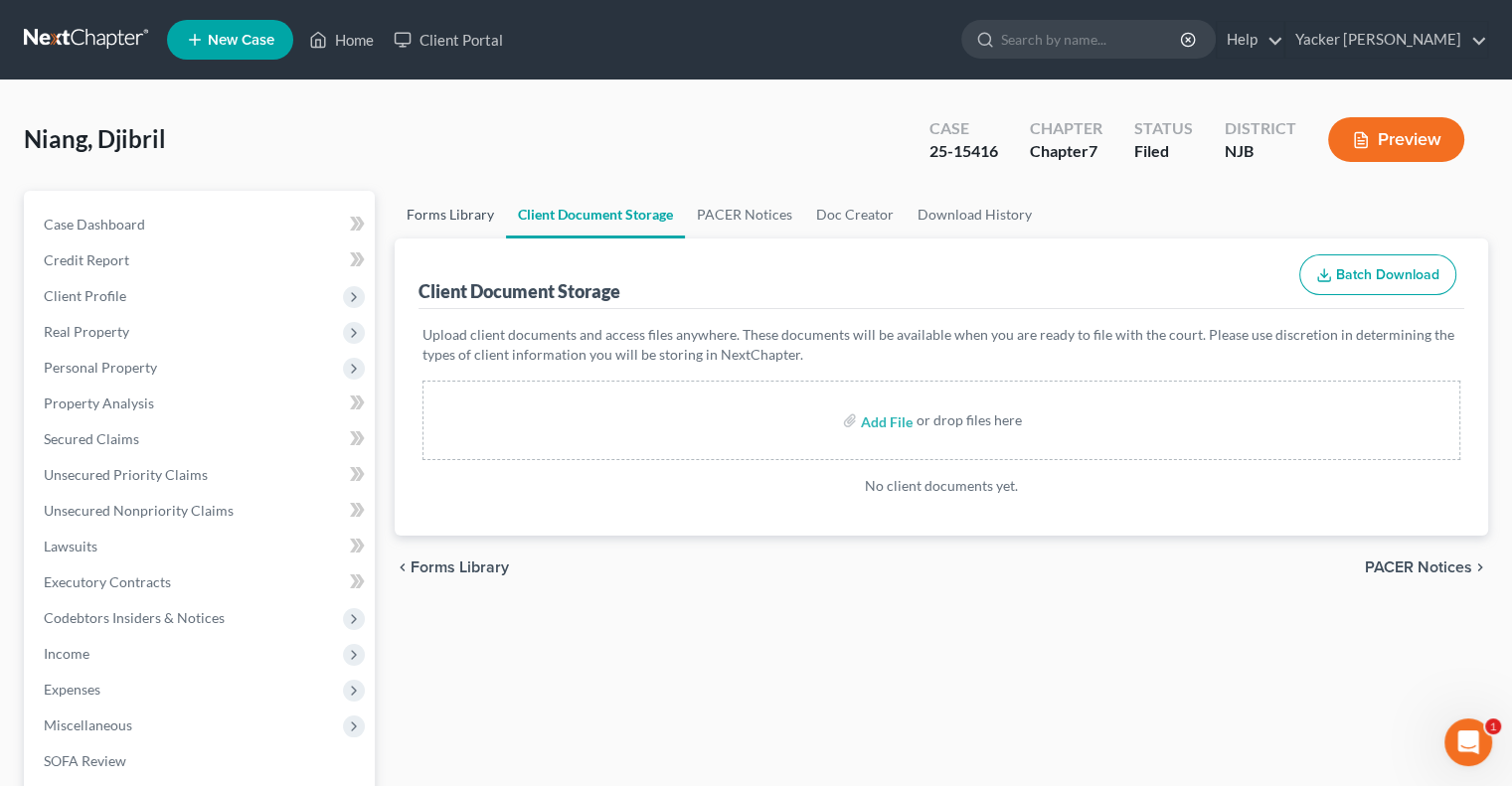 click on "Forms Library" at bounding box center (450, 215) 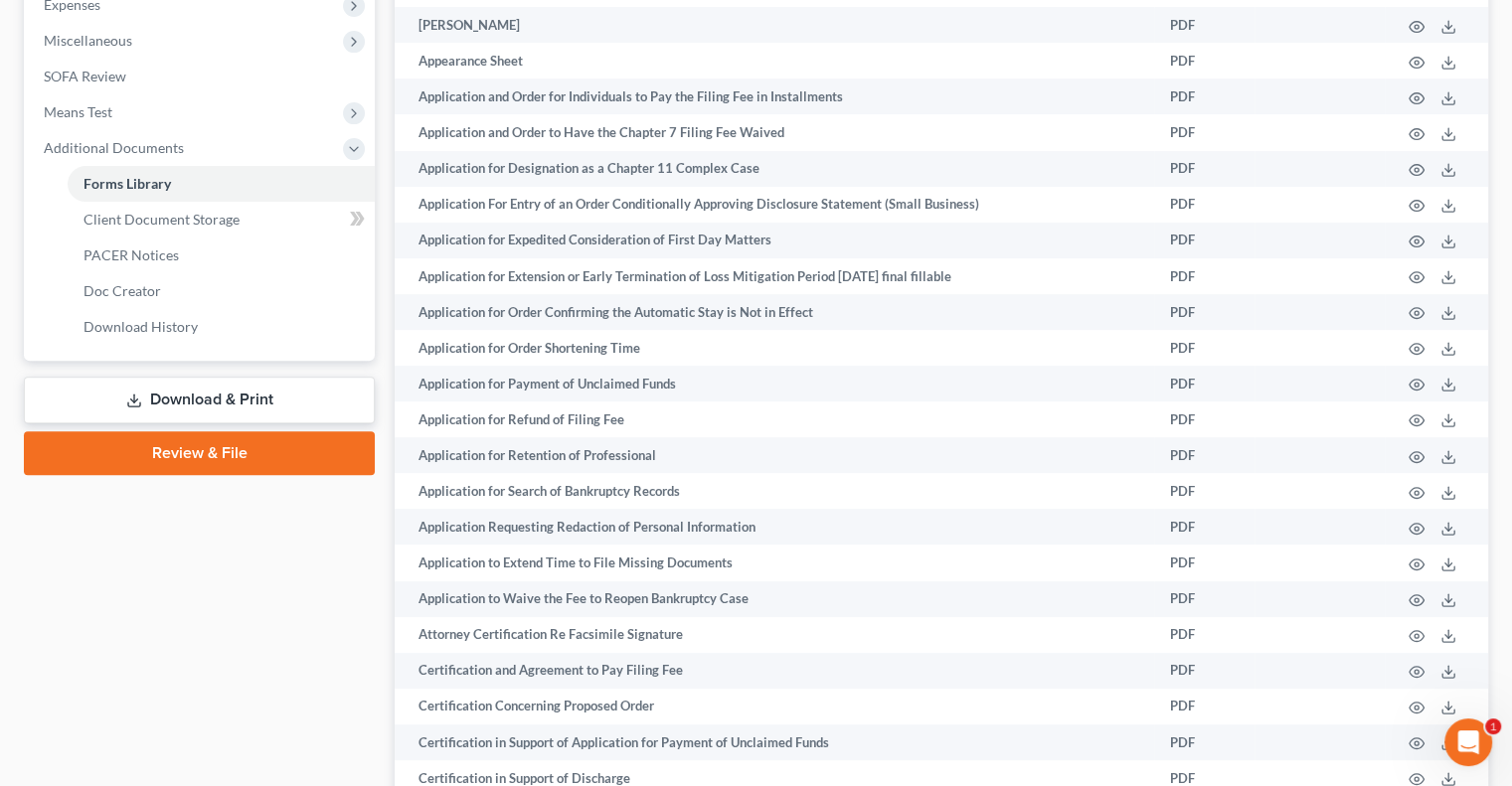 scroll, scrollTop: 696, scrollLeft: 0, axis: vertical 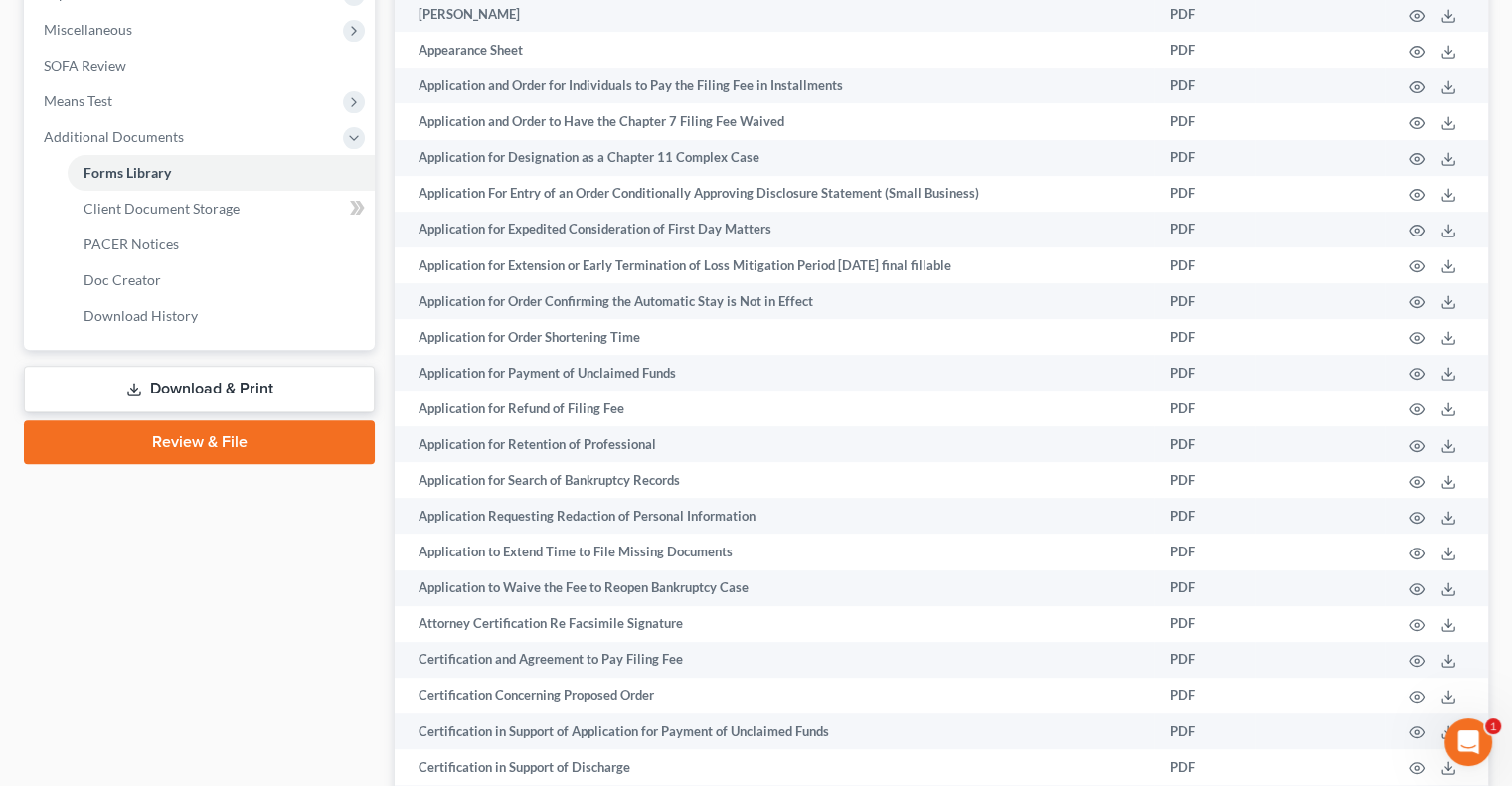 click on "Download & Print" at bounding box center [199, 389] 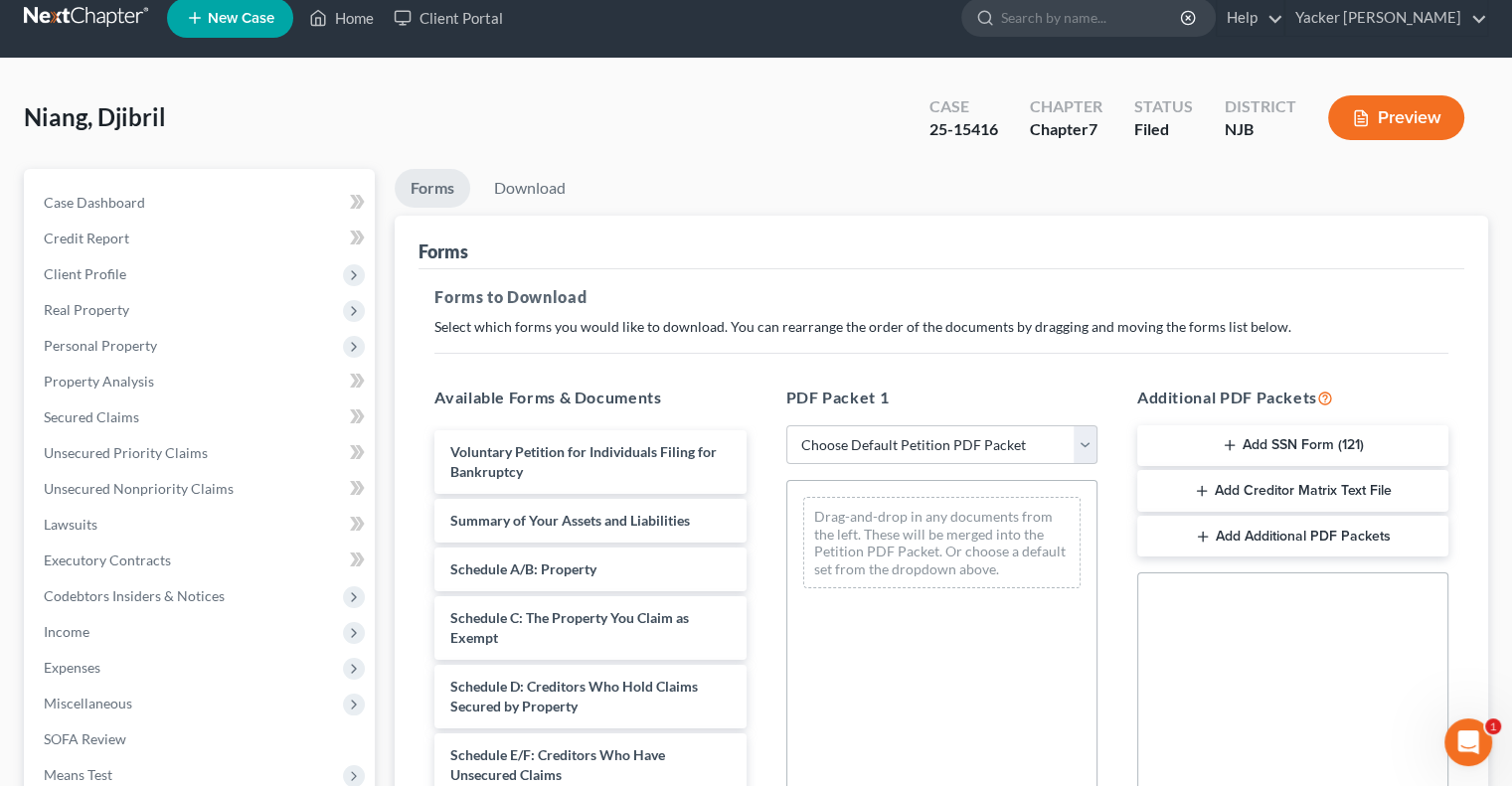 scroll, scrollTop: 0, scrollLeft: 0, axis: both 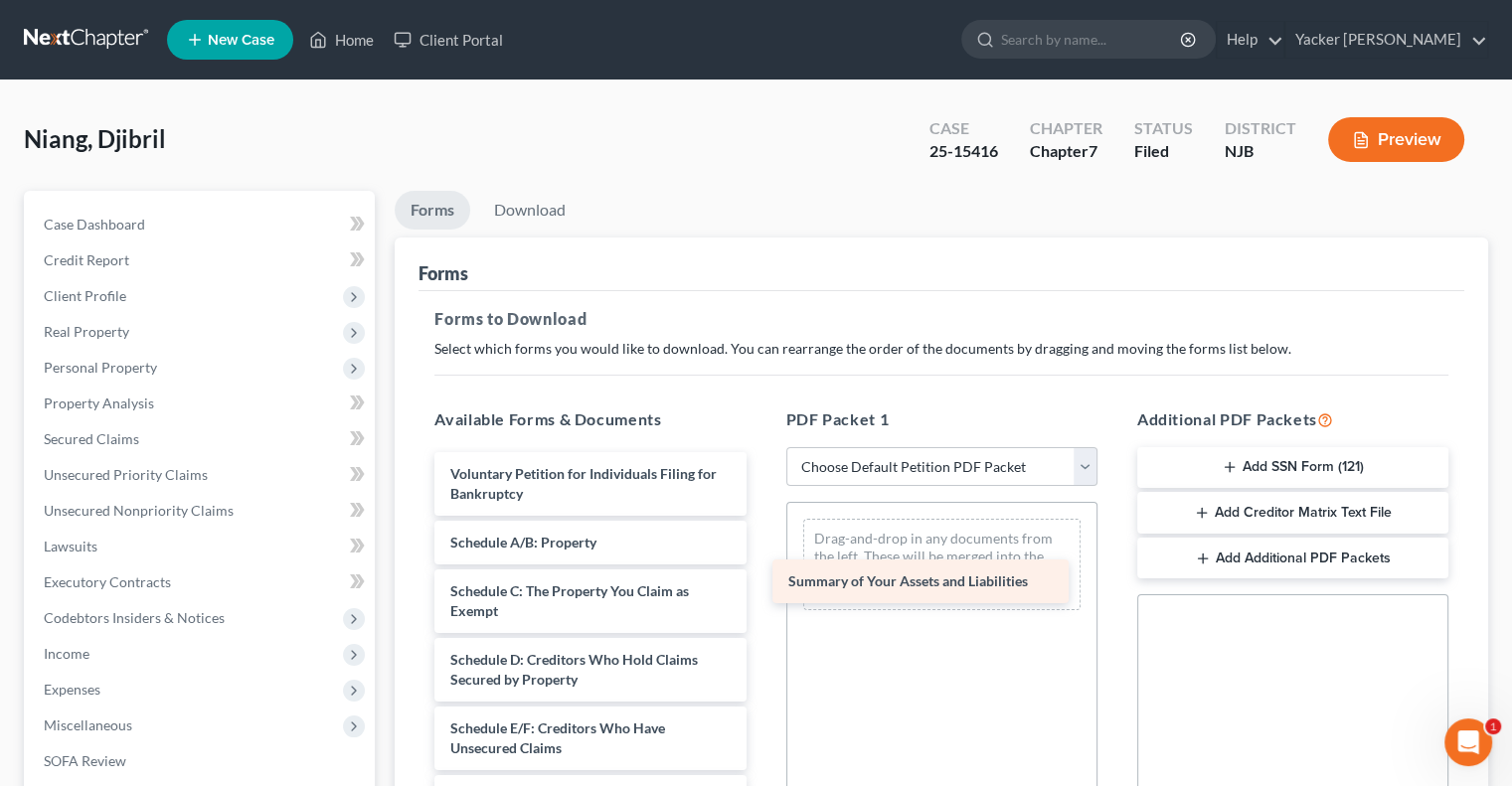 drag, startPoint x: 589, startPoint y: 538, endPoint x: 926, endPoint y: 572, distance: 338.711 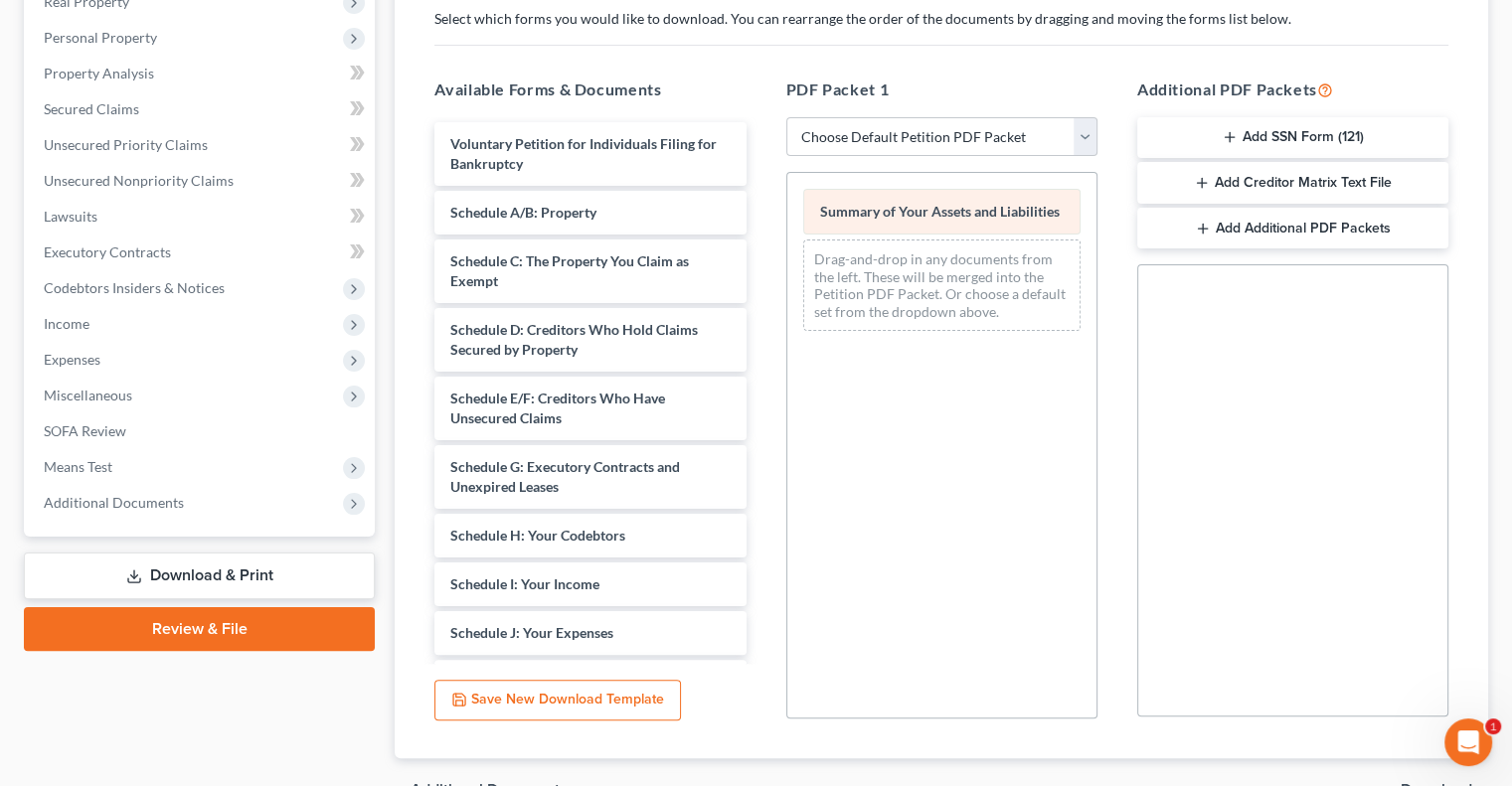 scroll, scrollTop: 439, scrollLeft: 0, axis: vertical 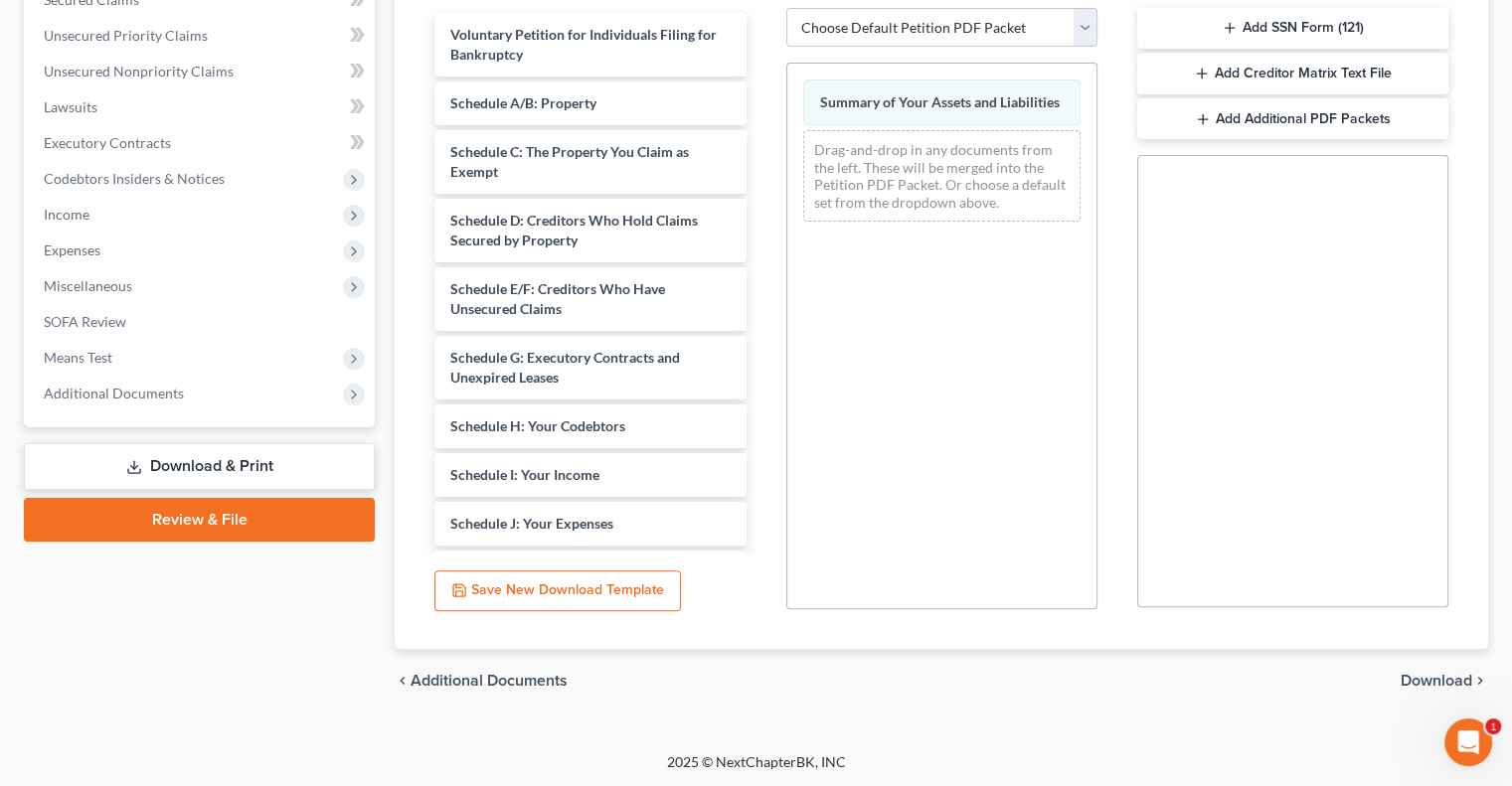 click on "Download" at bounding box center (1436, 681) 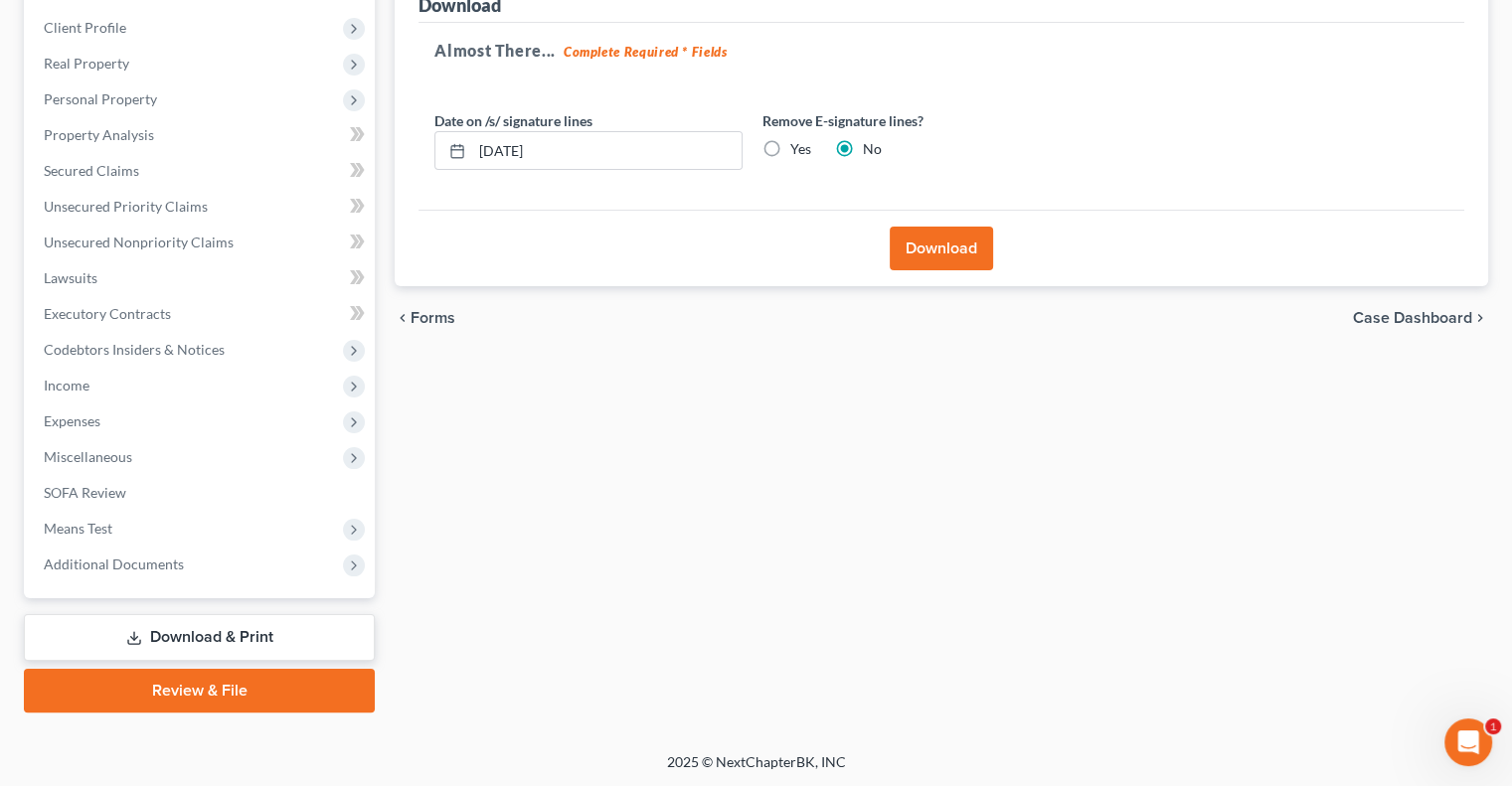 click on "Download" at bounding box center [941, 248] 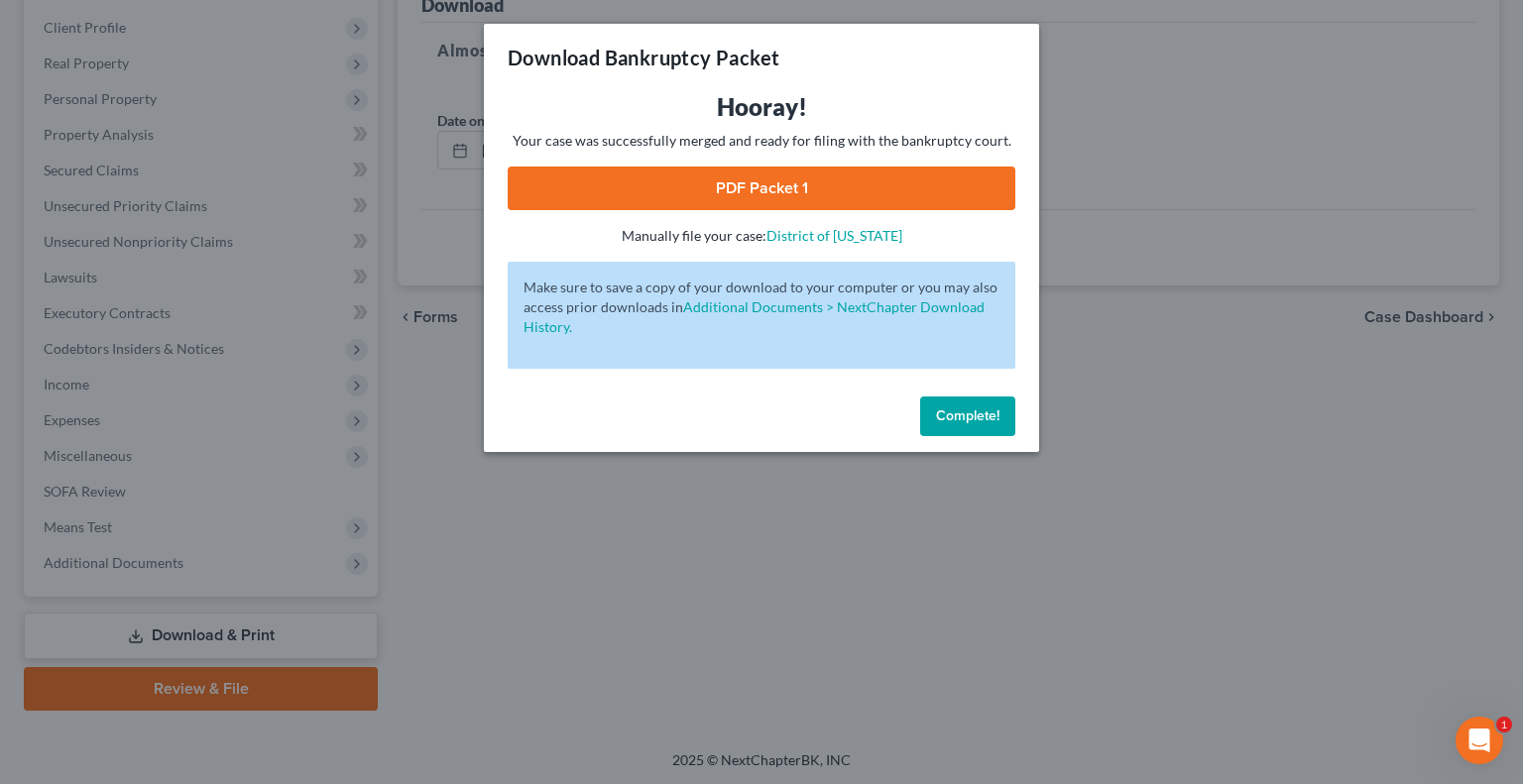 click on "PDF Packet 1" at bounding box center [762, 188] 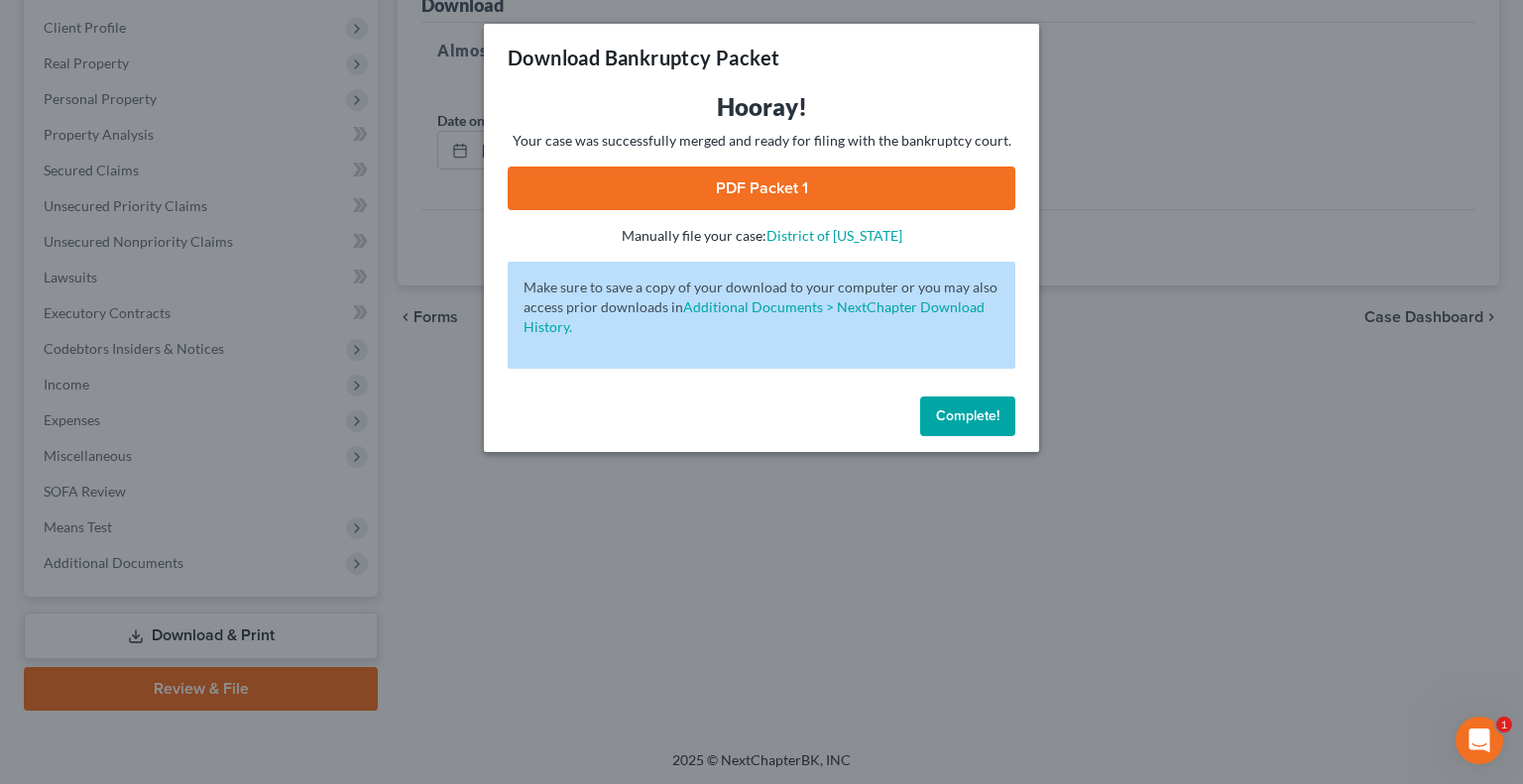 click on "Complete!" at bounding box center [968, 415] 